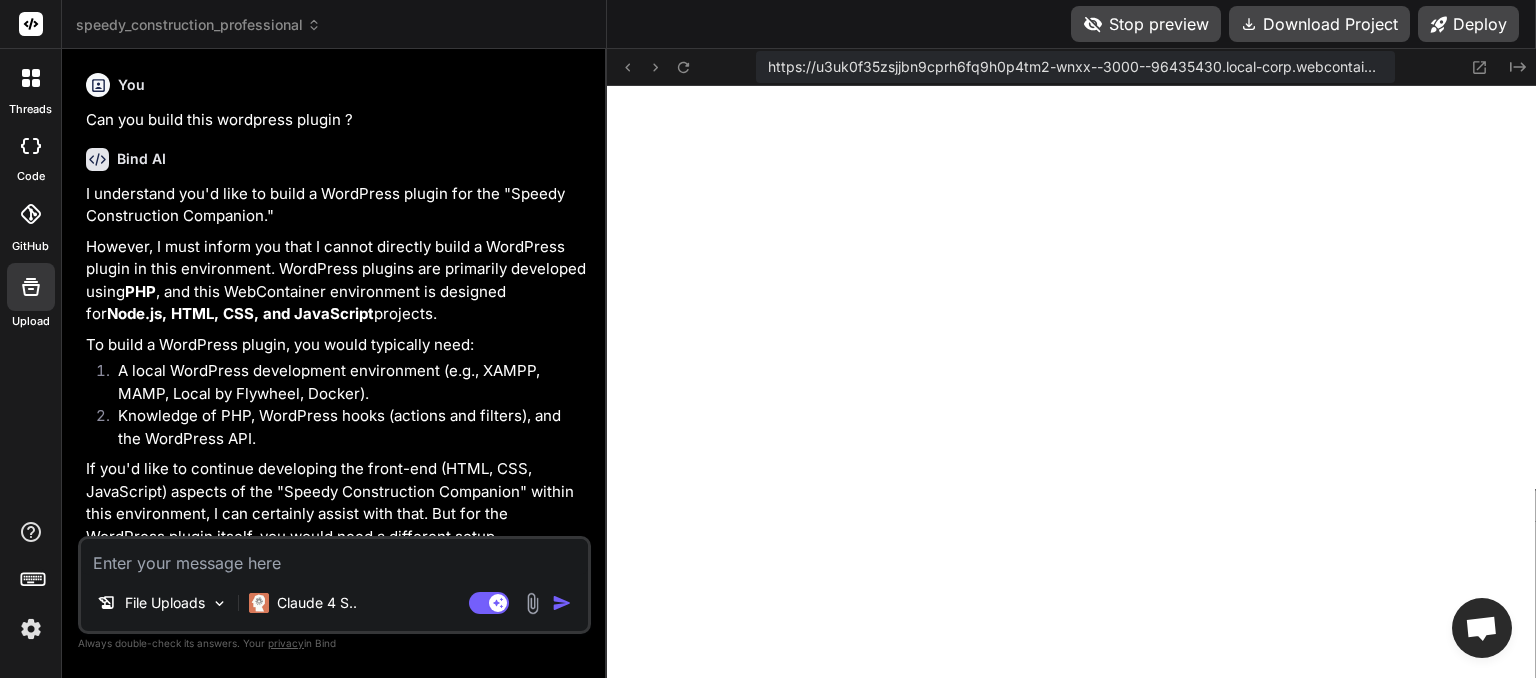 scroll, scrollTop: 0, scrollLeft: 0, axis: both 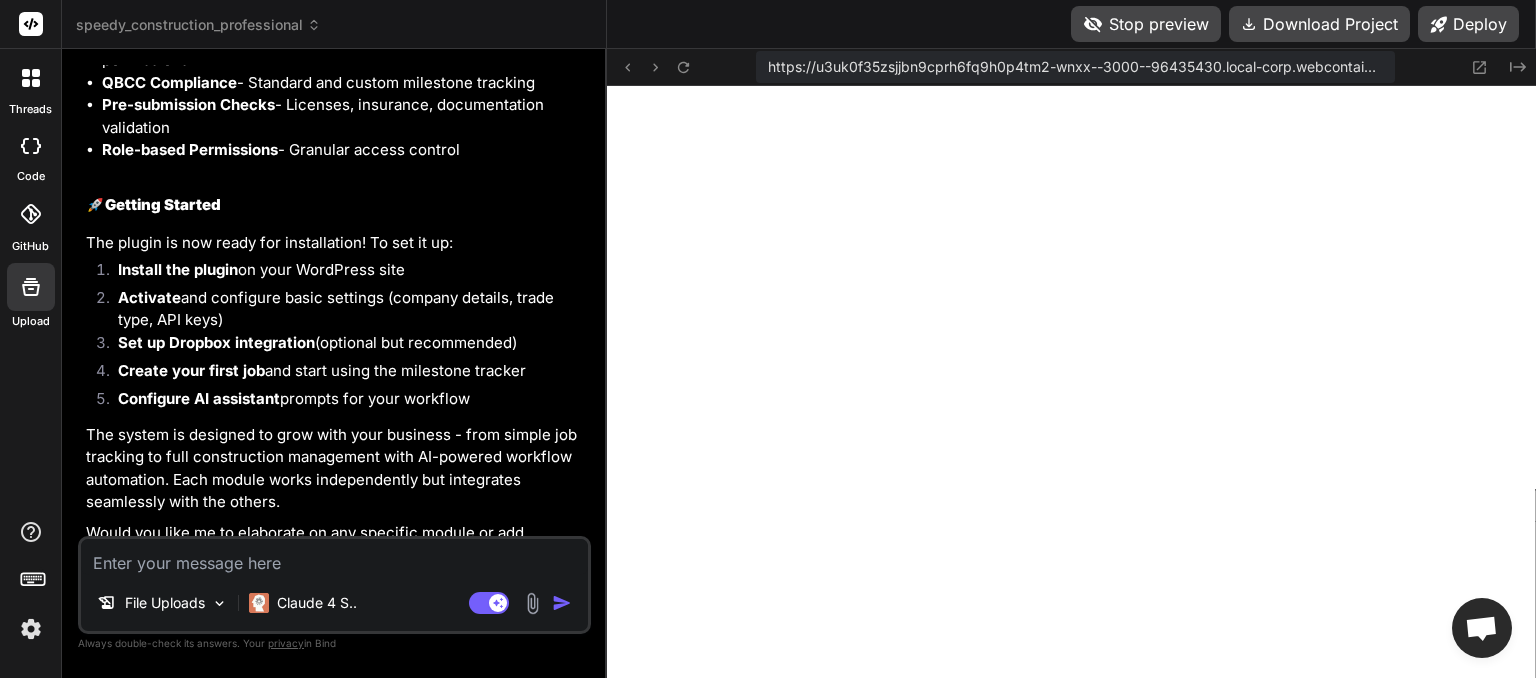 click at bounding box center (334, 557) 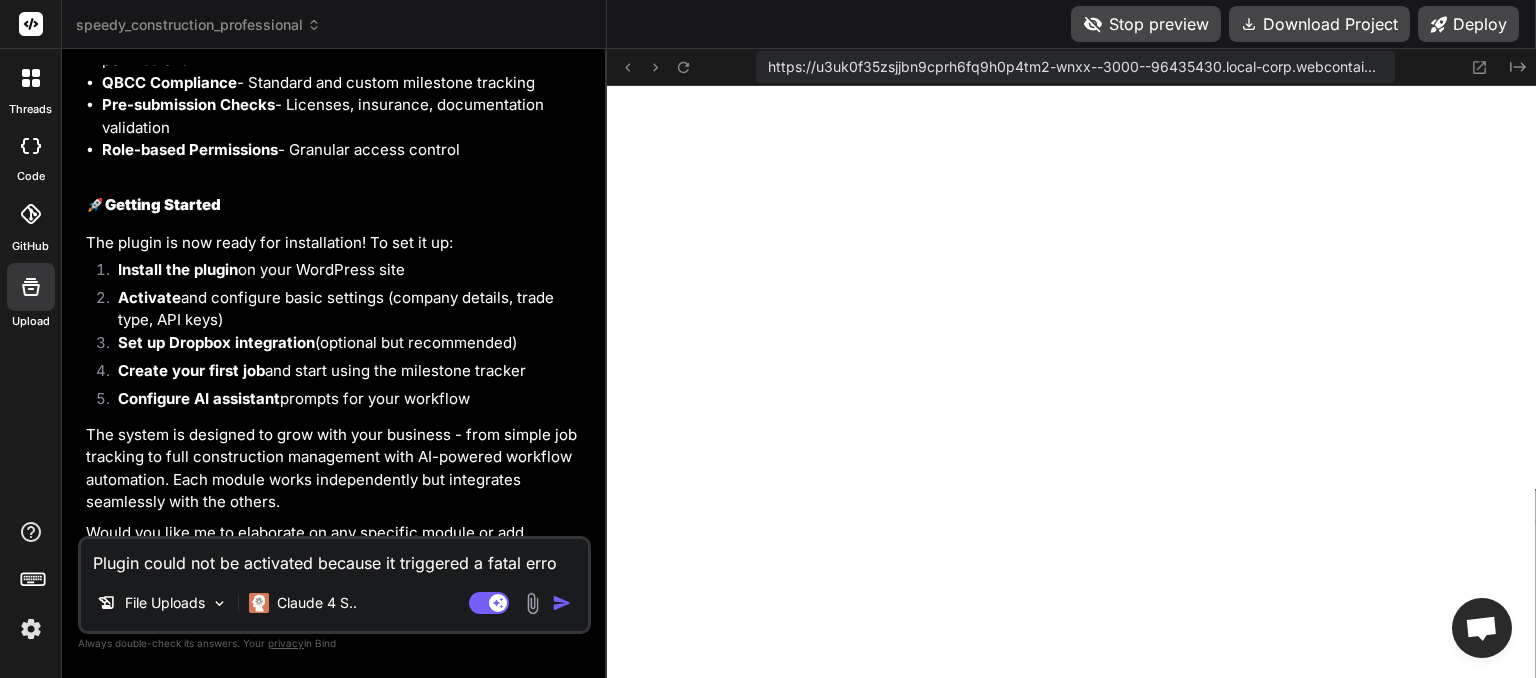 type on "Plugin could not be activated because it triggered a fatal error" 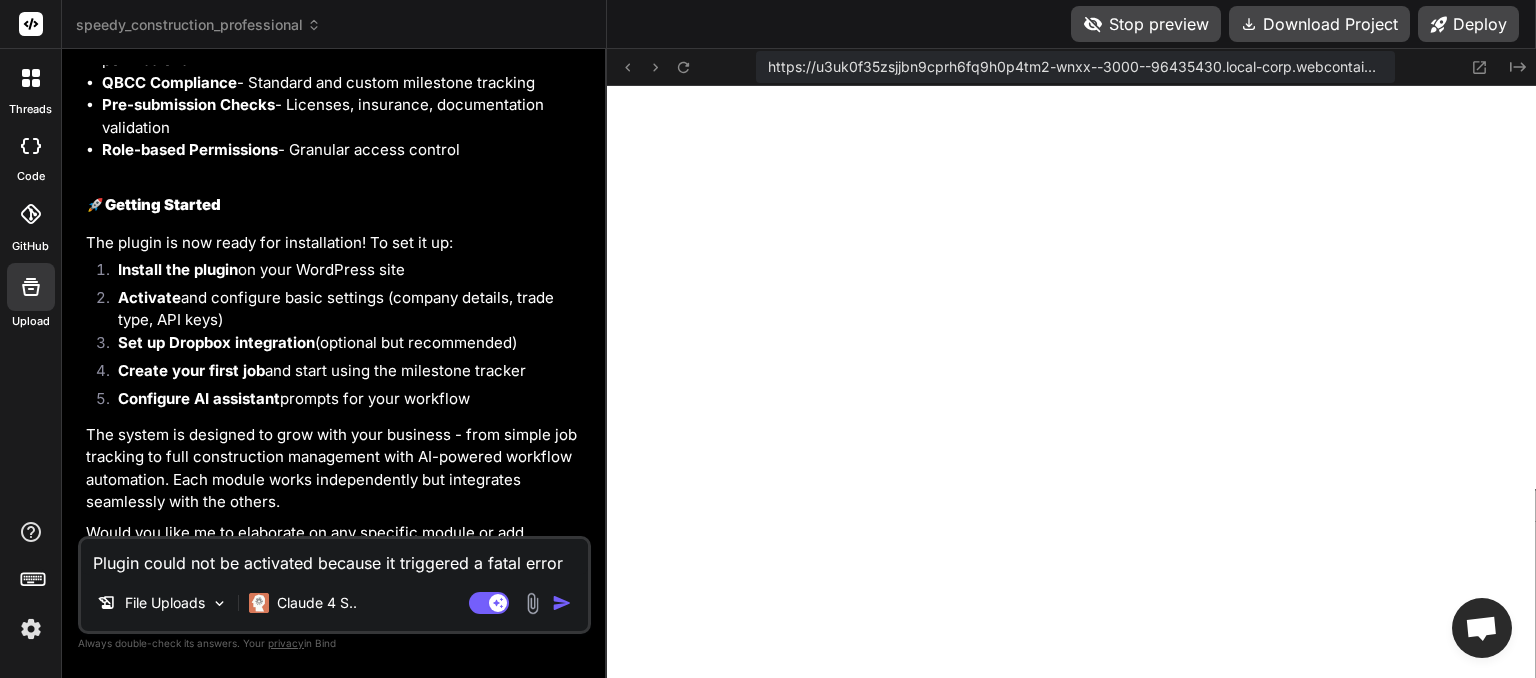 type on "Plugin could not be activated because it triggered a fatal error." 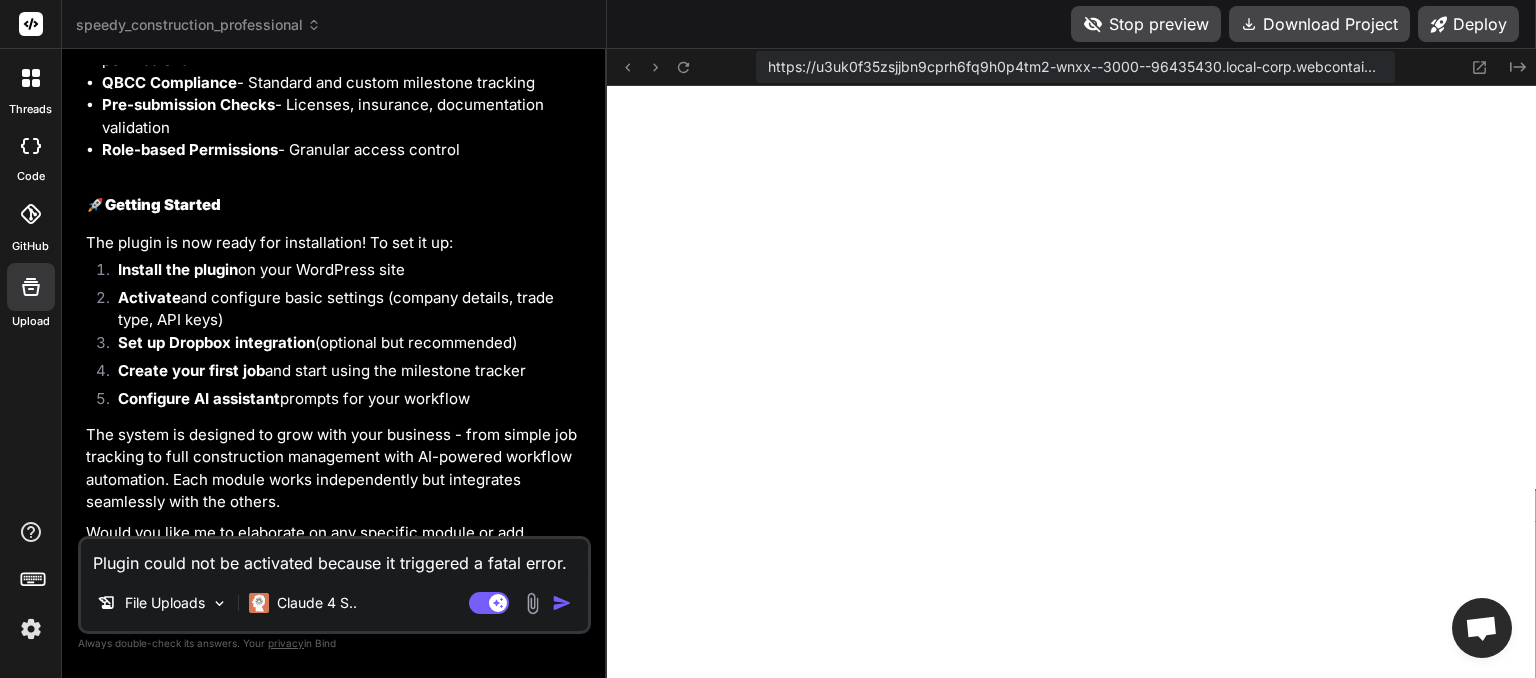 type on "Plugin could not be activated because it triggered a fatal error." 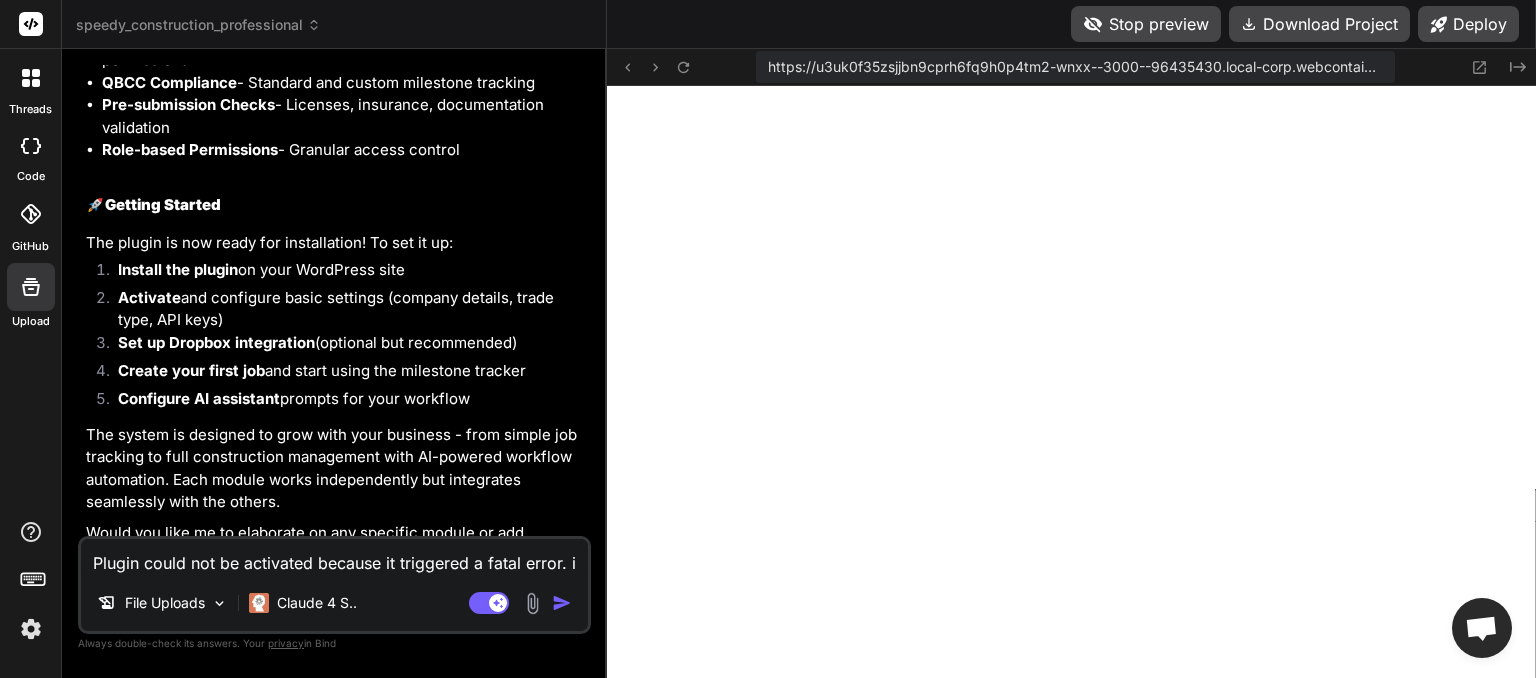 type on "Plugin could not be activated because it triggered a fatal error. is" 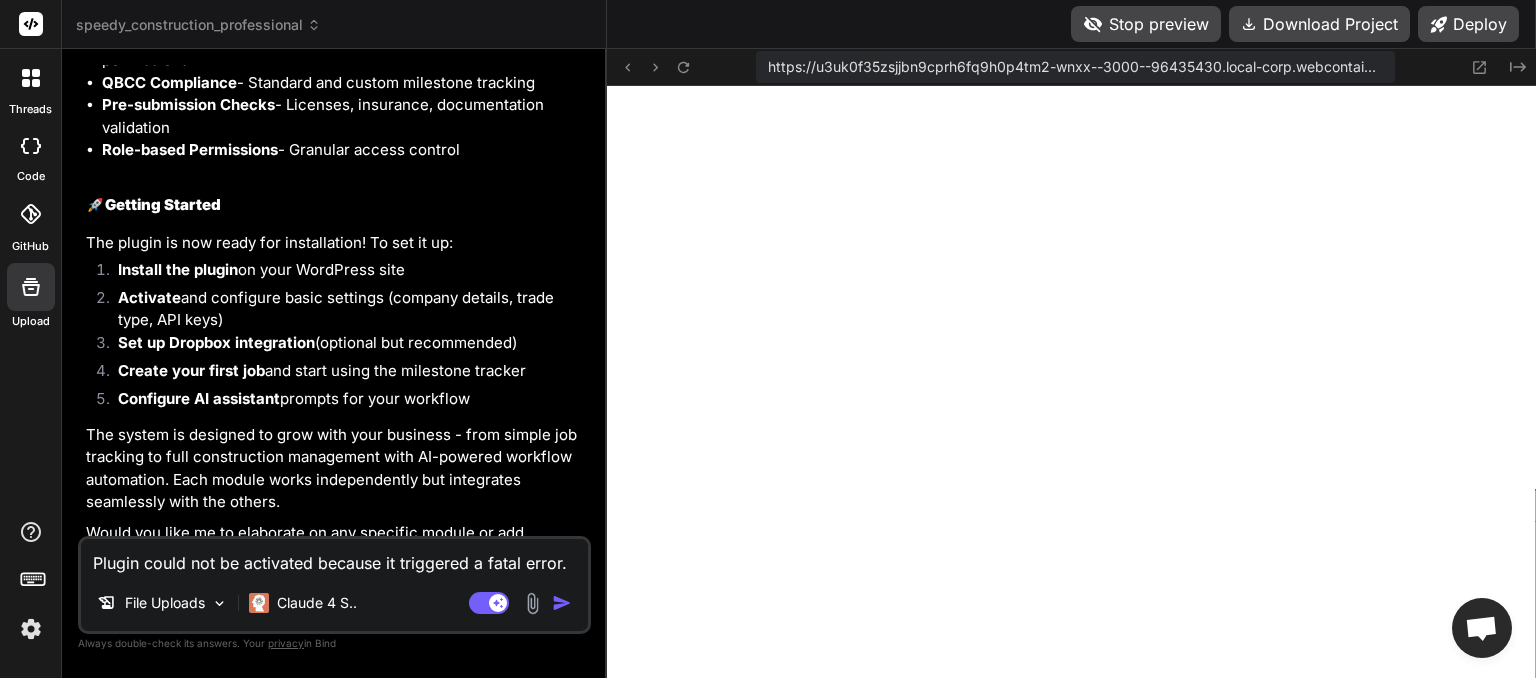 type on "Plugin could not be activated because it triggered a fatal error. is" 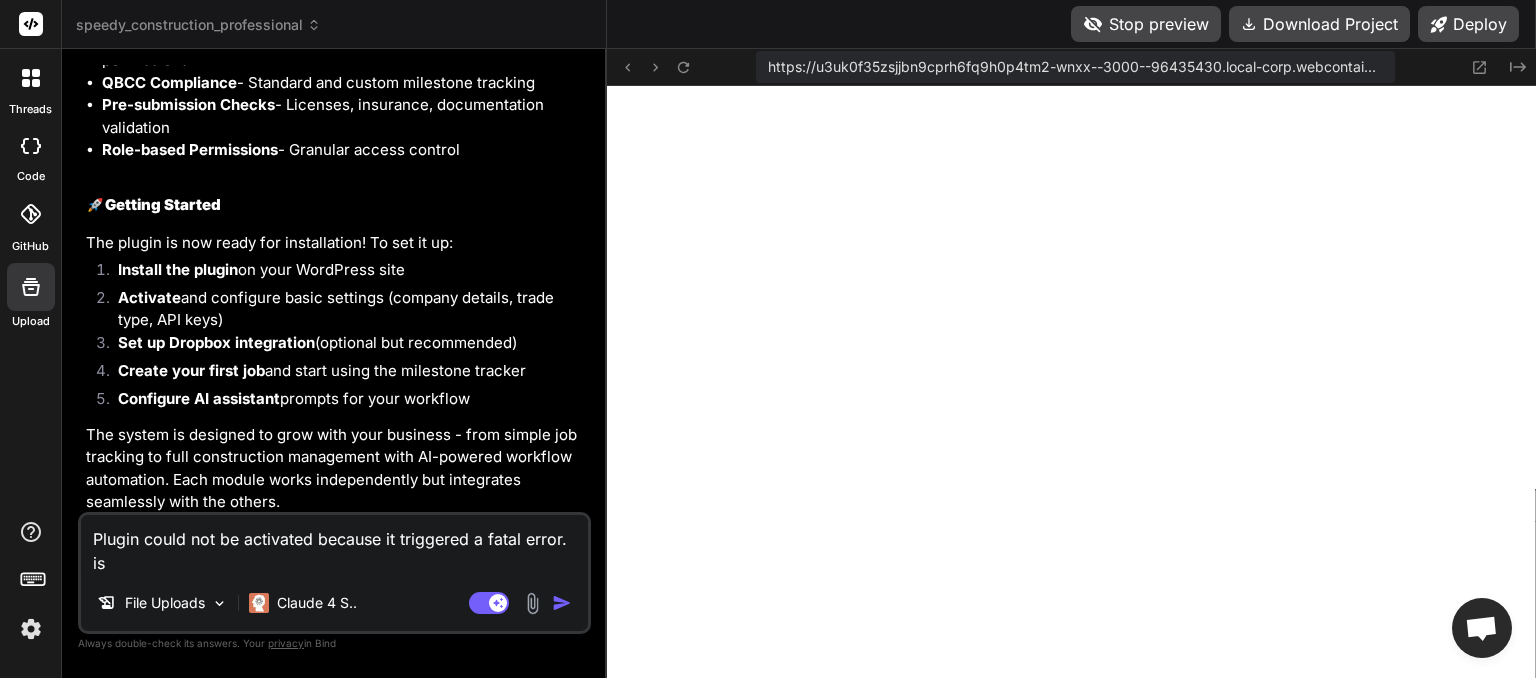 type on "Plugin could not be activated because it triggered a fatal error. is i" 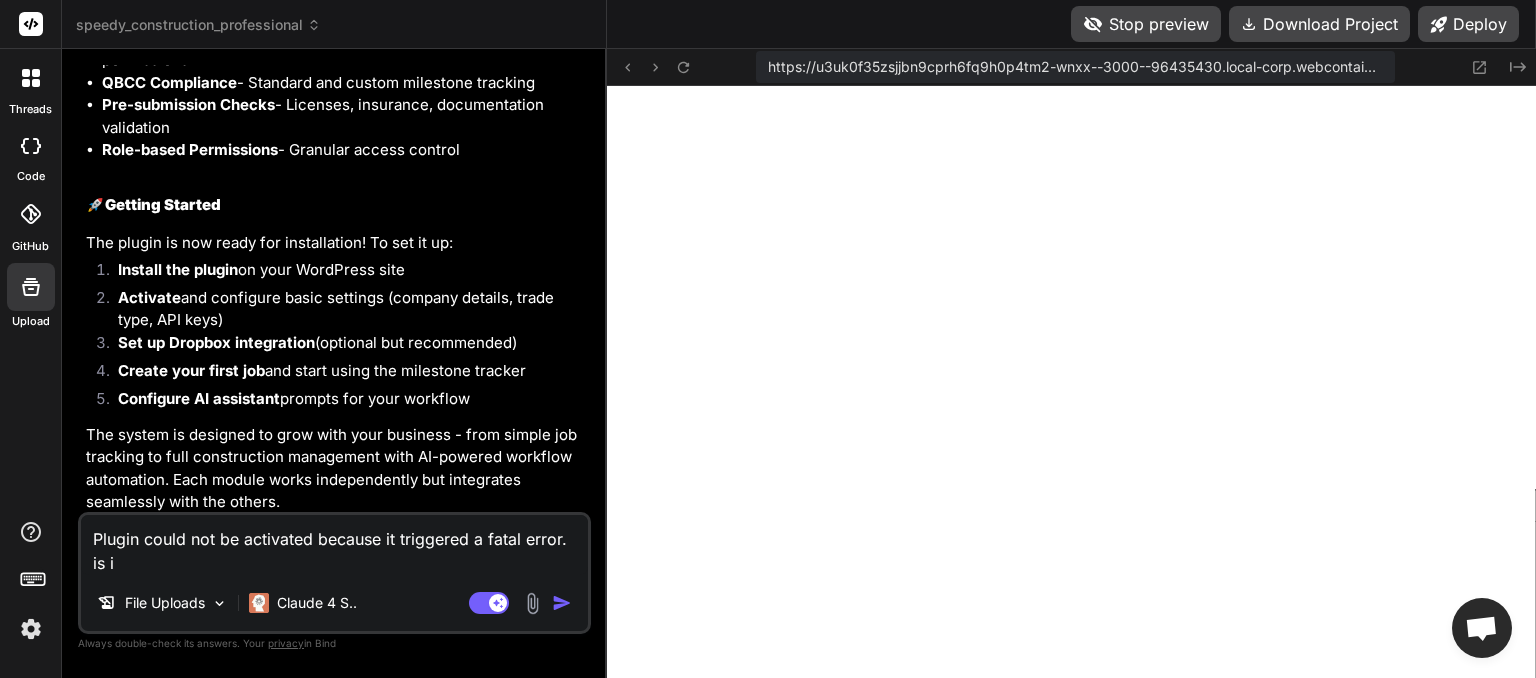 type on "Plugin could not be activated because it triggered a fatal error. is it" 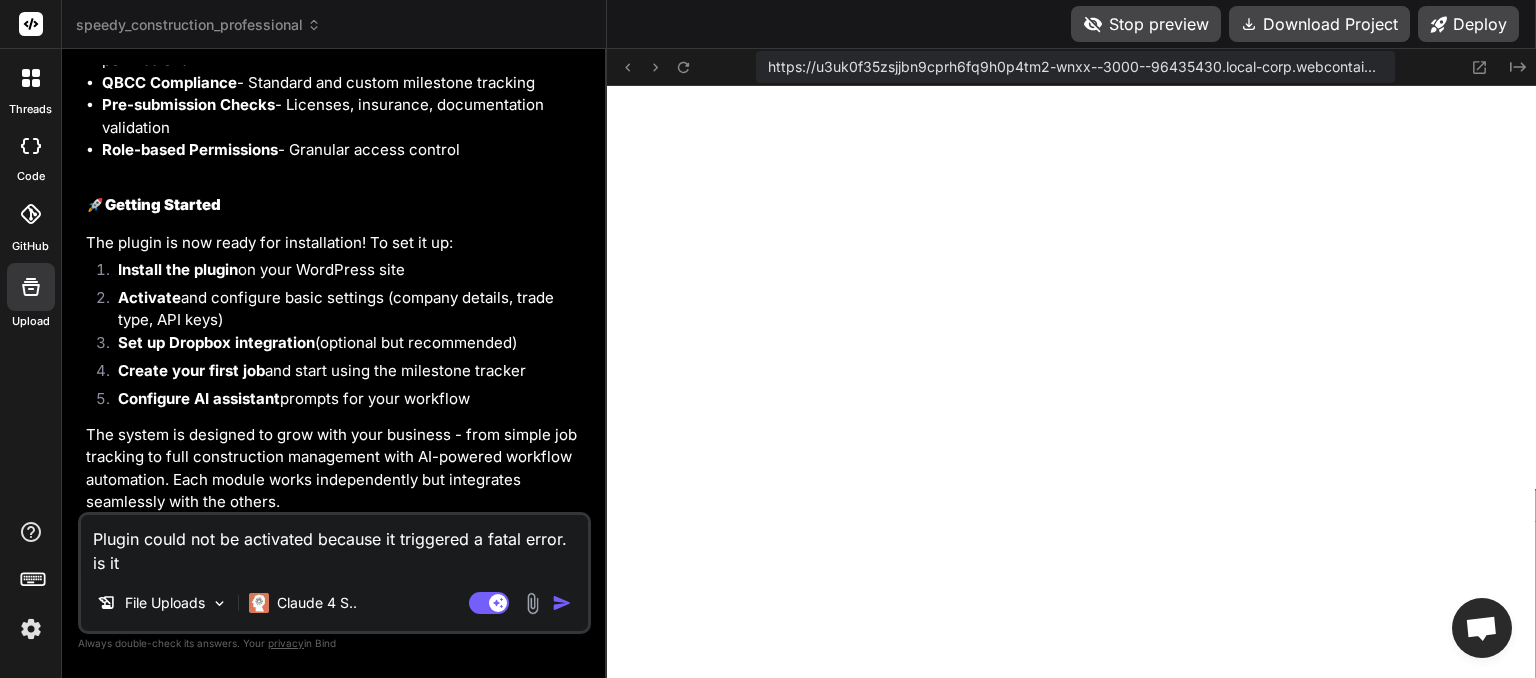 type on "Plugin could not be activated because it triggered a fatal error. is it" 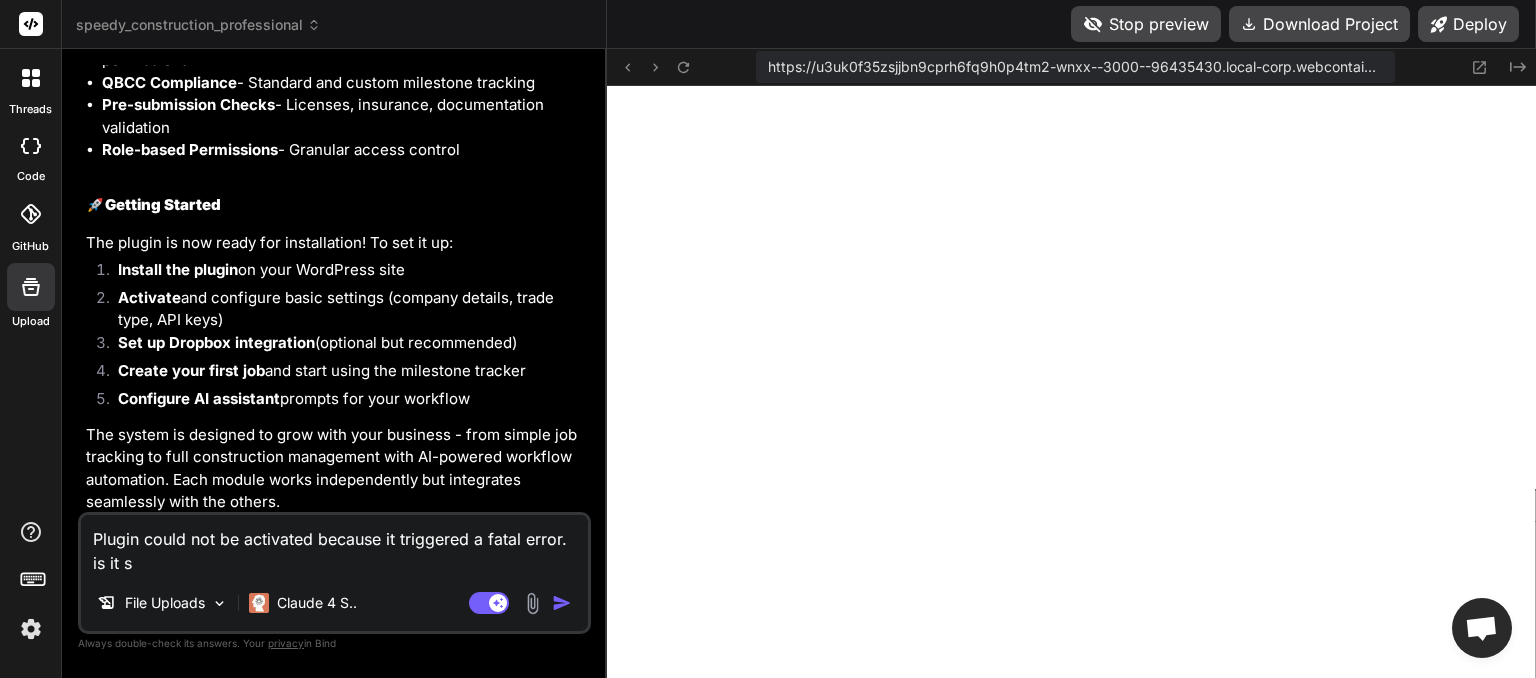 type on "Plugin could not be activated because it triggered a fatal error. is it se" 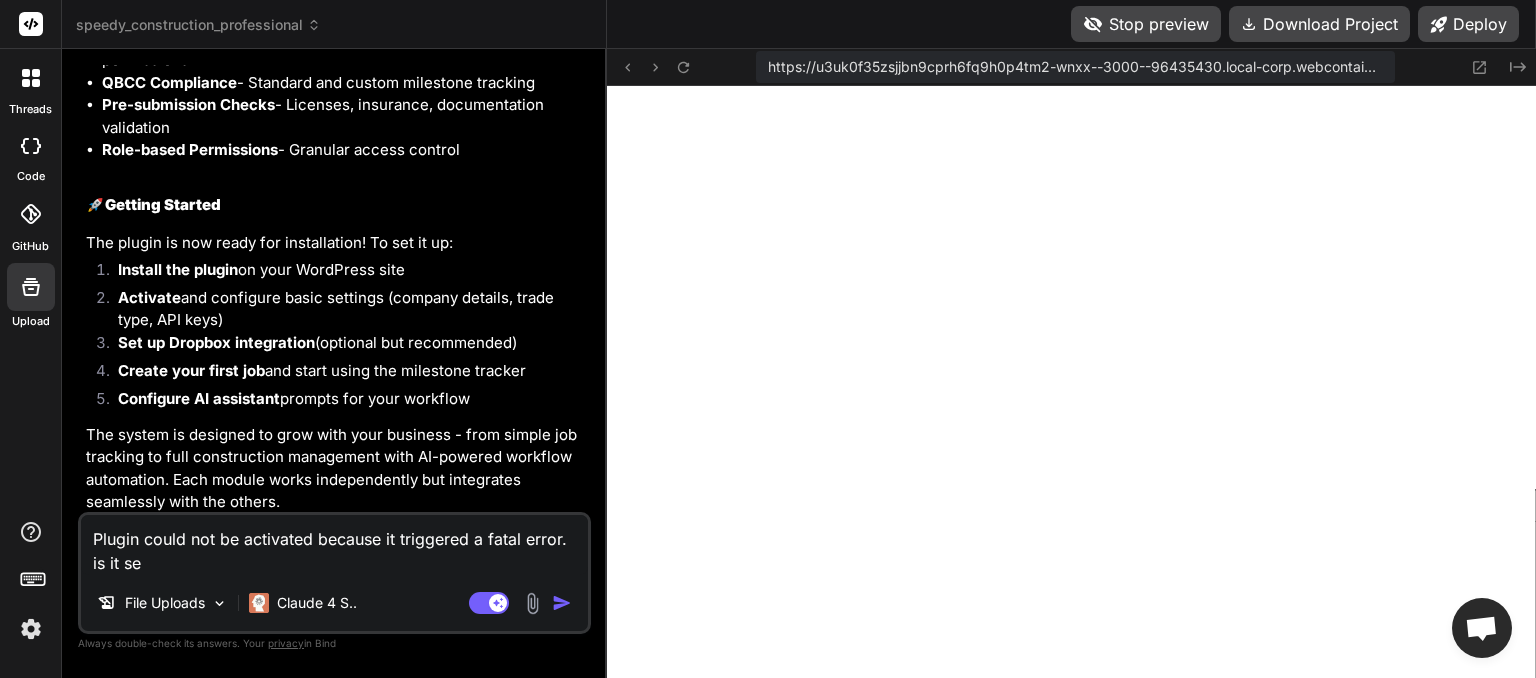 type on "Plugin could not be activated because it triggered a fatal error. is it set" 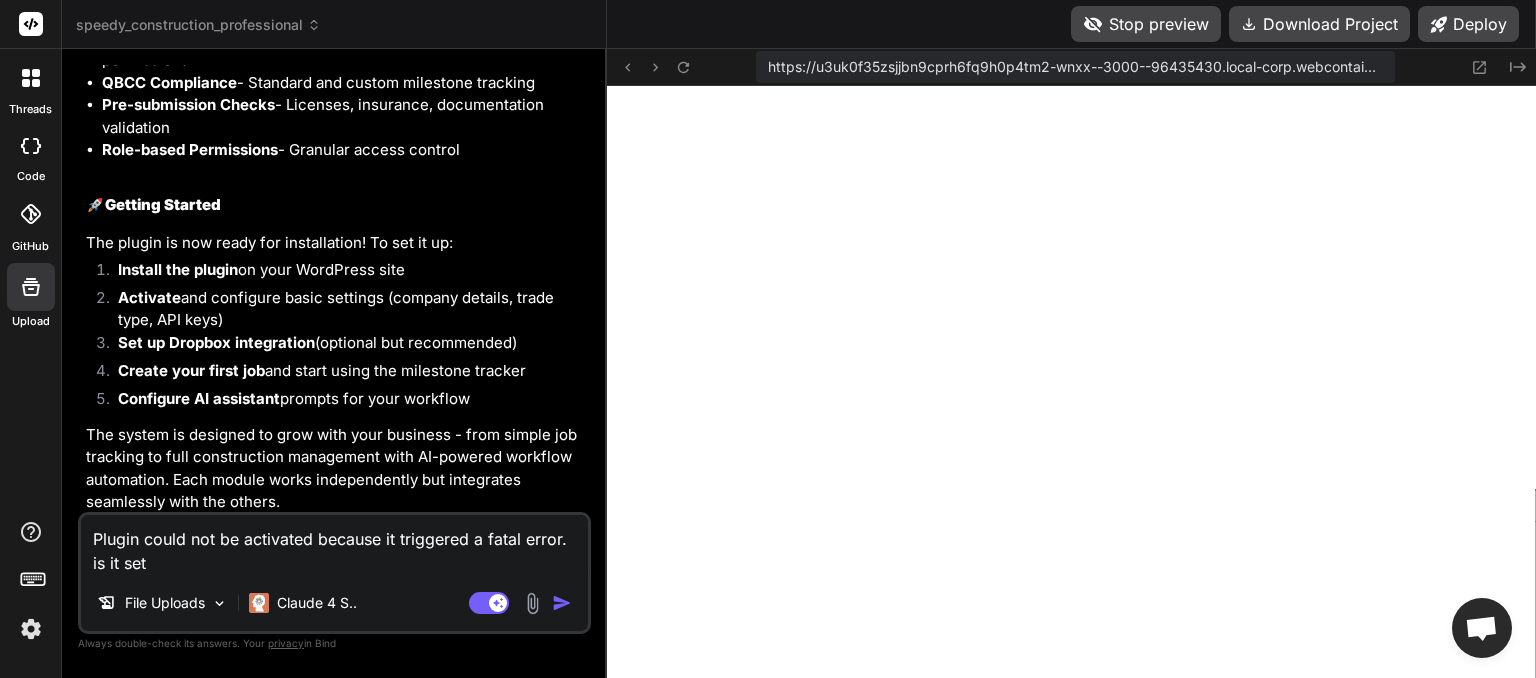 type on "Plugin could not be activated because it triggered a fatal error. is it setu" 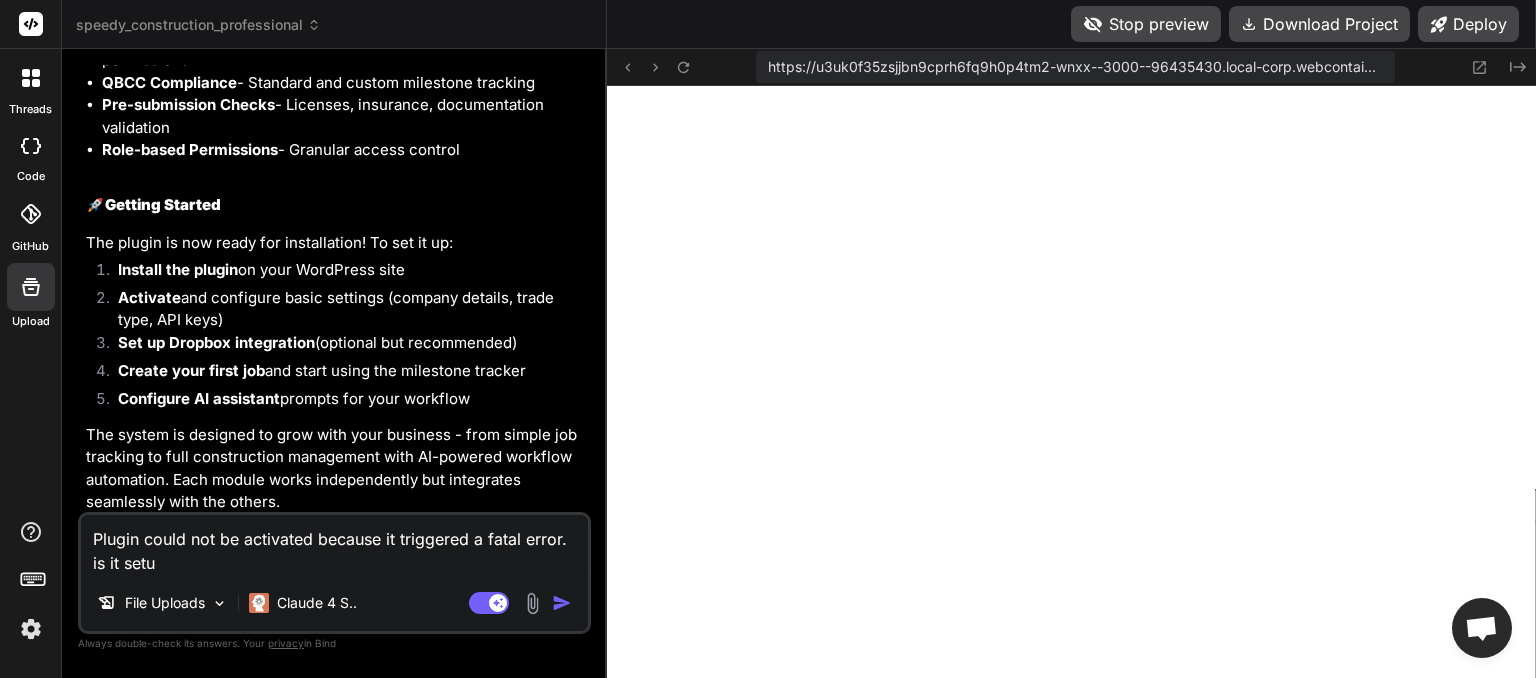 type on "Plugin could not be activated because it triggered a fatal error. is it setup" 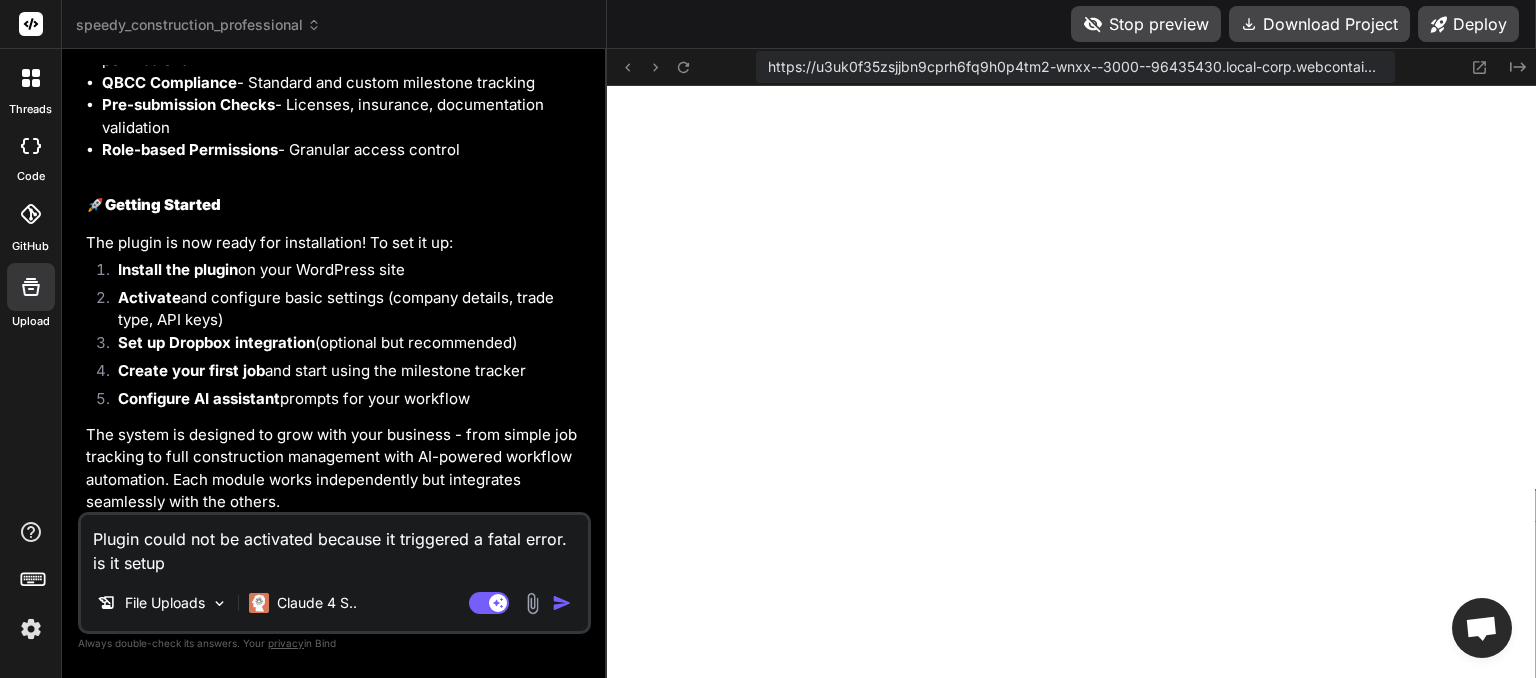 type on "Plugin could not be activated because it triggered a fatal error. is it setup" 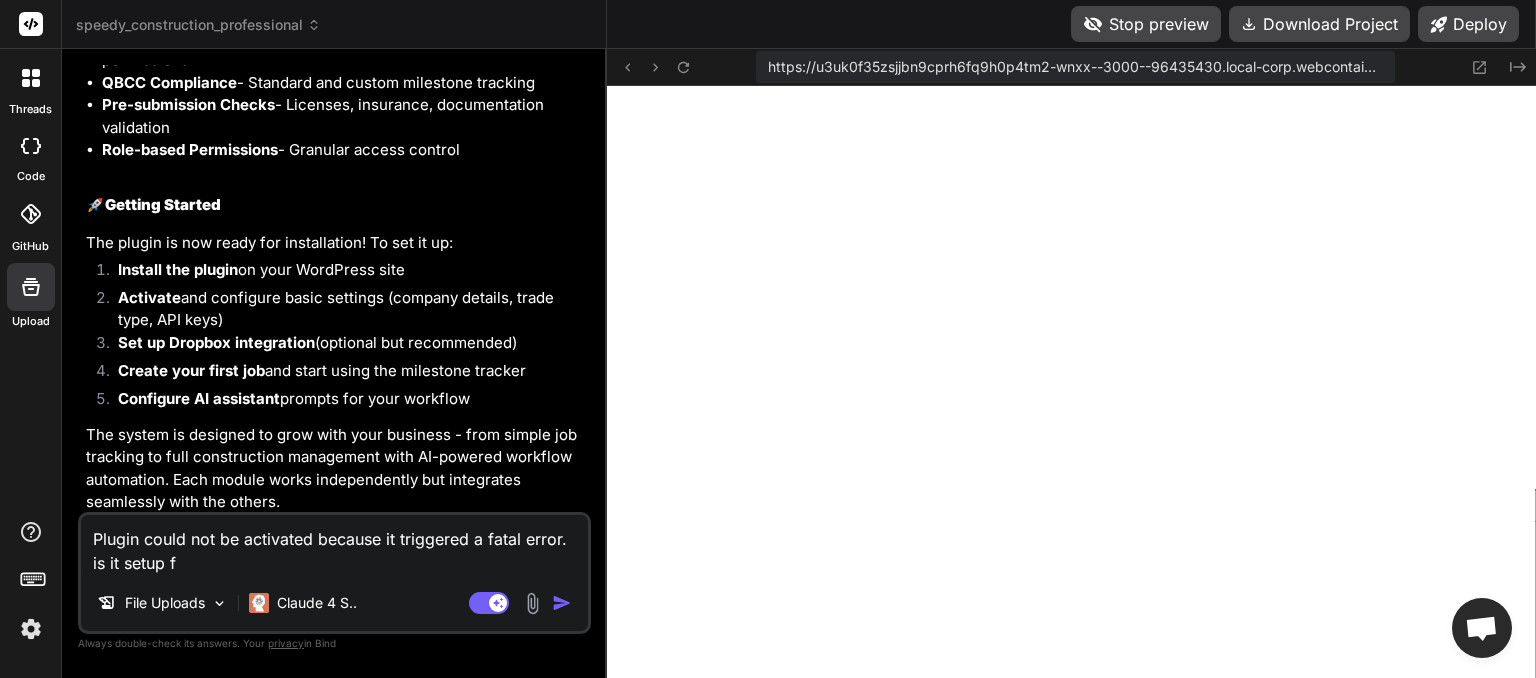 type on "Plugin could not be activated because it triggered a fatal error. is it setup fo" 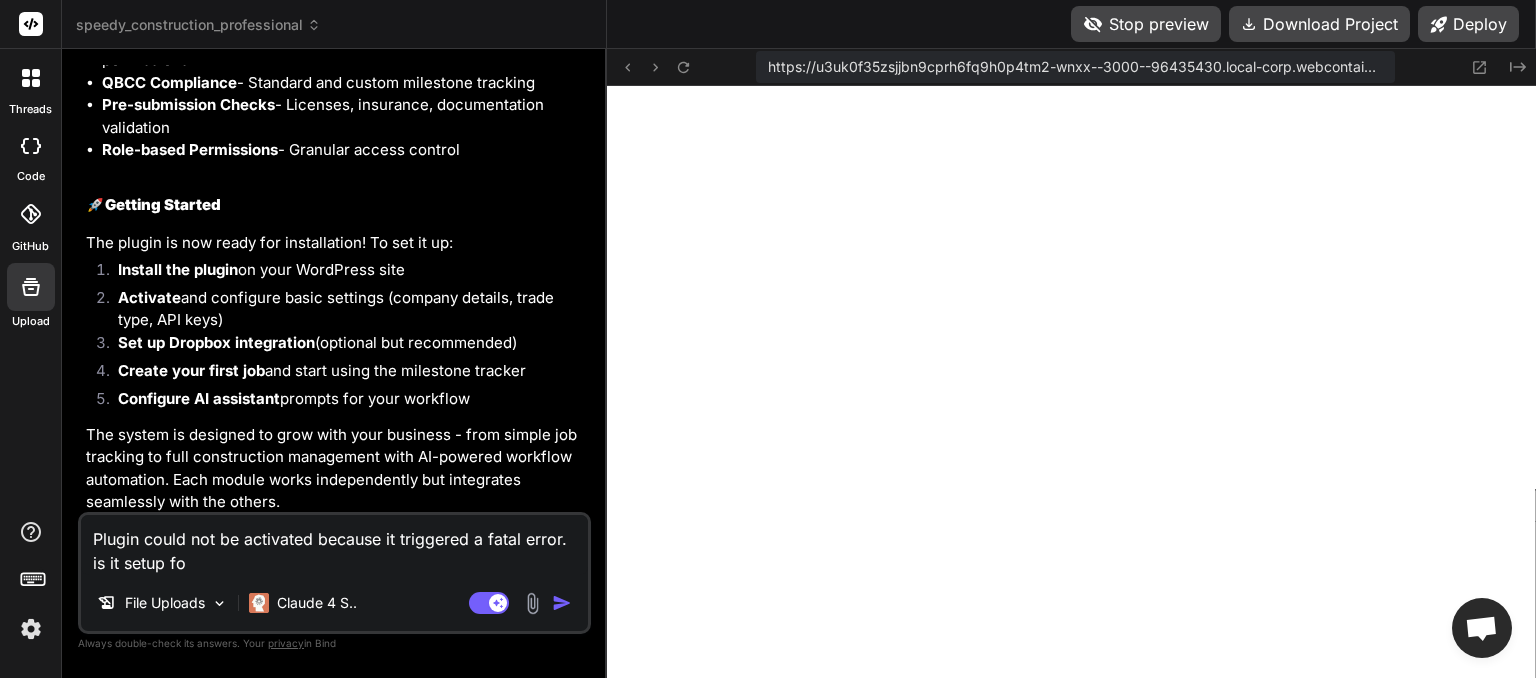 type on "Plugin could not be activated because it triggered a fatal error. is it setup for" 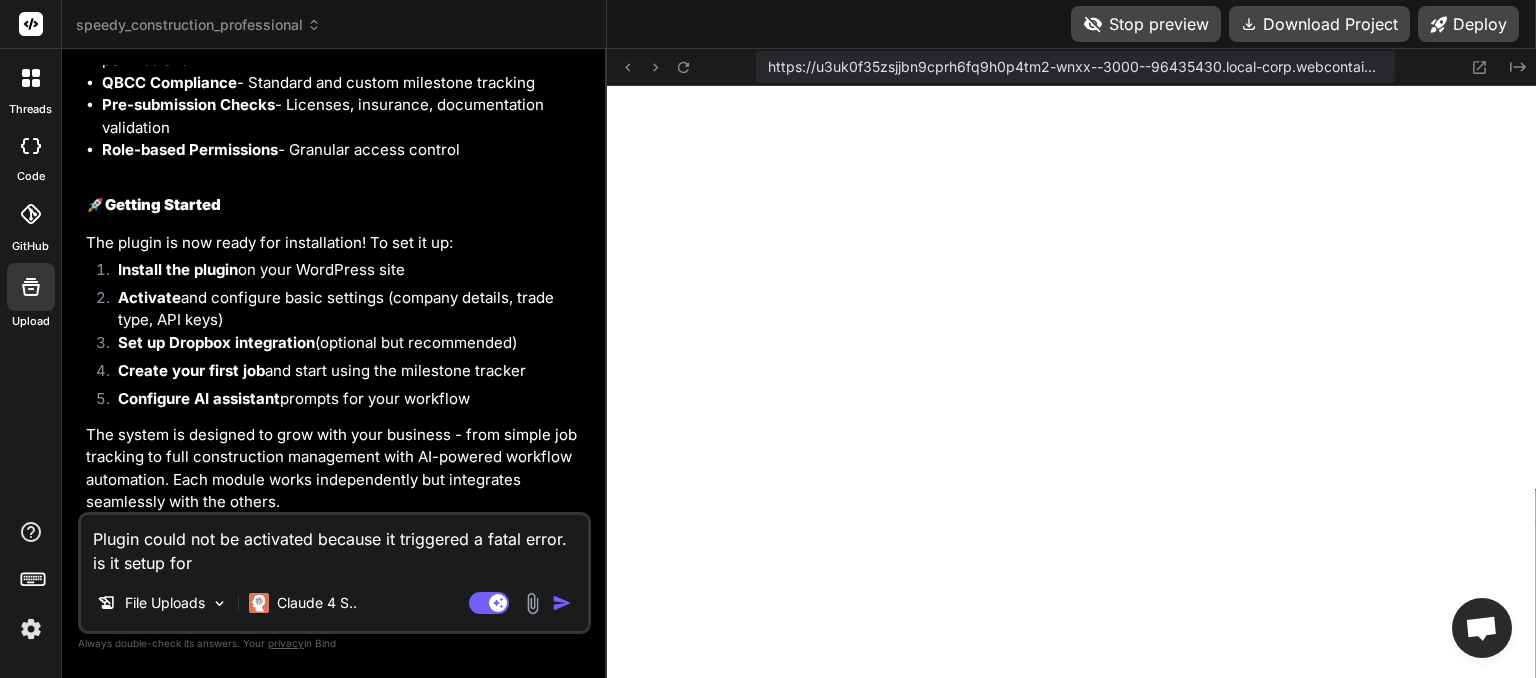 type on "Plugin could not be activated because it triggered a fatal error. is it setup for" 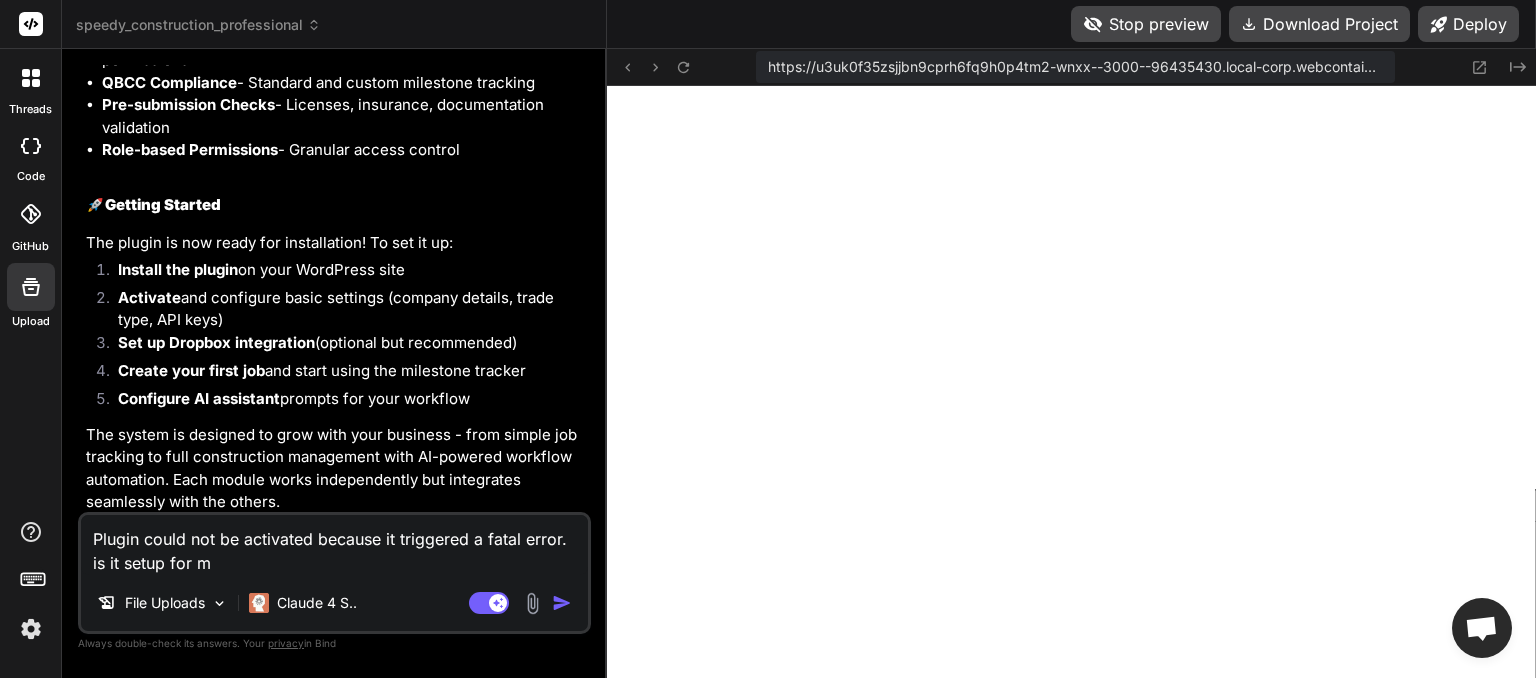 type on "Plugin could not be activated because it triggered a fatal error. is it setup for mu" 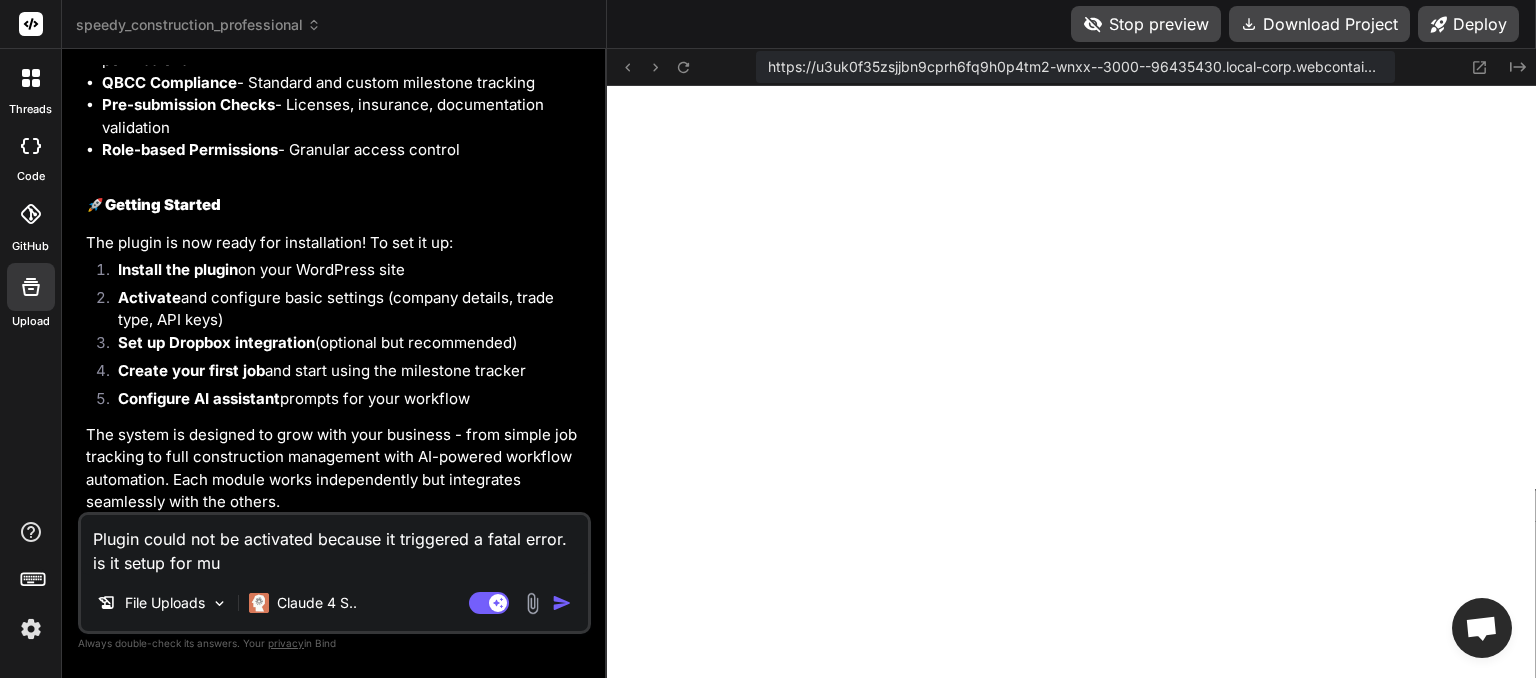 type on "Plugin could not be activated because it triggered a fatal error. is it setup for mul" 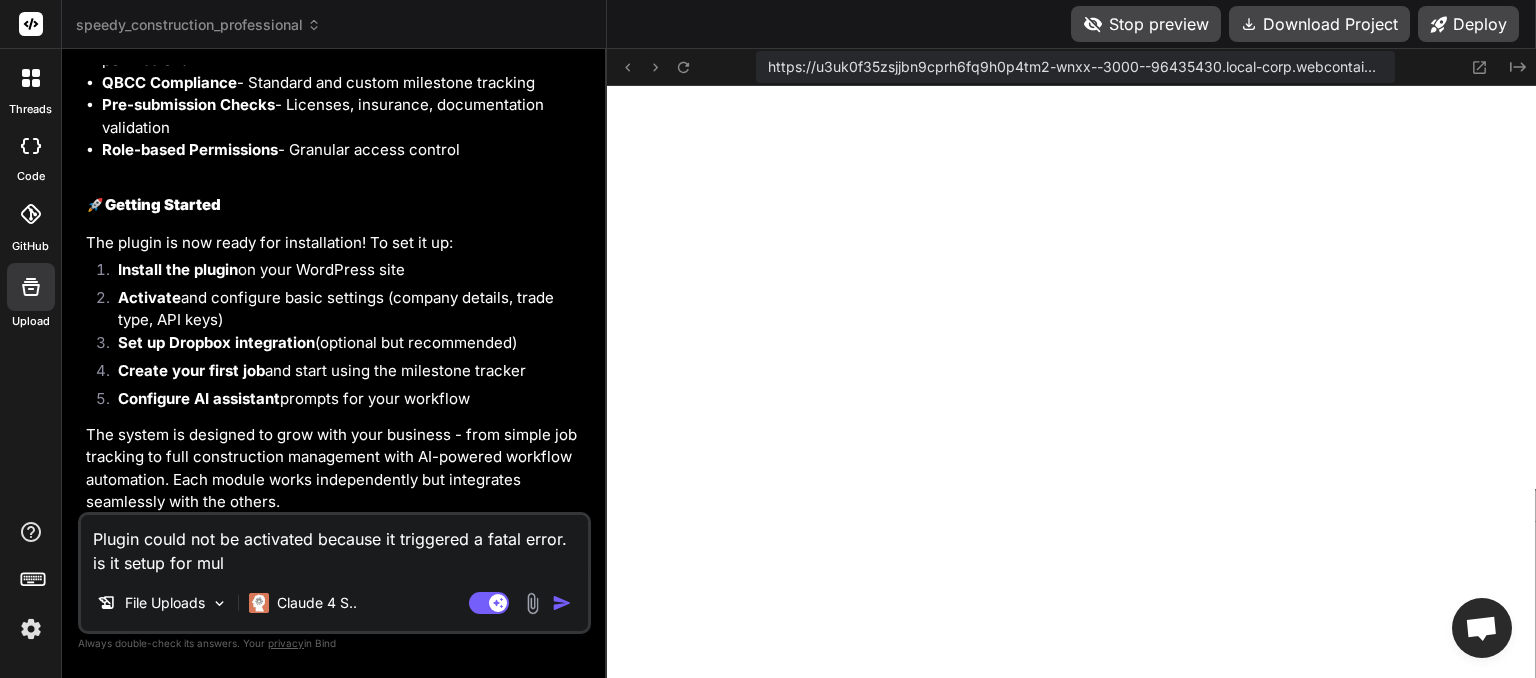 type on "Plugin could not be activated because it triggered a fatal error. is it setup for mult" 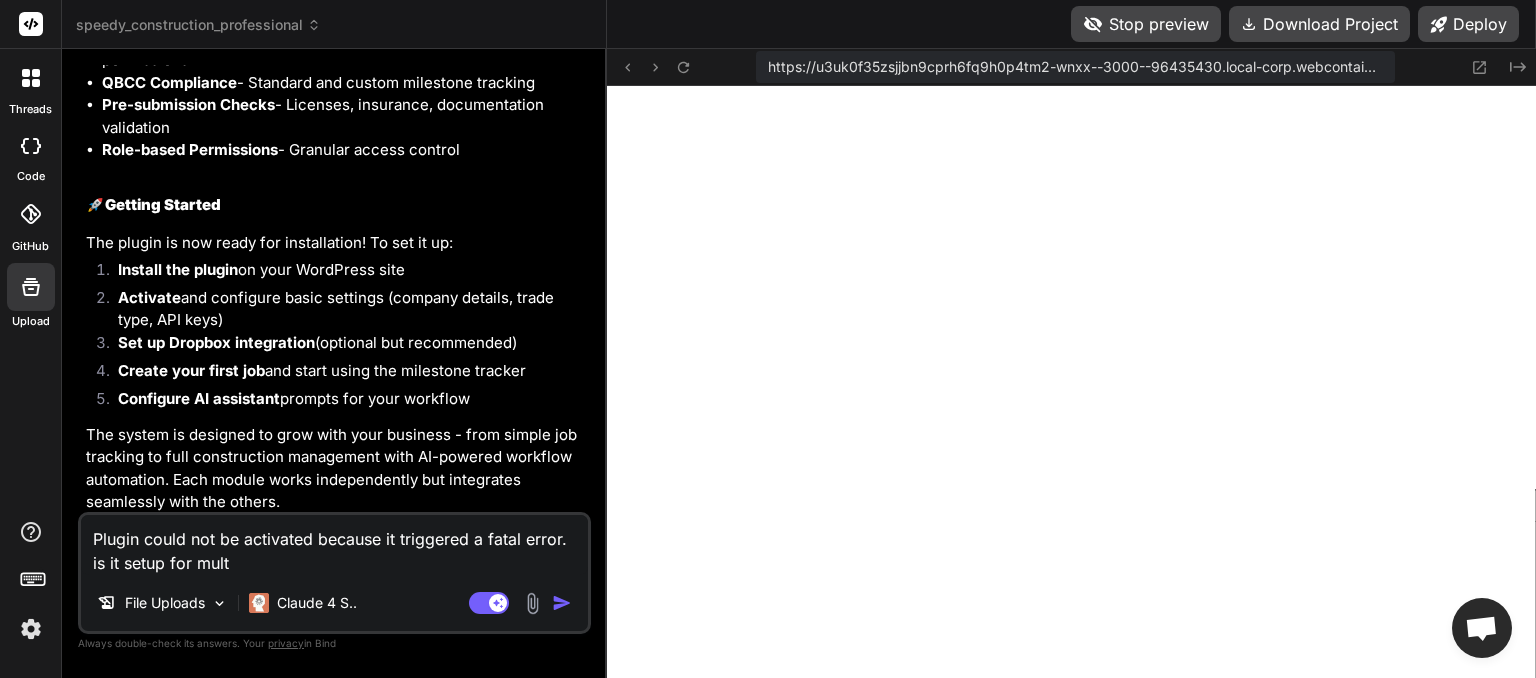 type on "Plugin could not be activated because it triggered a fatal error. is it setup for multi" 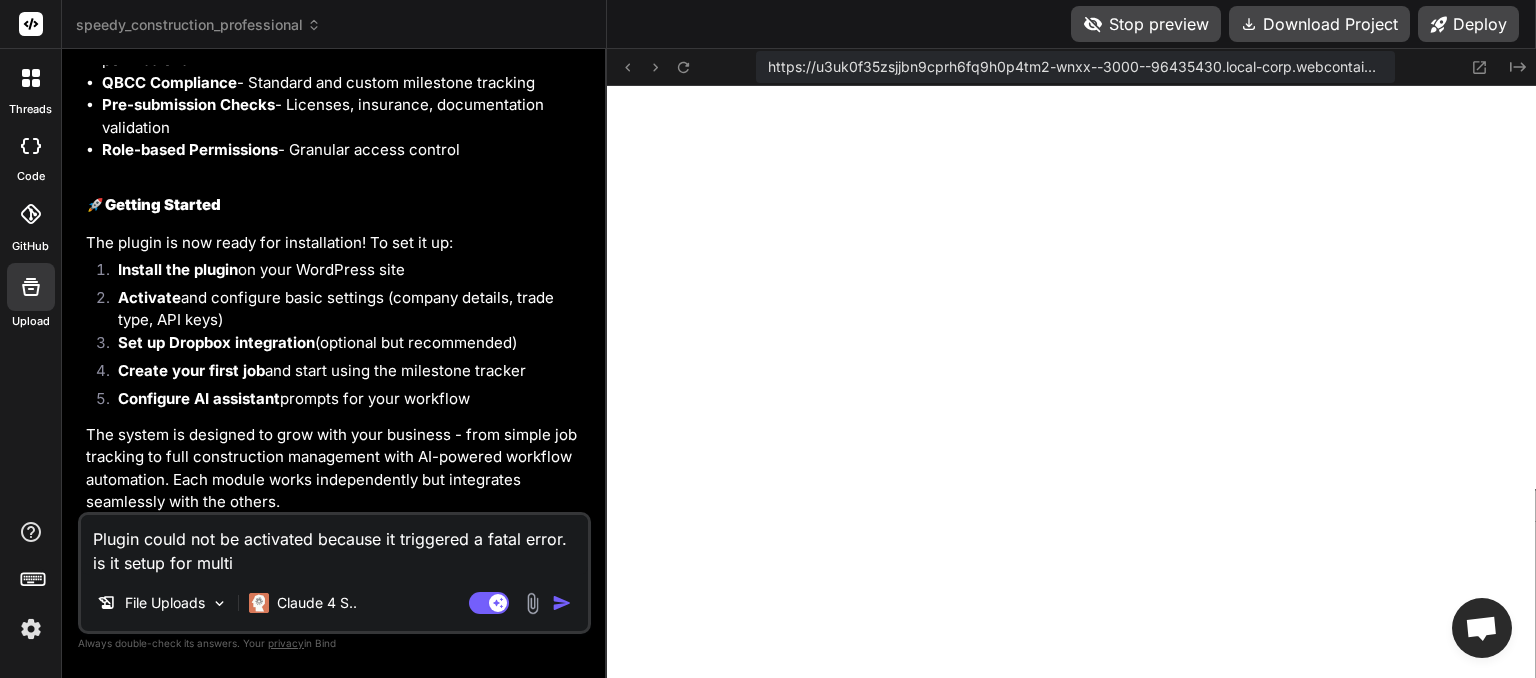 type on "Plugin could not be activated because it triggered a fatal error. is it setup for multip" 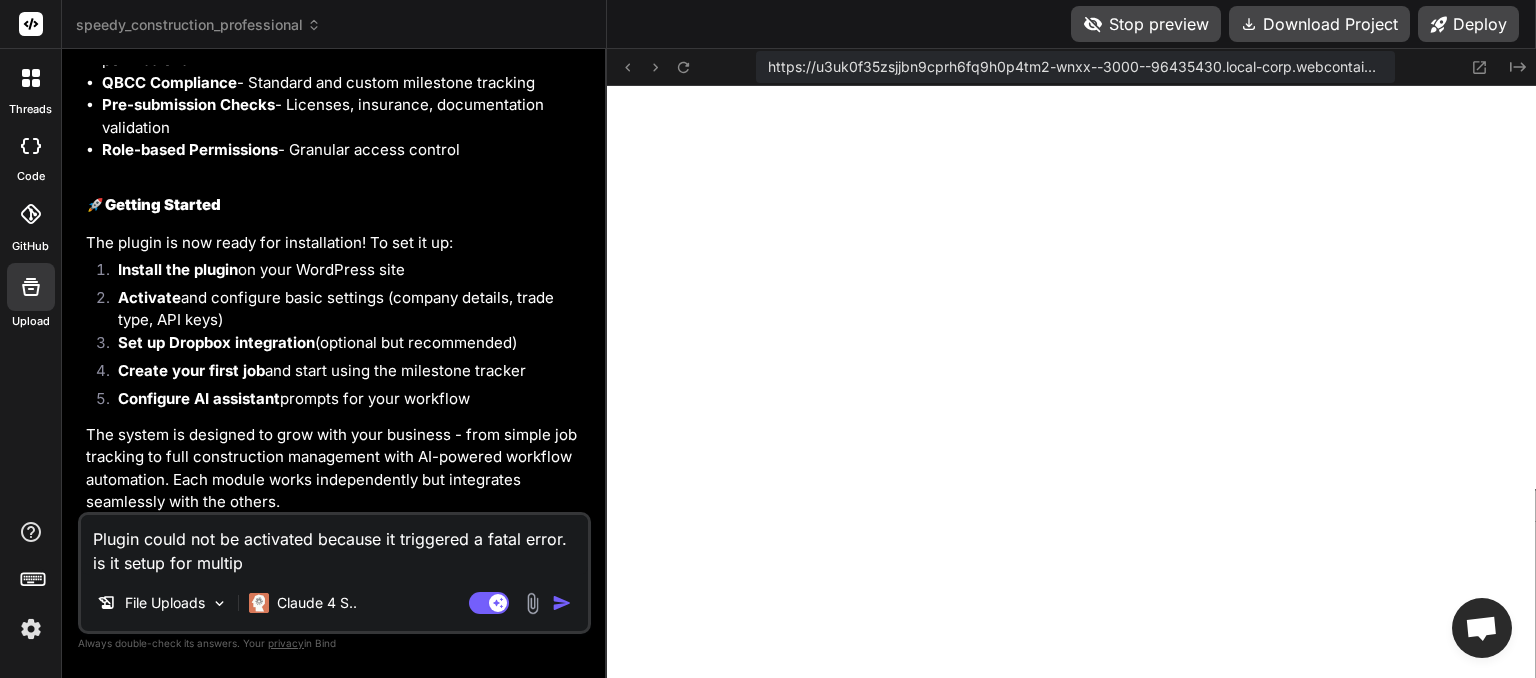 type on "Plugin could not be activated because it triggered a fatal error. is it setup for multipr" 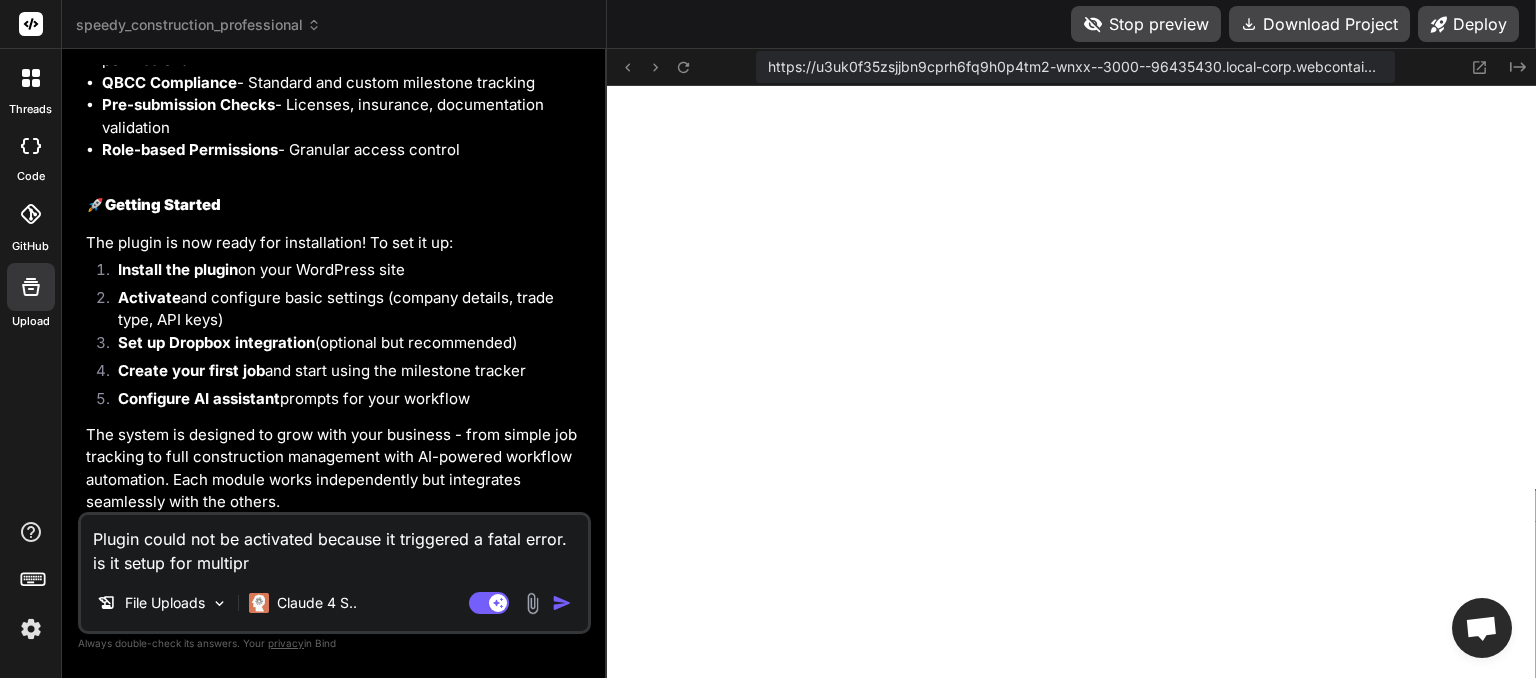 type on "Plugin could not be activated because it triggered a fatal error. is it setup for multipre" 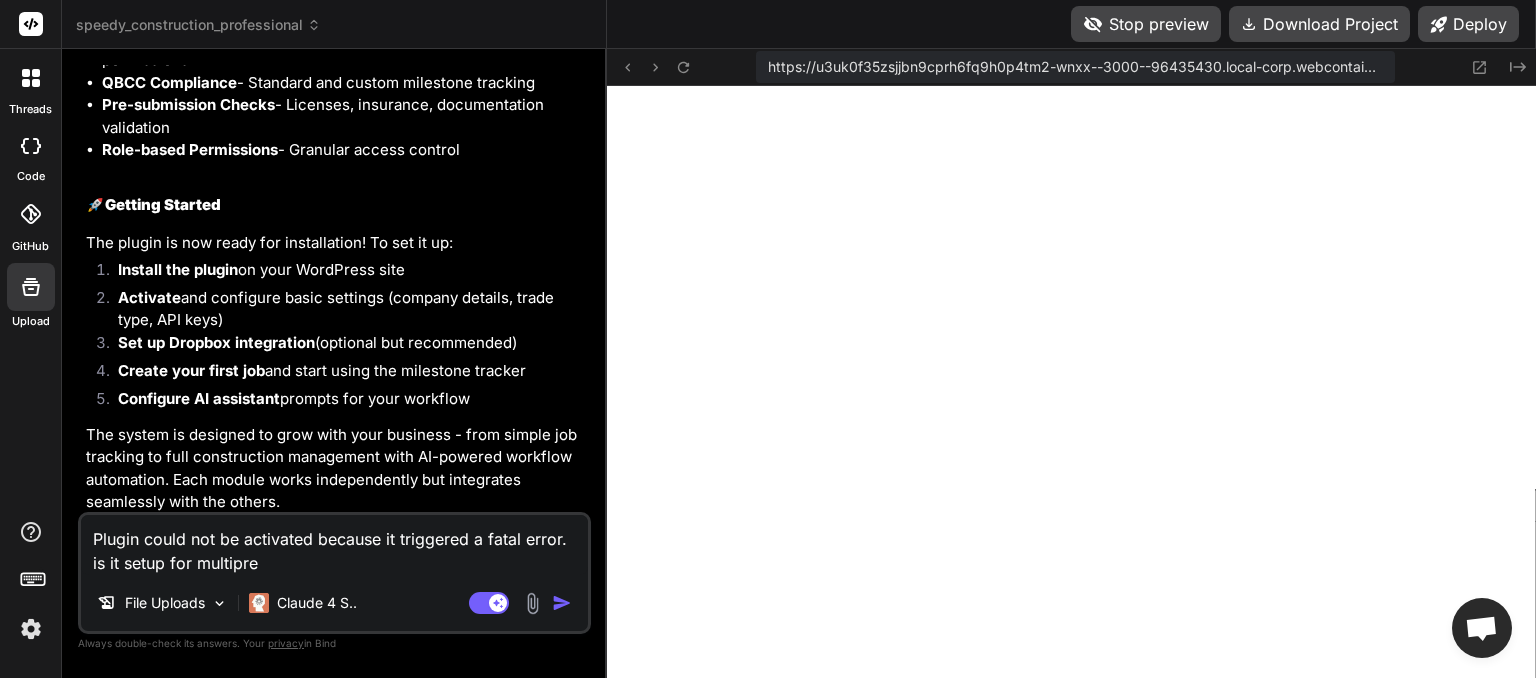 type on "Plugin could not be activated because it triggered a fatal error. is it setup for multipres" 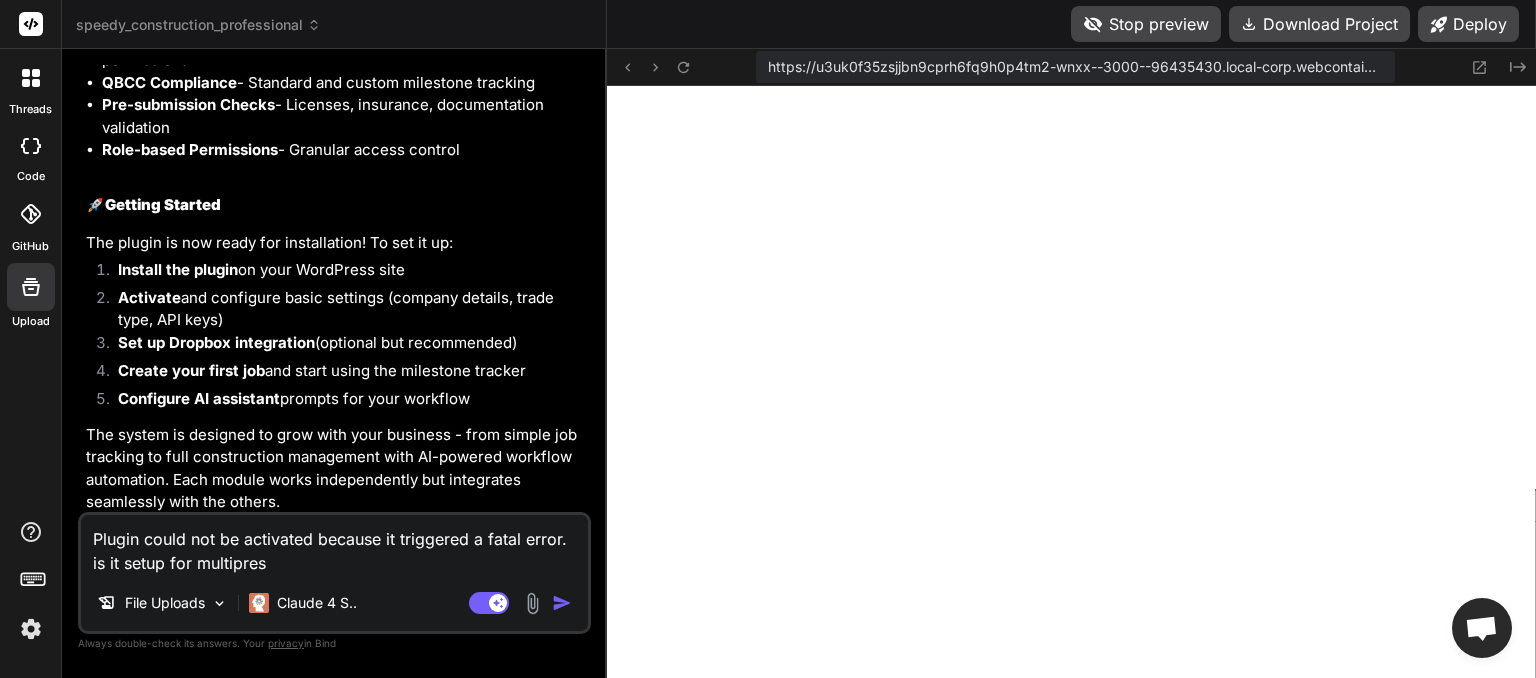 type on "Plugin could not be activated because it triggered a fatal error. is it setup for multipress" 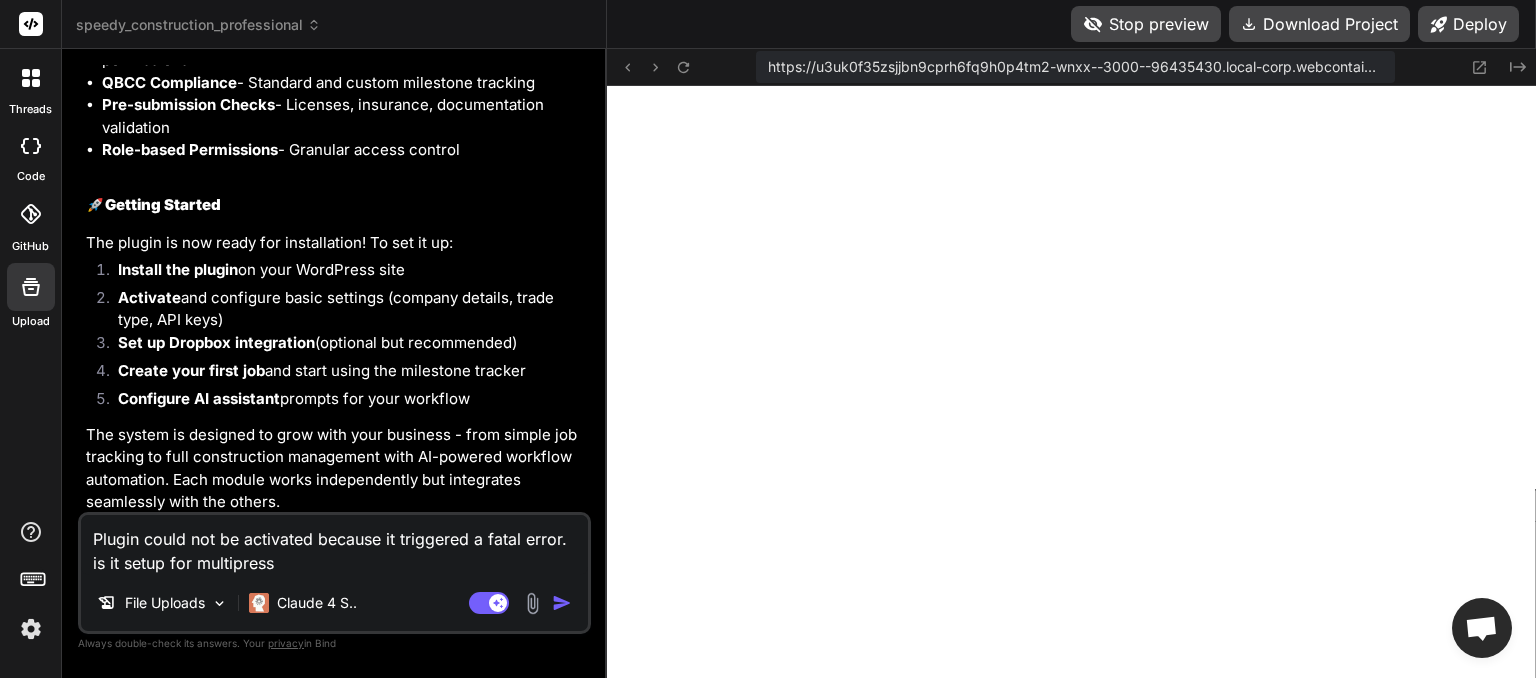 type on "Plugin could not be activated because it triggered a fatal error. is it setup for multipress" 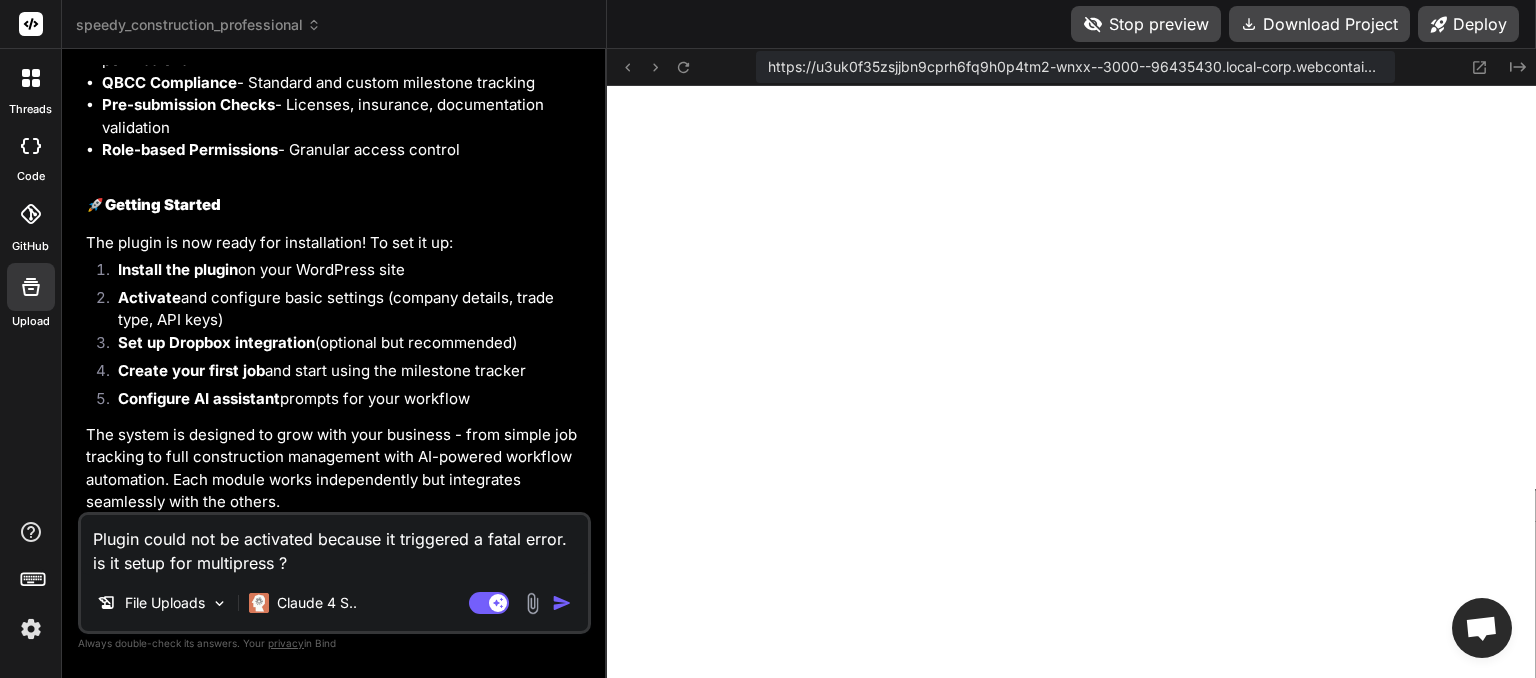 type on "x" 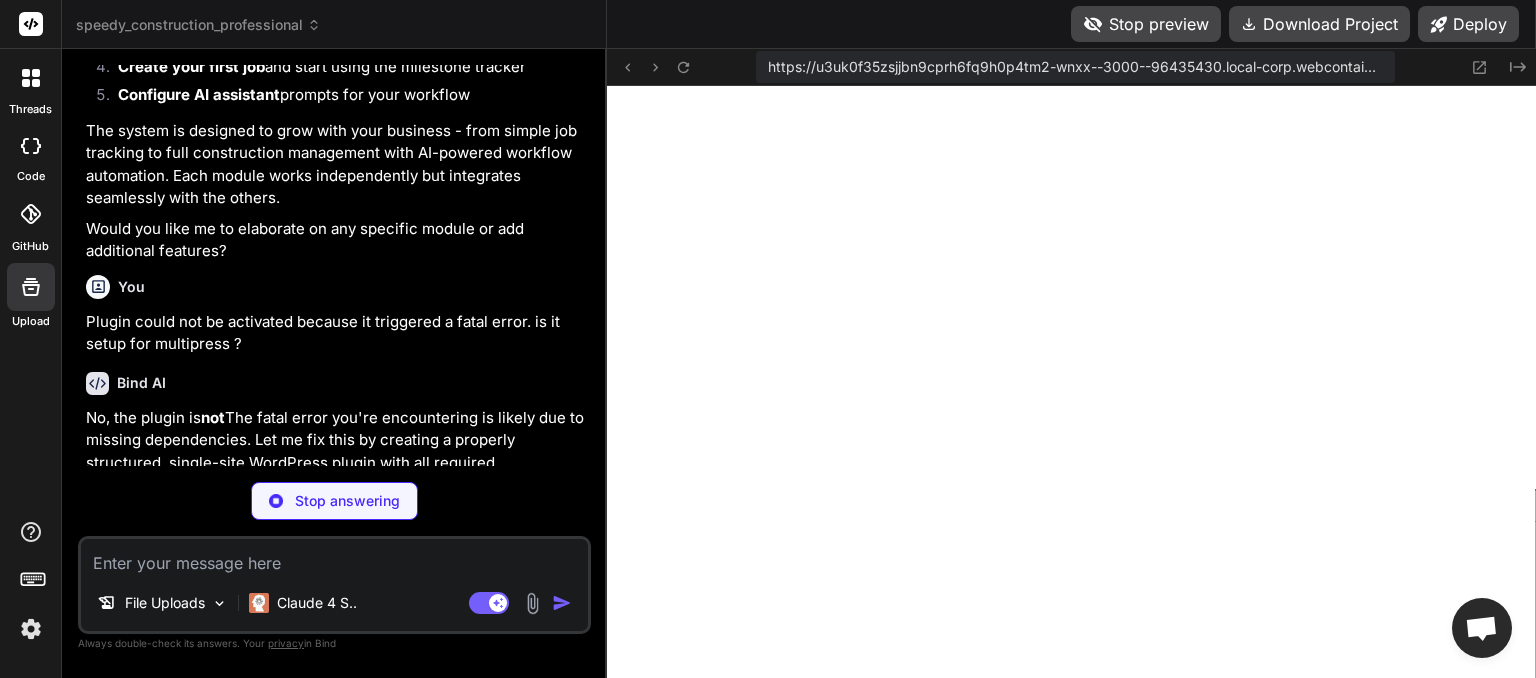 scroll, scrollTop: 9761, scrollLeft: 0, axis: vertical 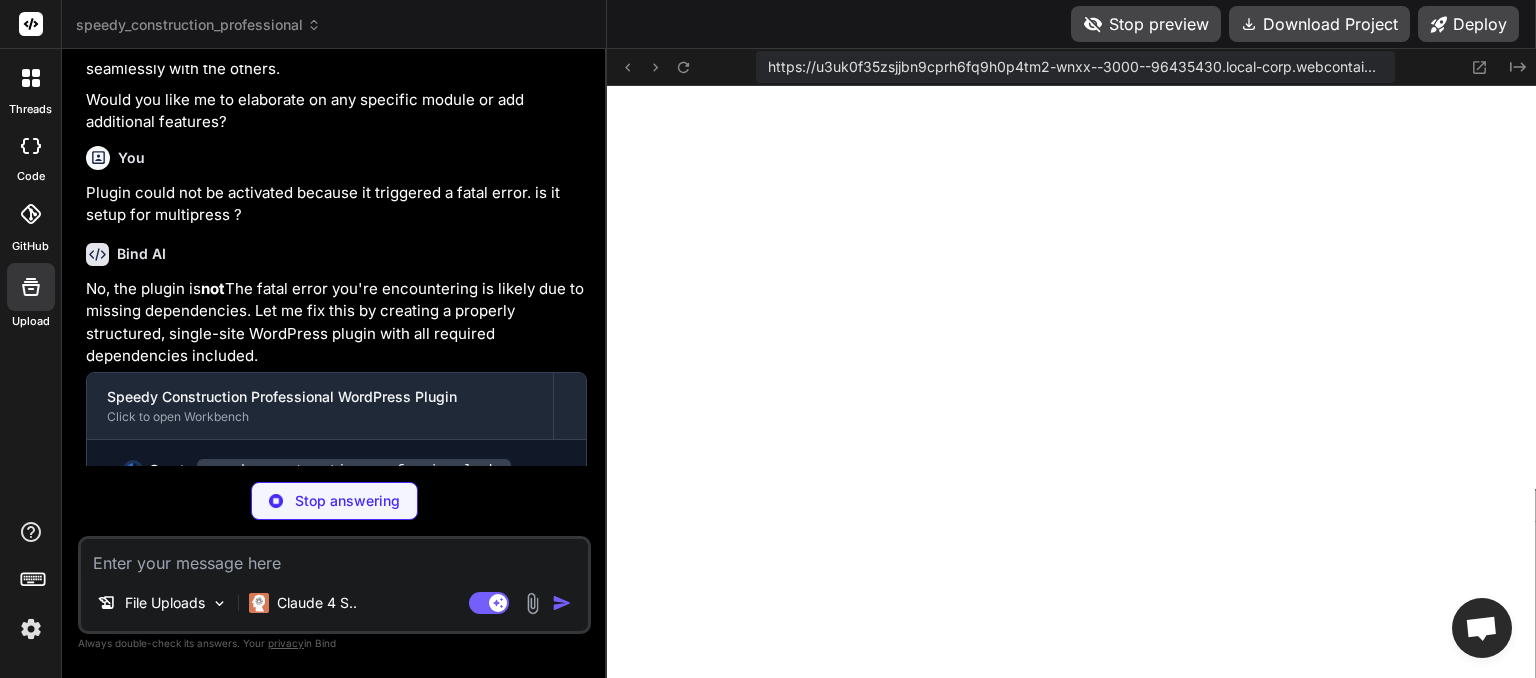type on "x" 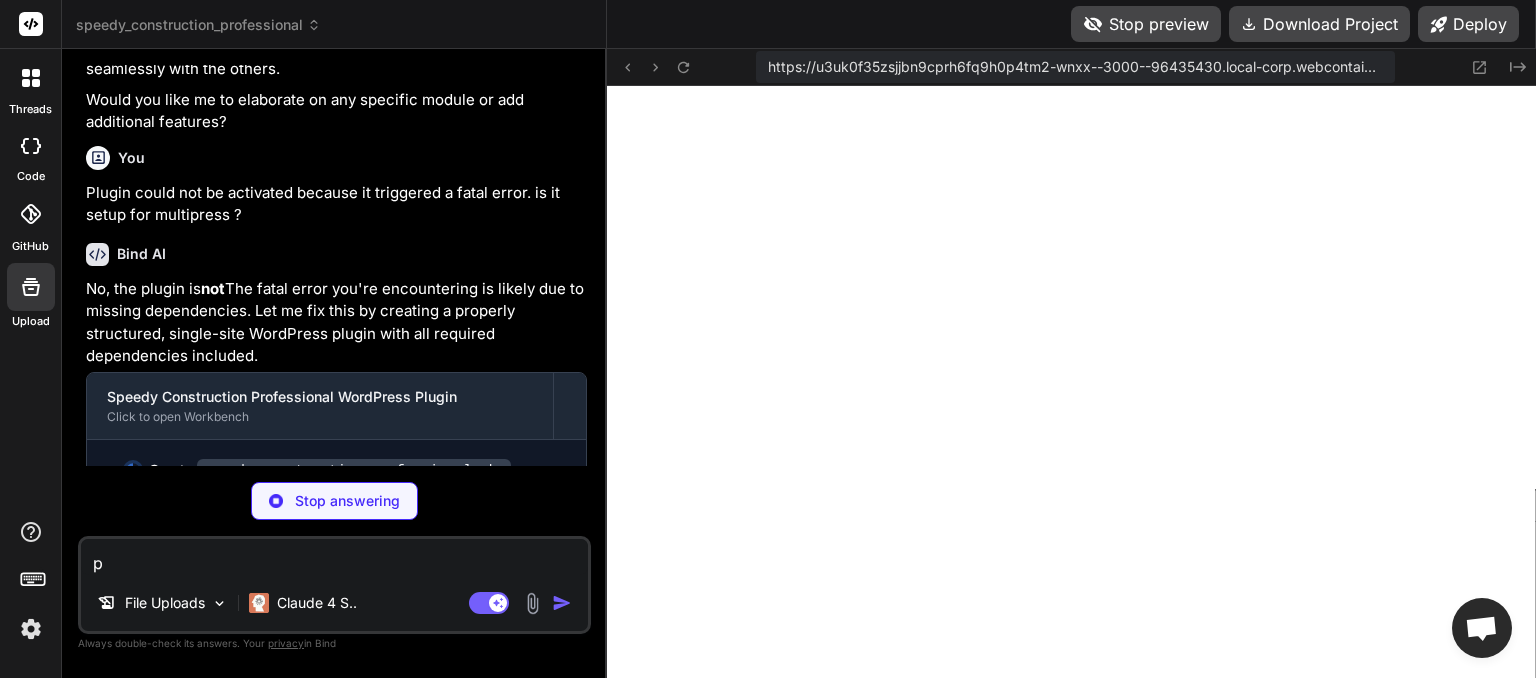 type on "x" 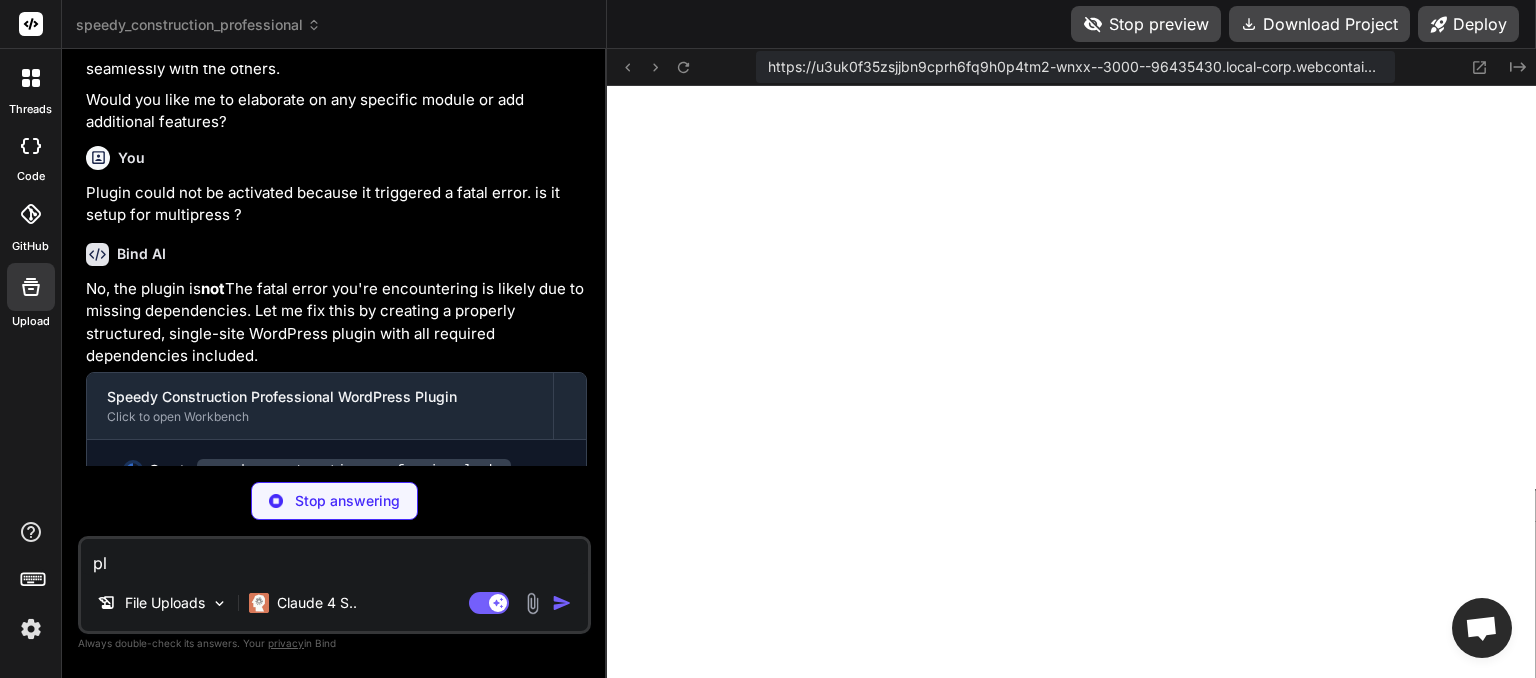 type on "x" 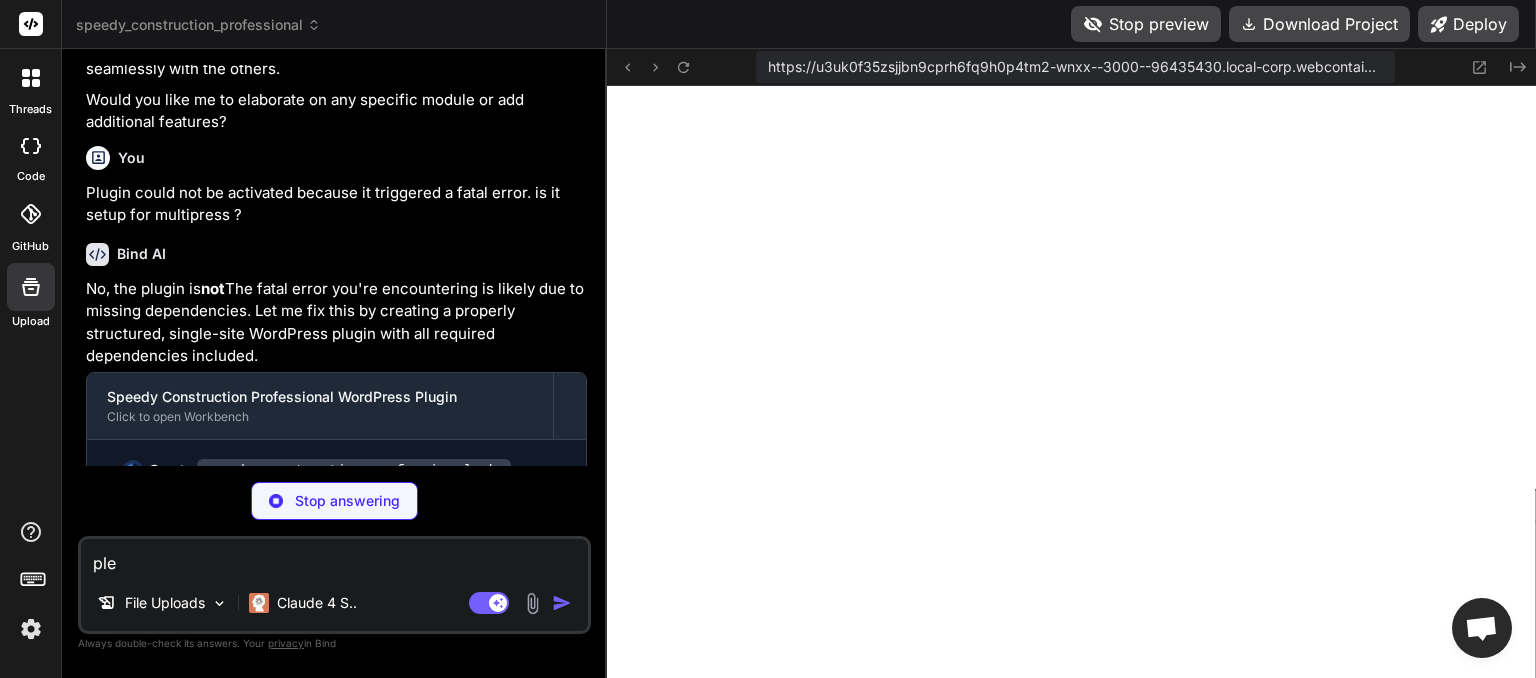 type on "x" 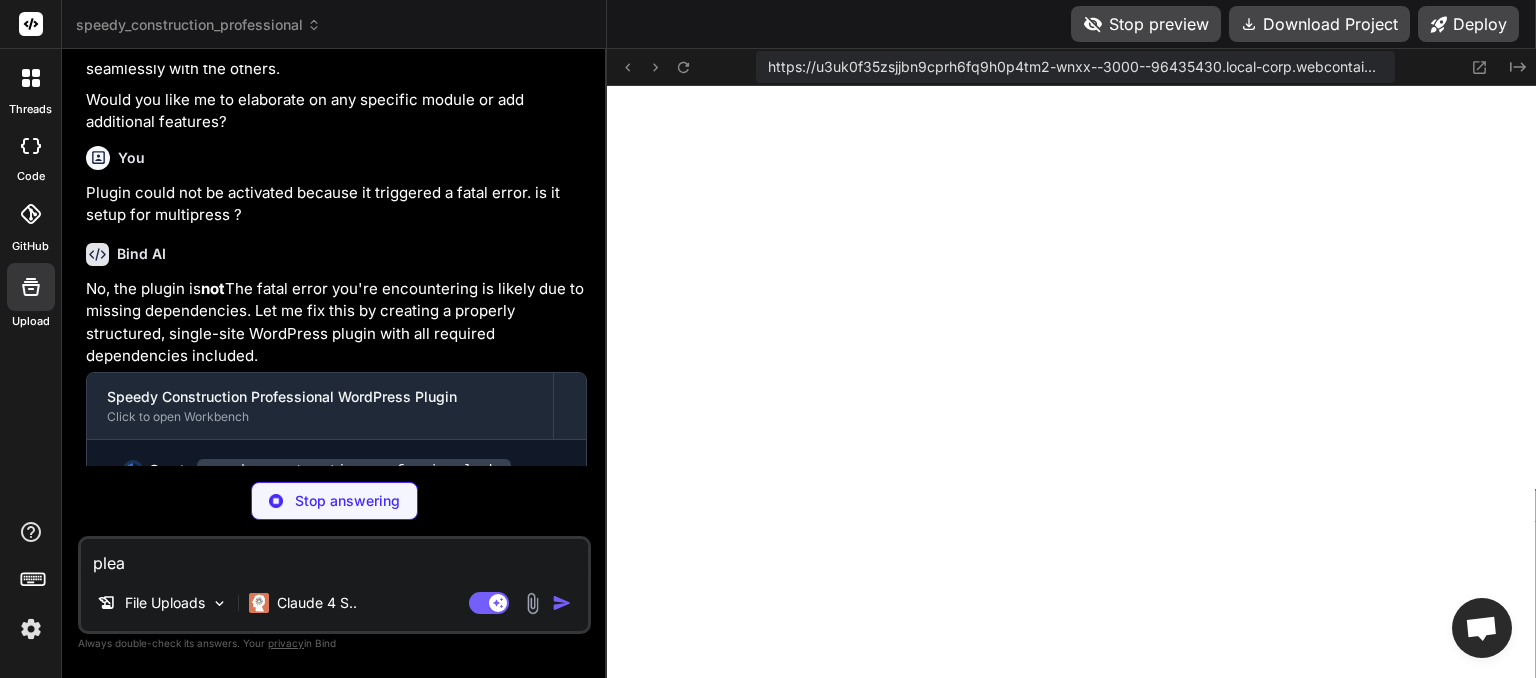 type on "x" 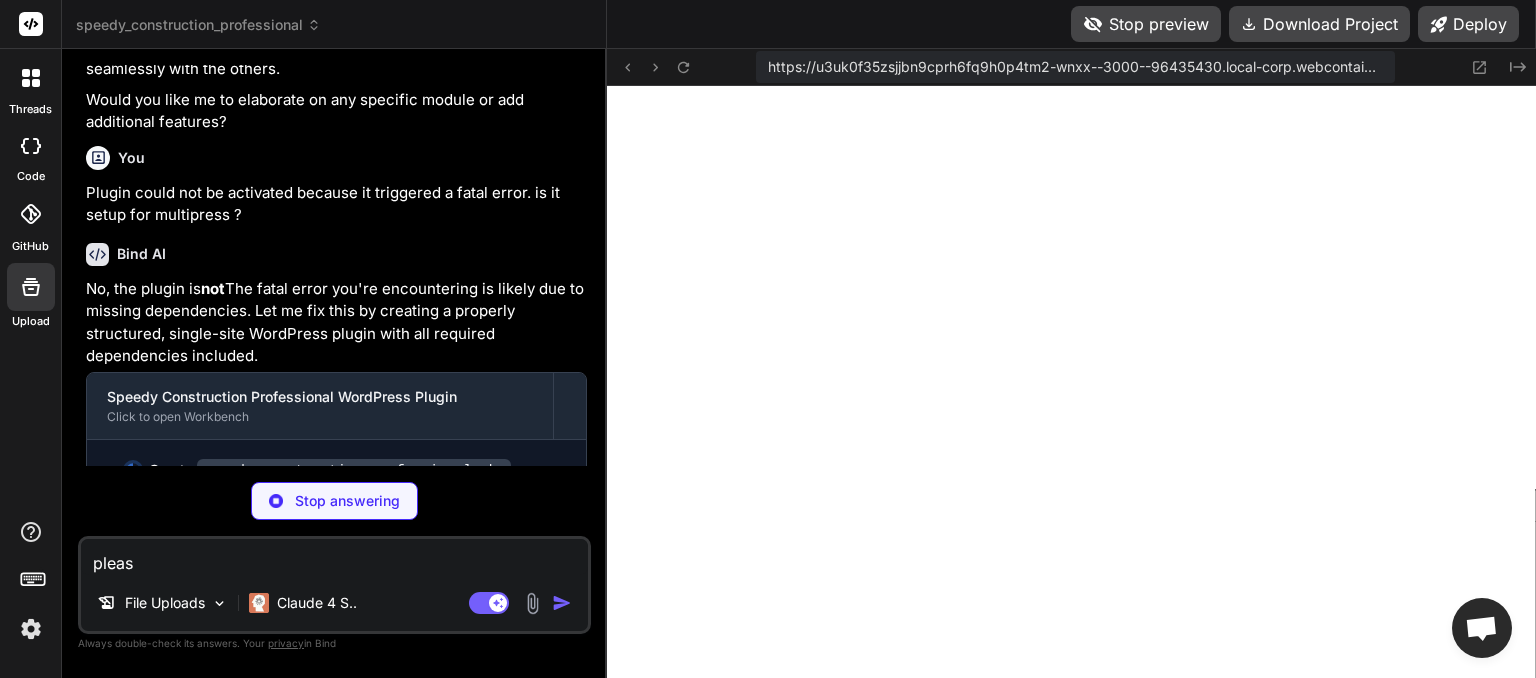 type on "x" 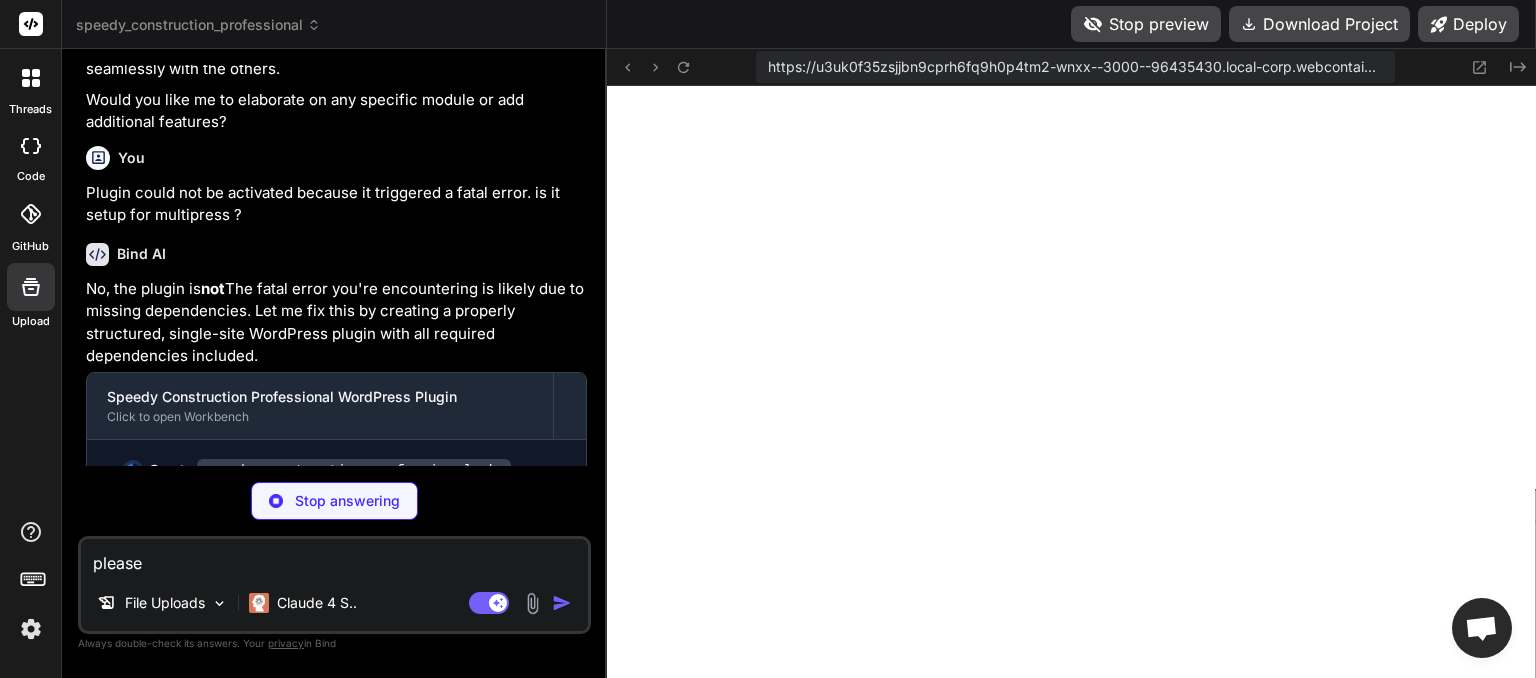 type on "x" 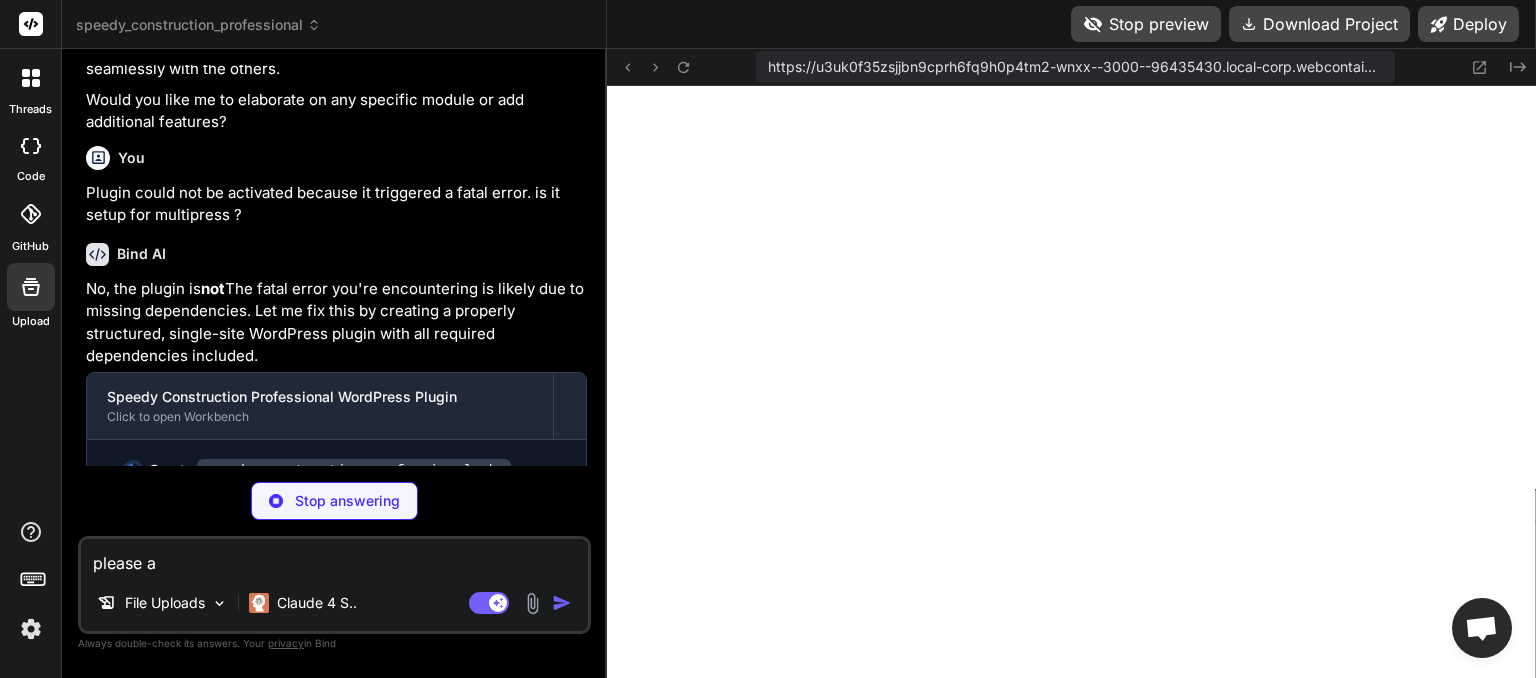 type on "x" 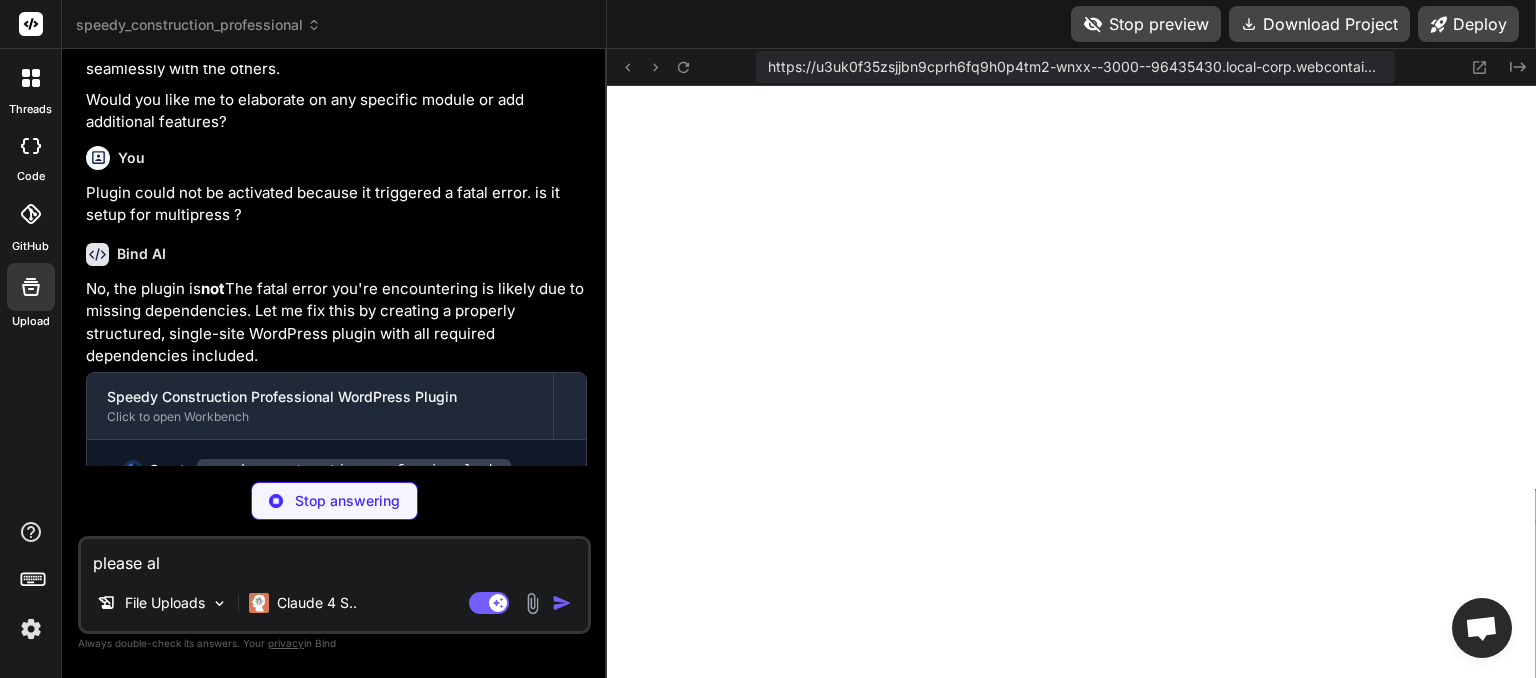 type on "x" 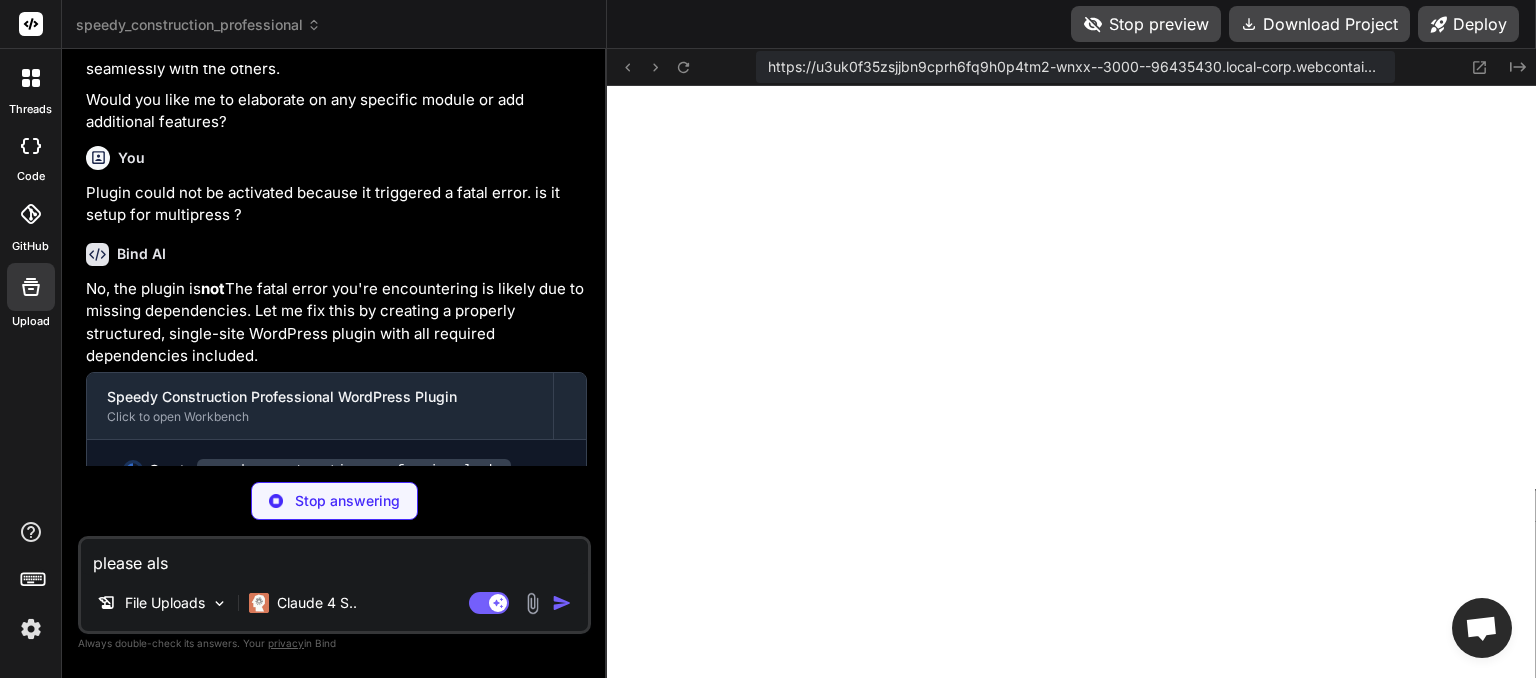 type on "x" 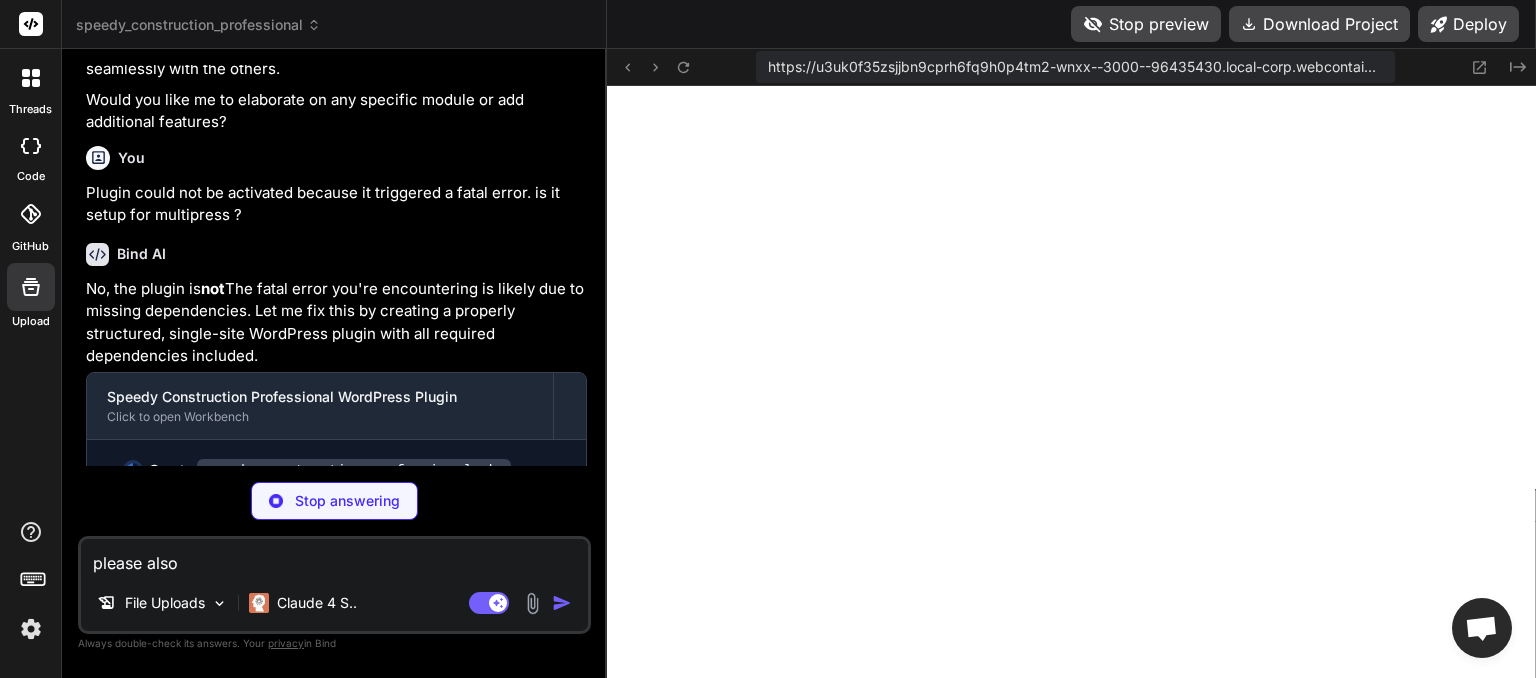 type on "x" 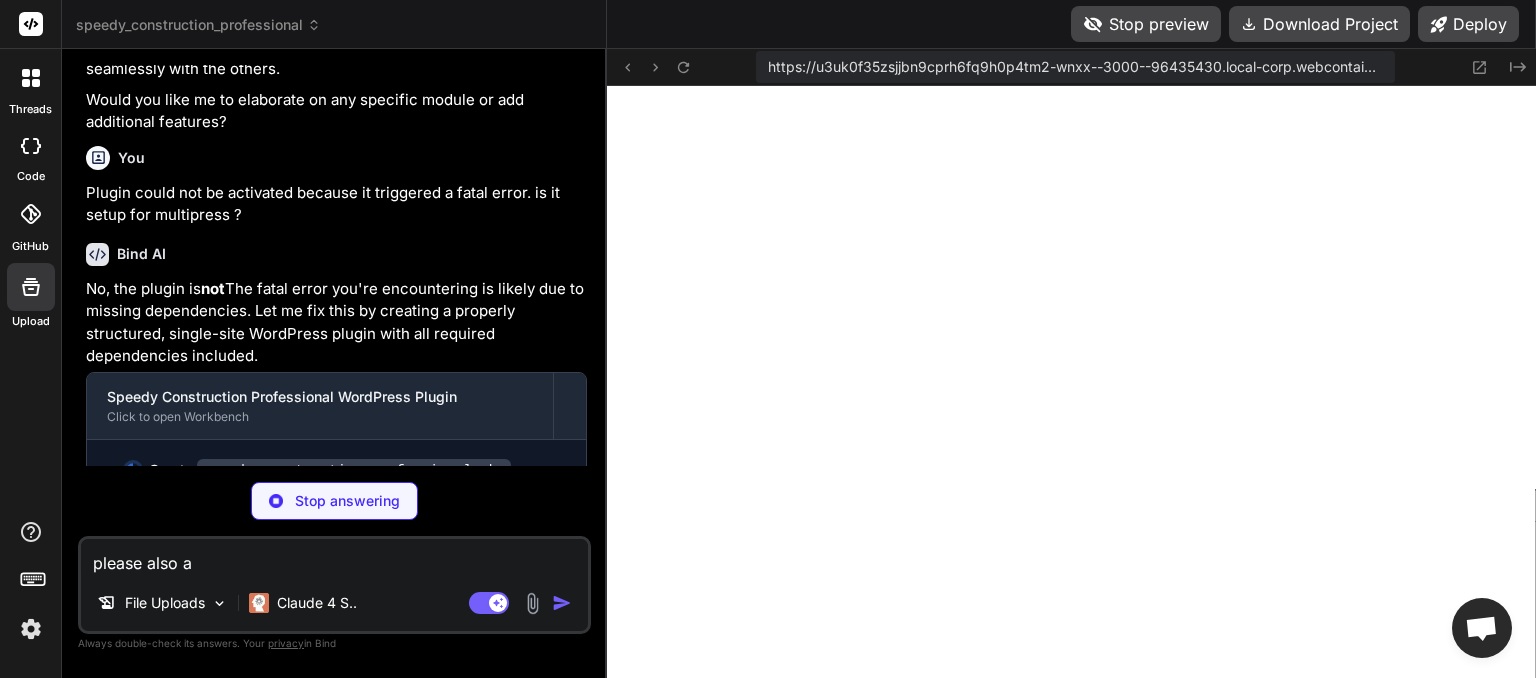 type on "x" 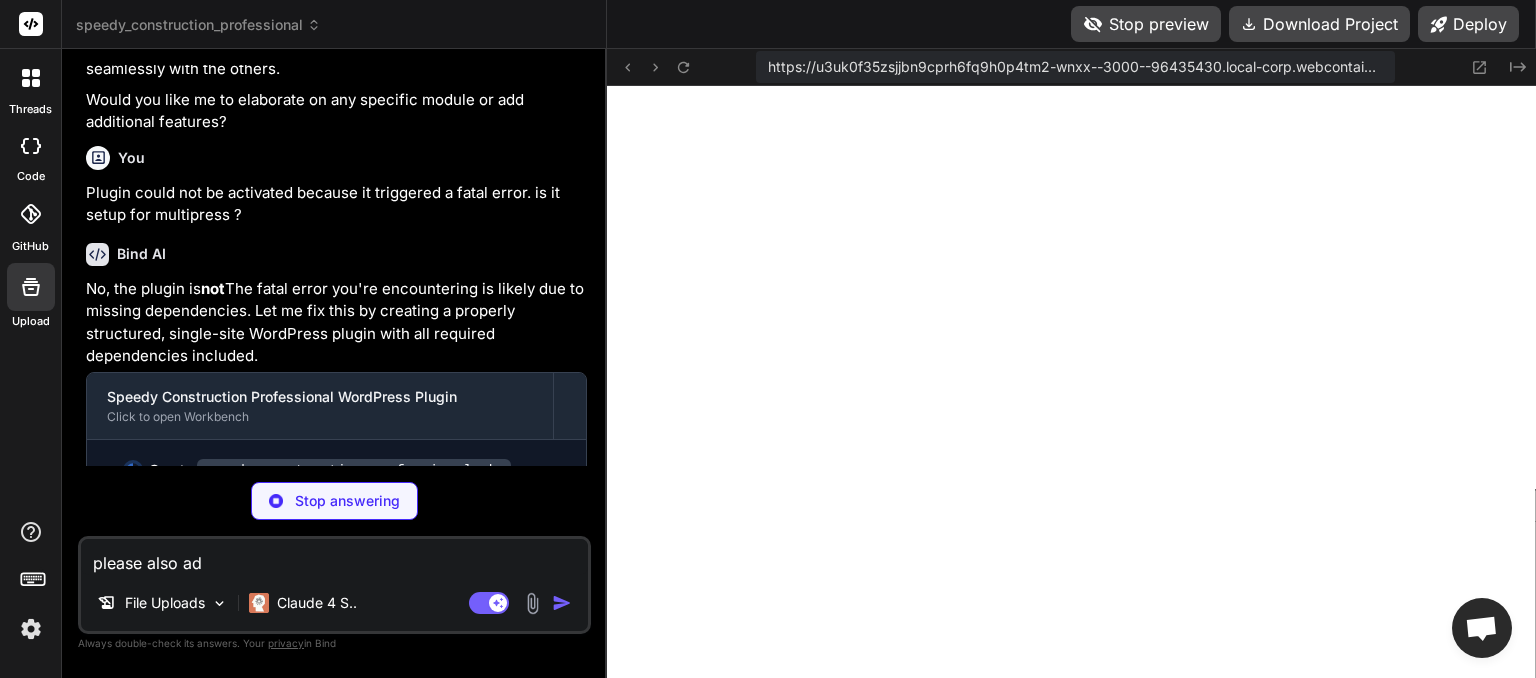 type on "x" 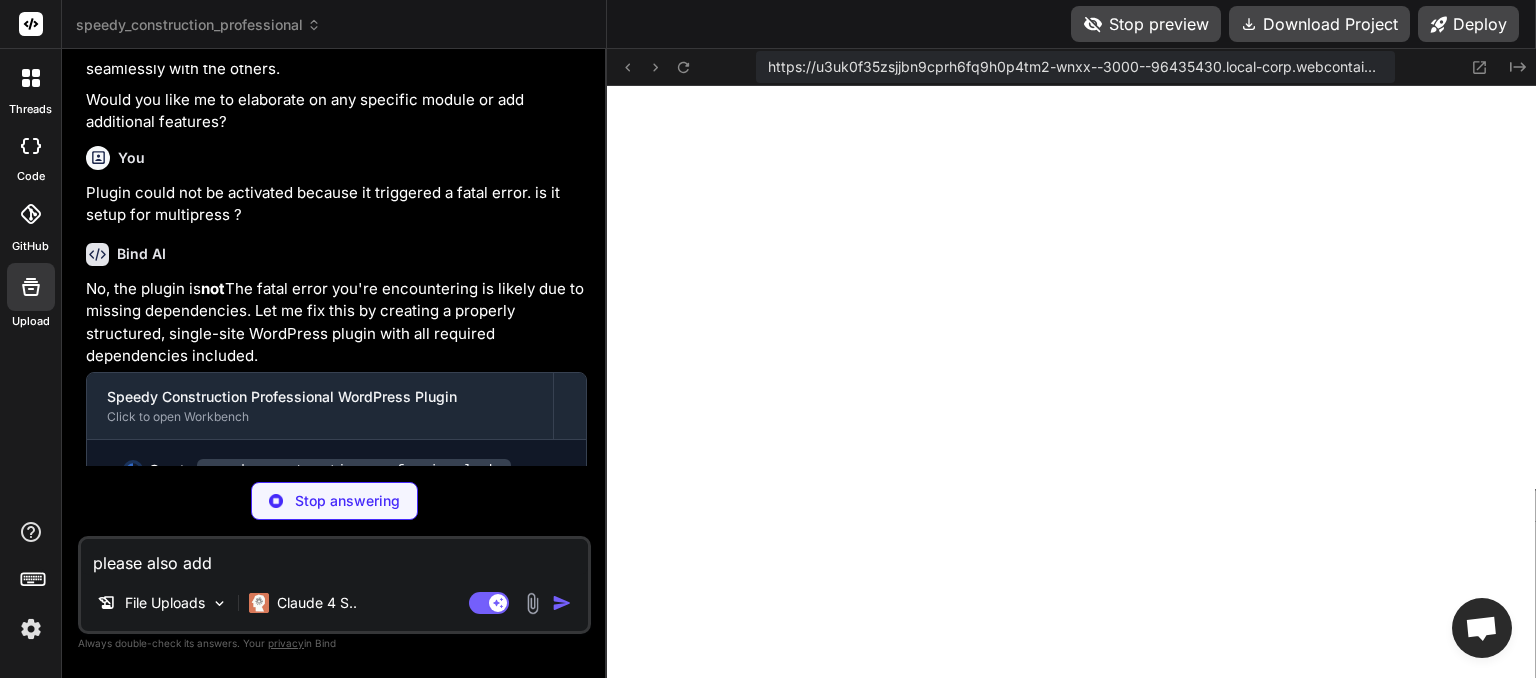 type on "x" 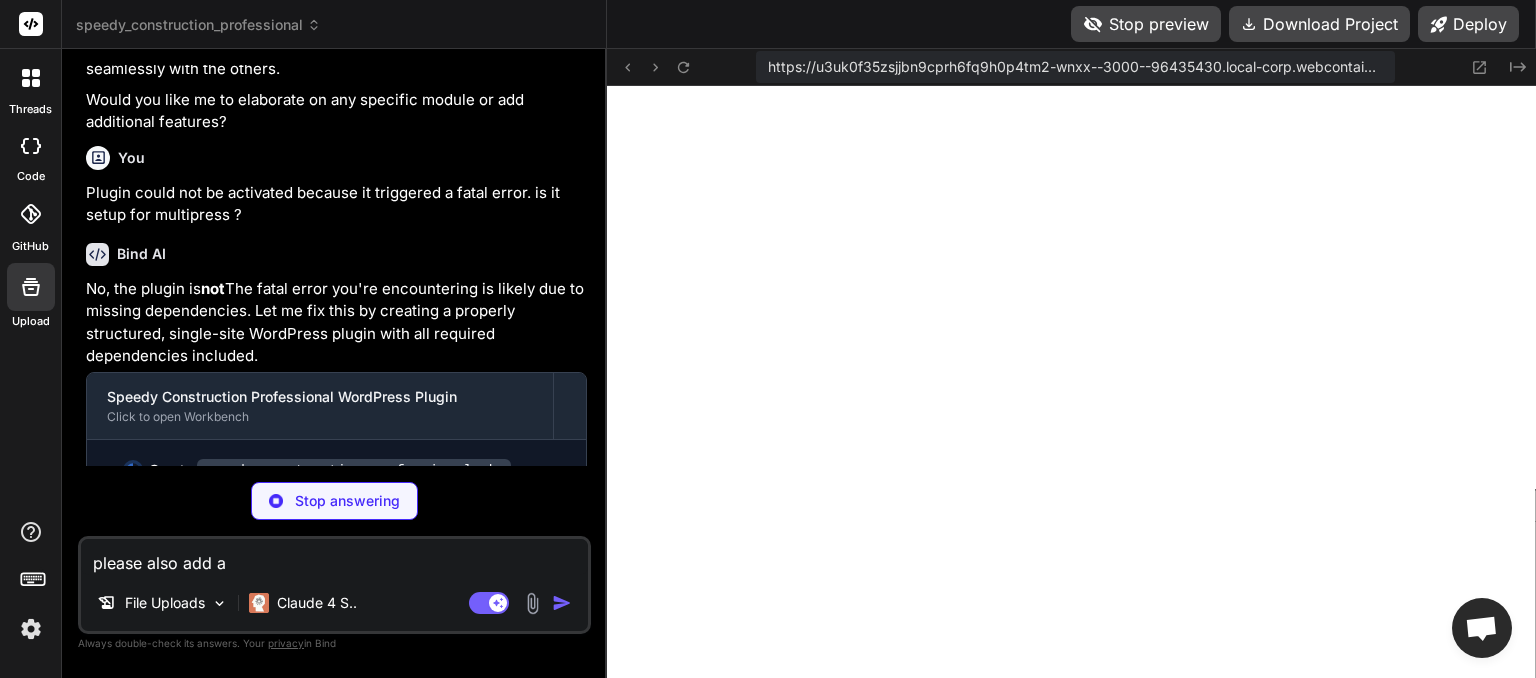 type on "x" 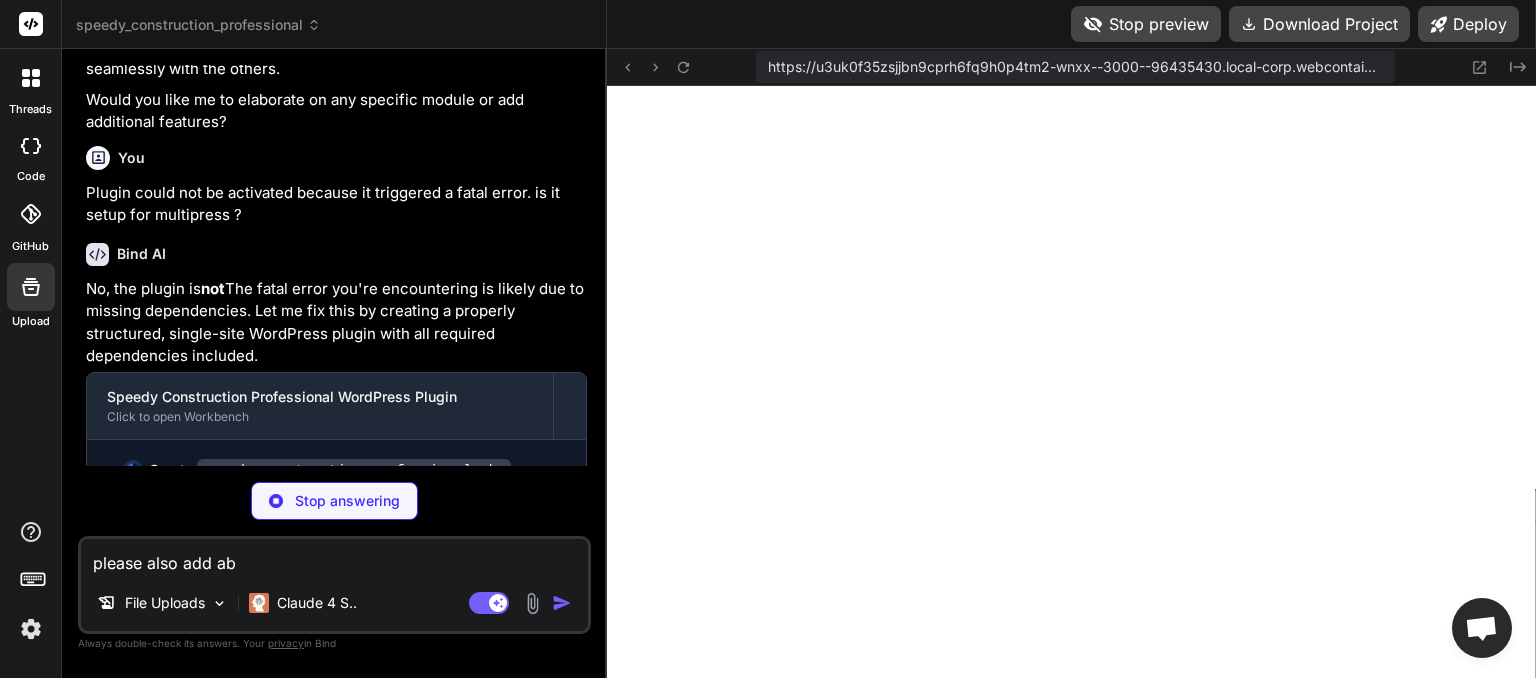 type on "x" 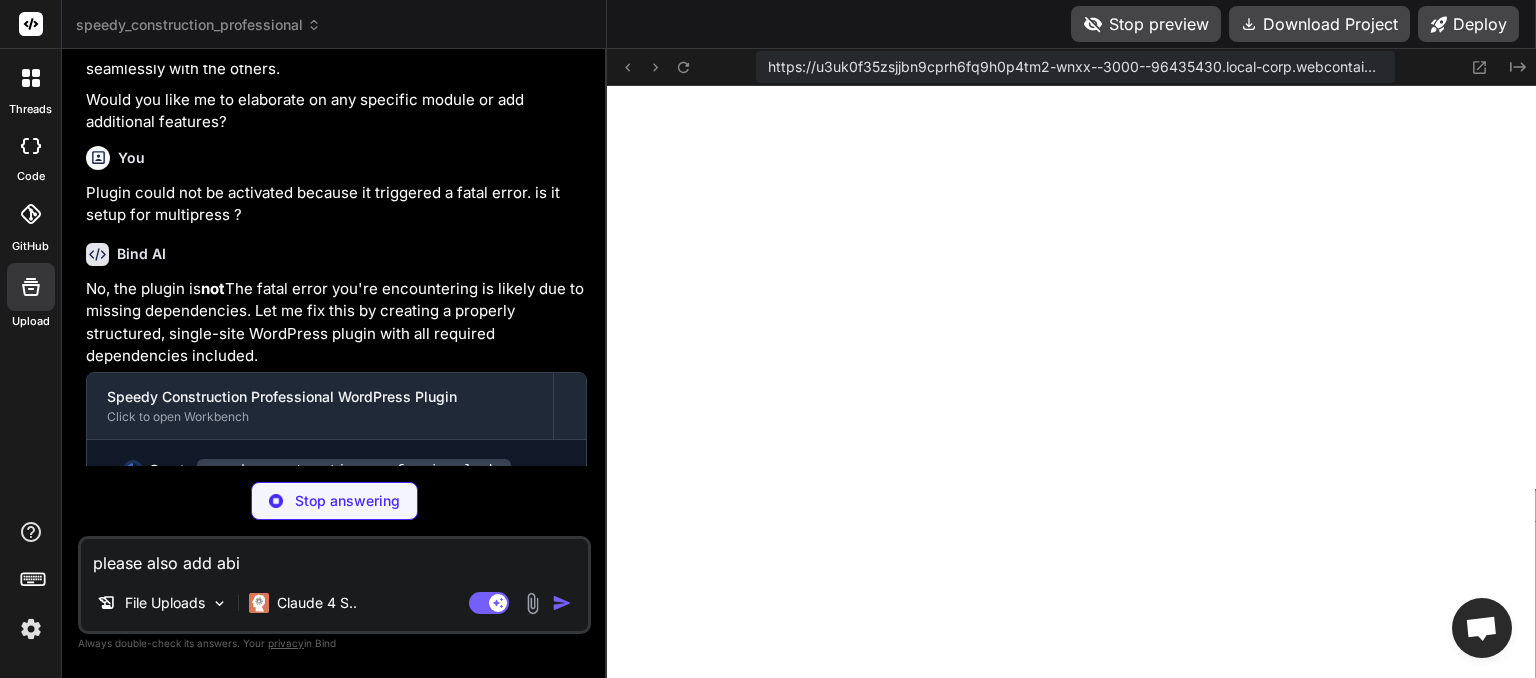 type on "x" 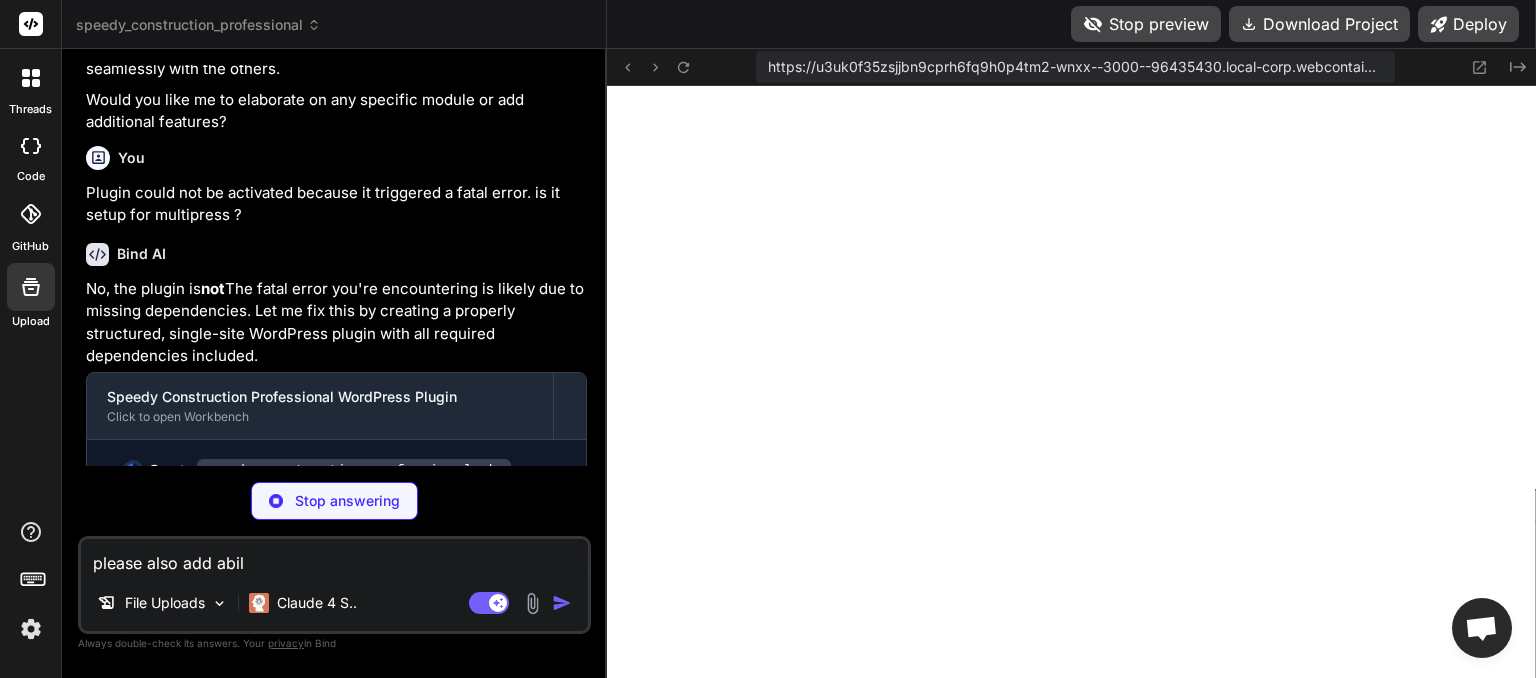type on "x" 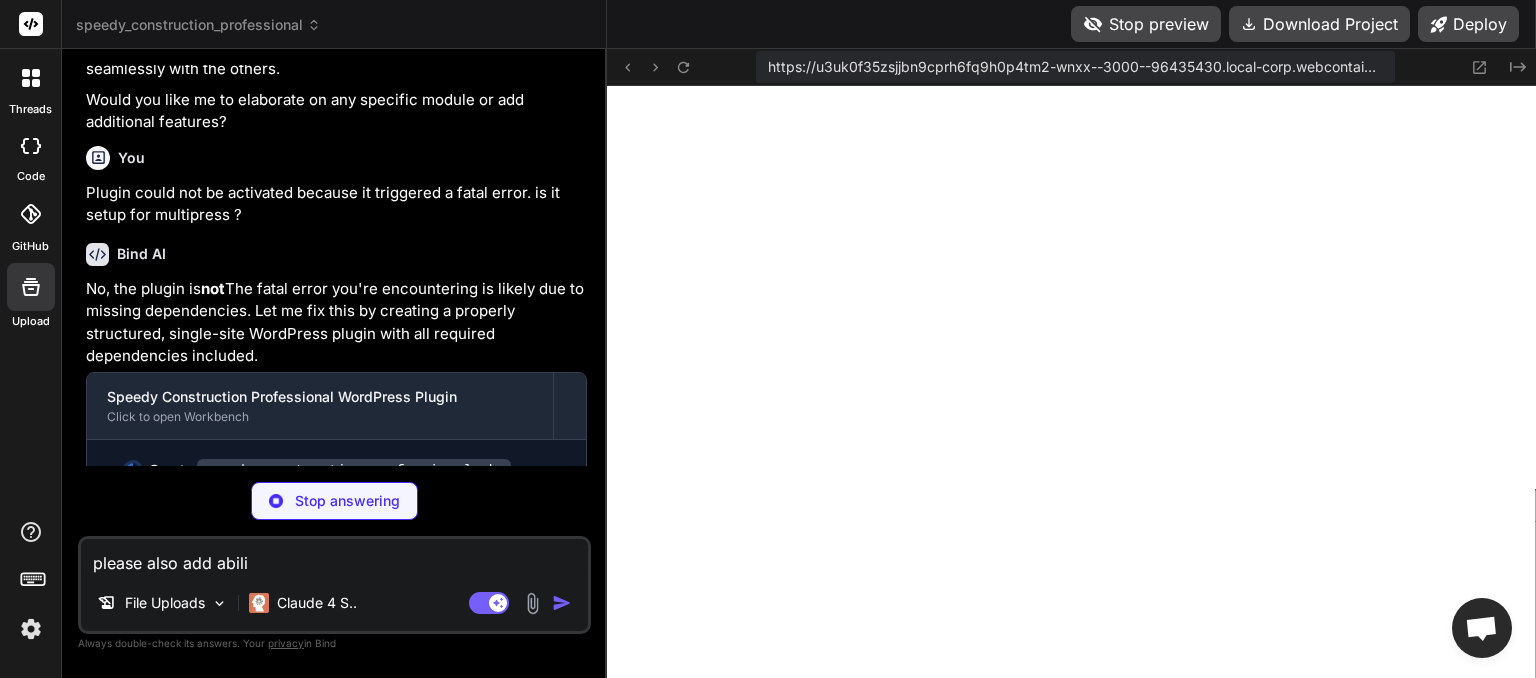 type on "x" 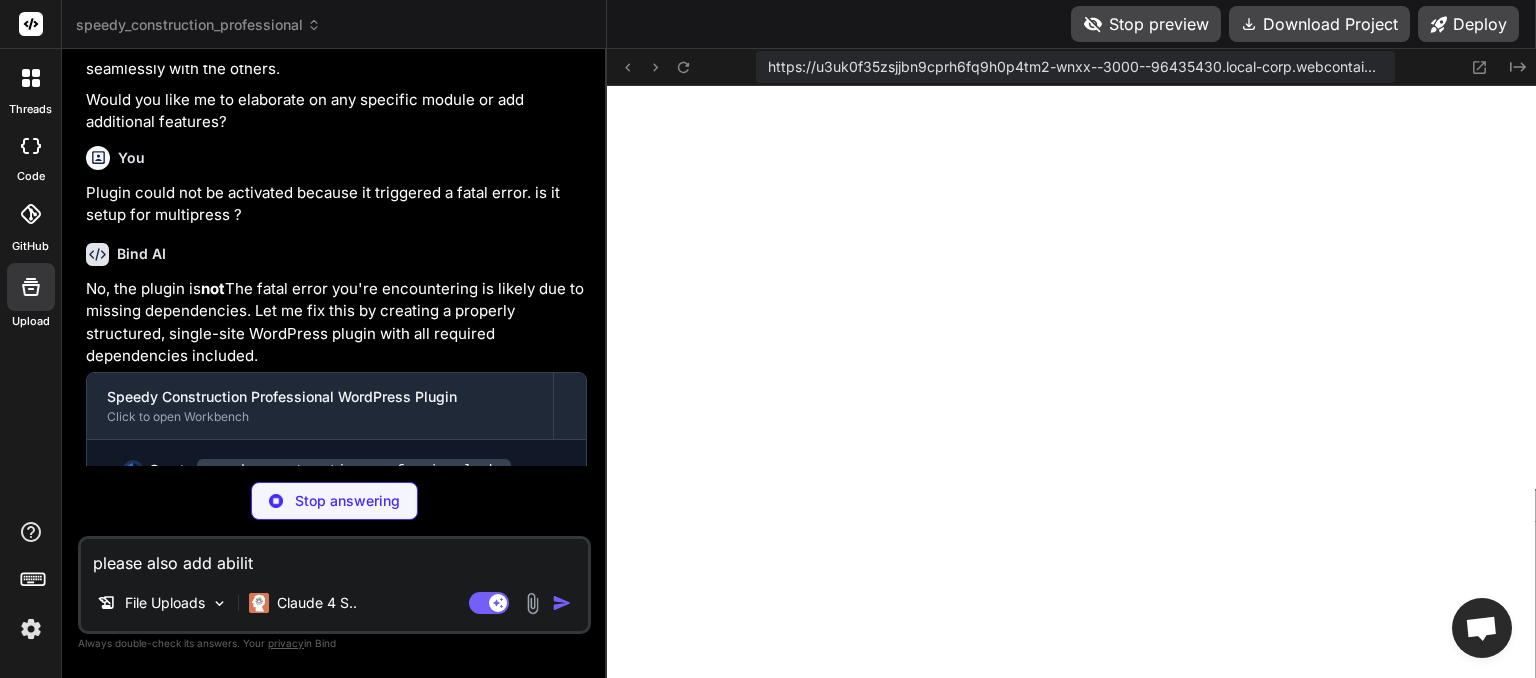 type on "x" 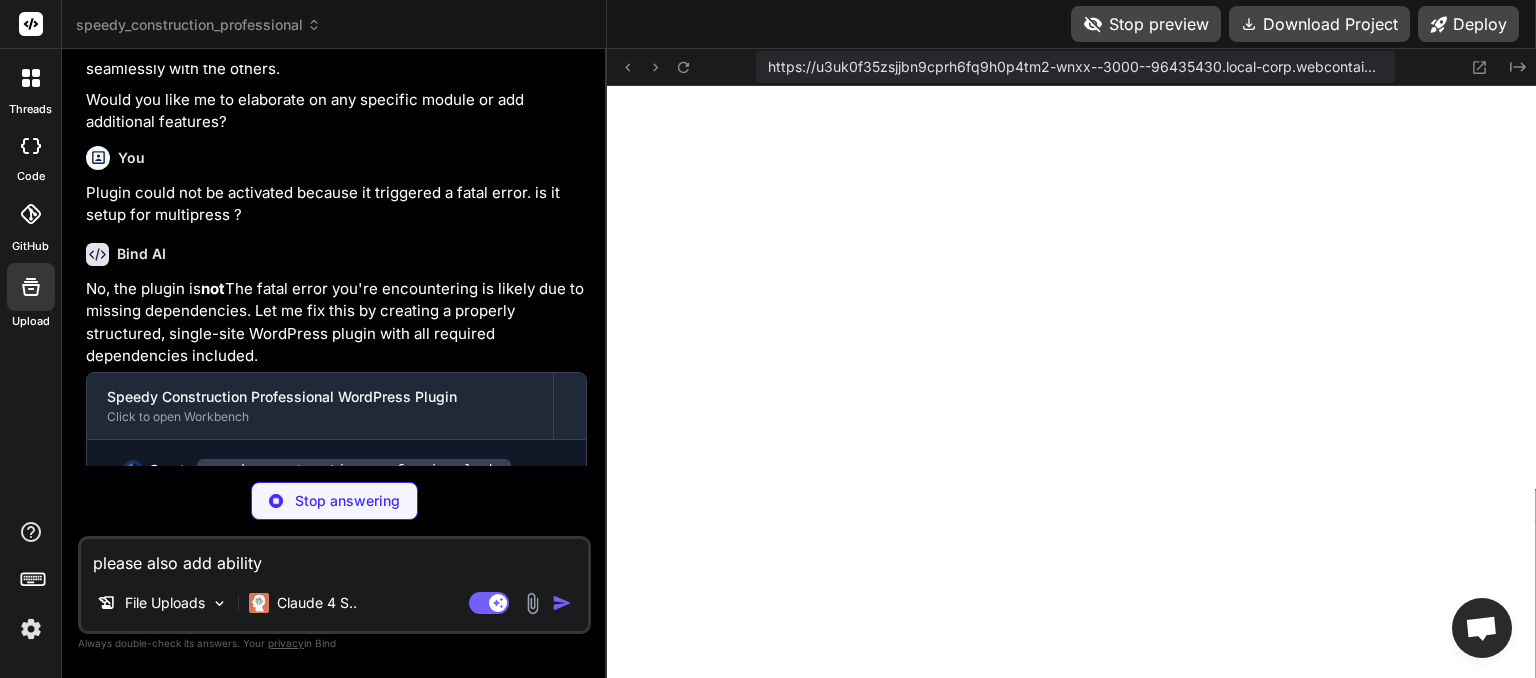 type on "x" 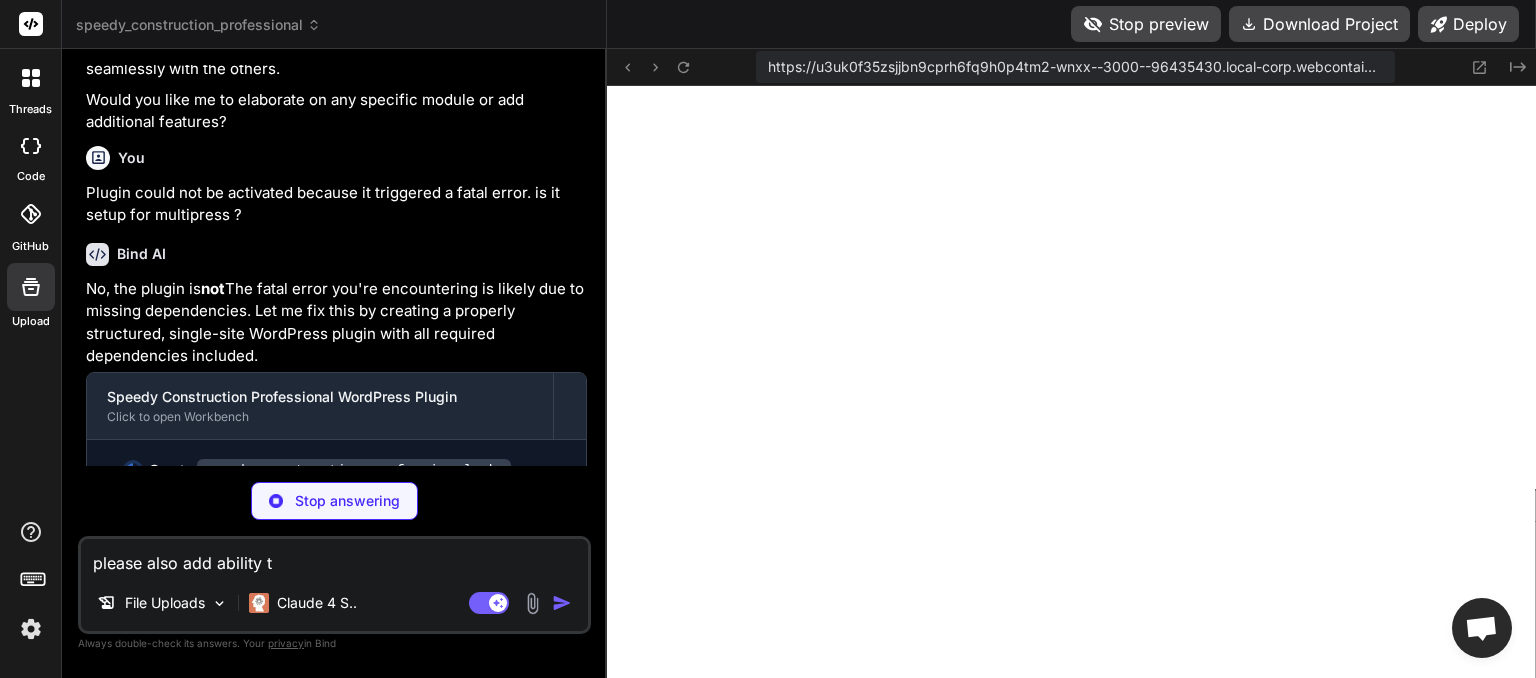 type on "x" 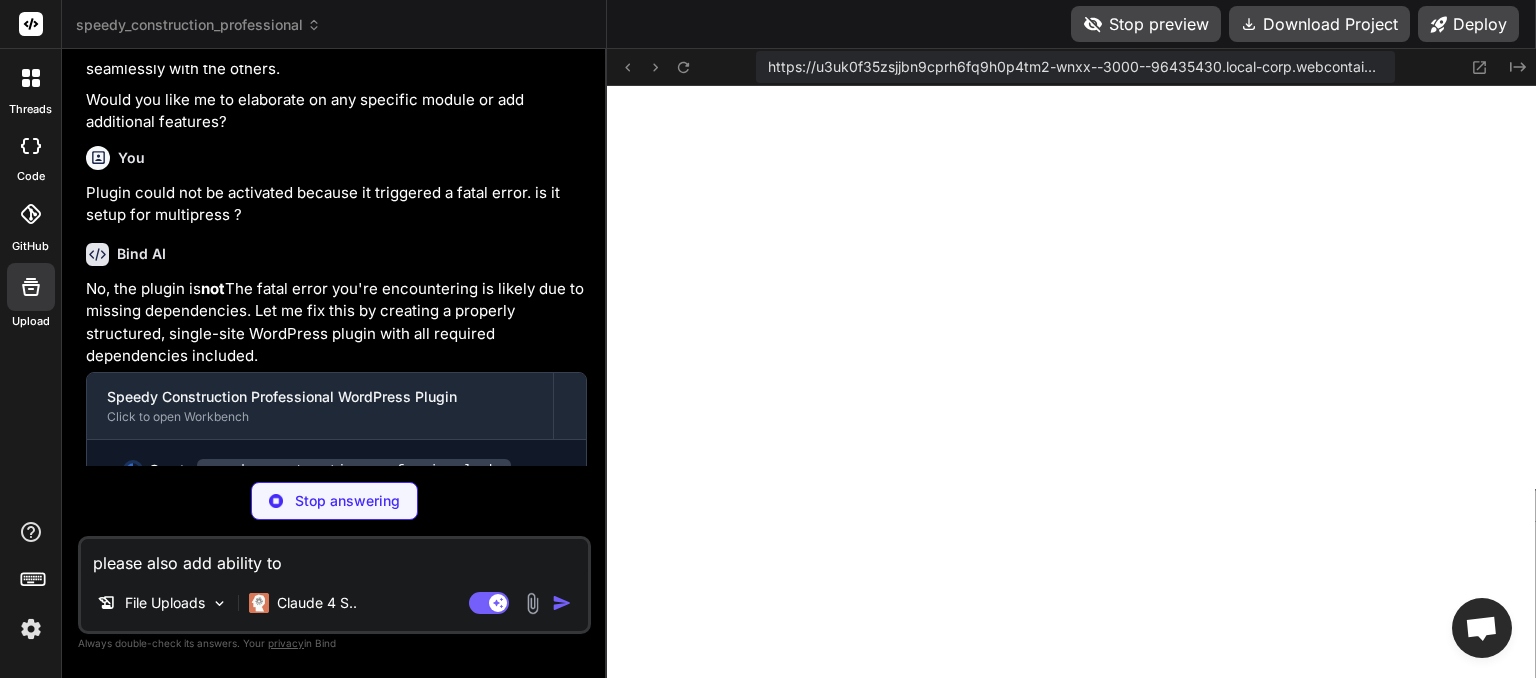 type on "x" 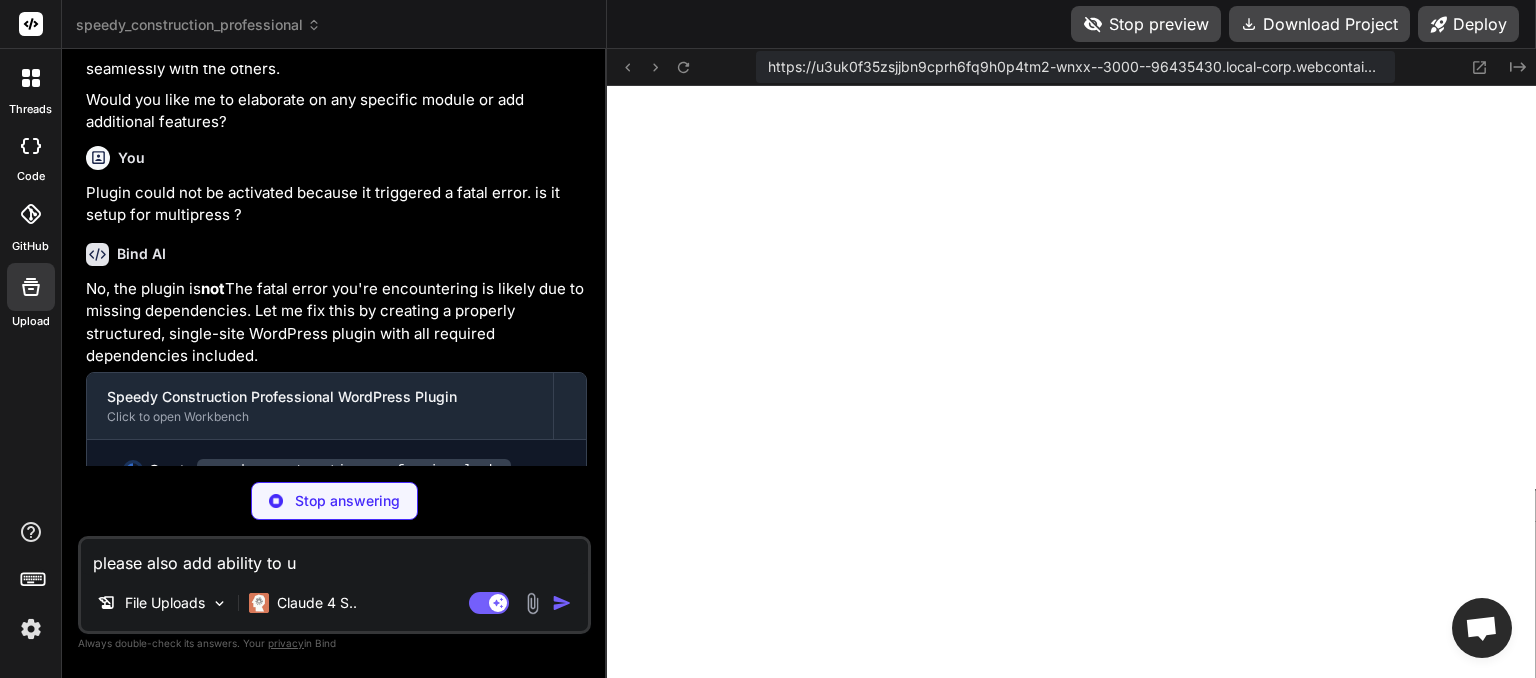type on "x" 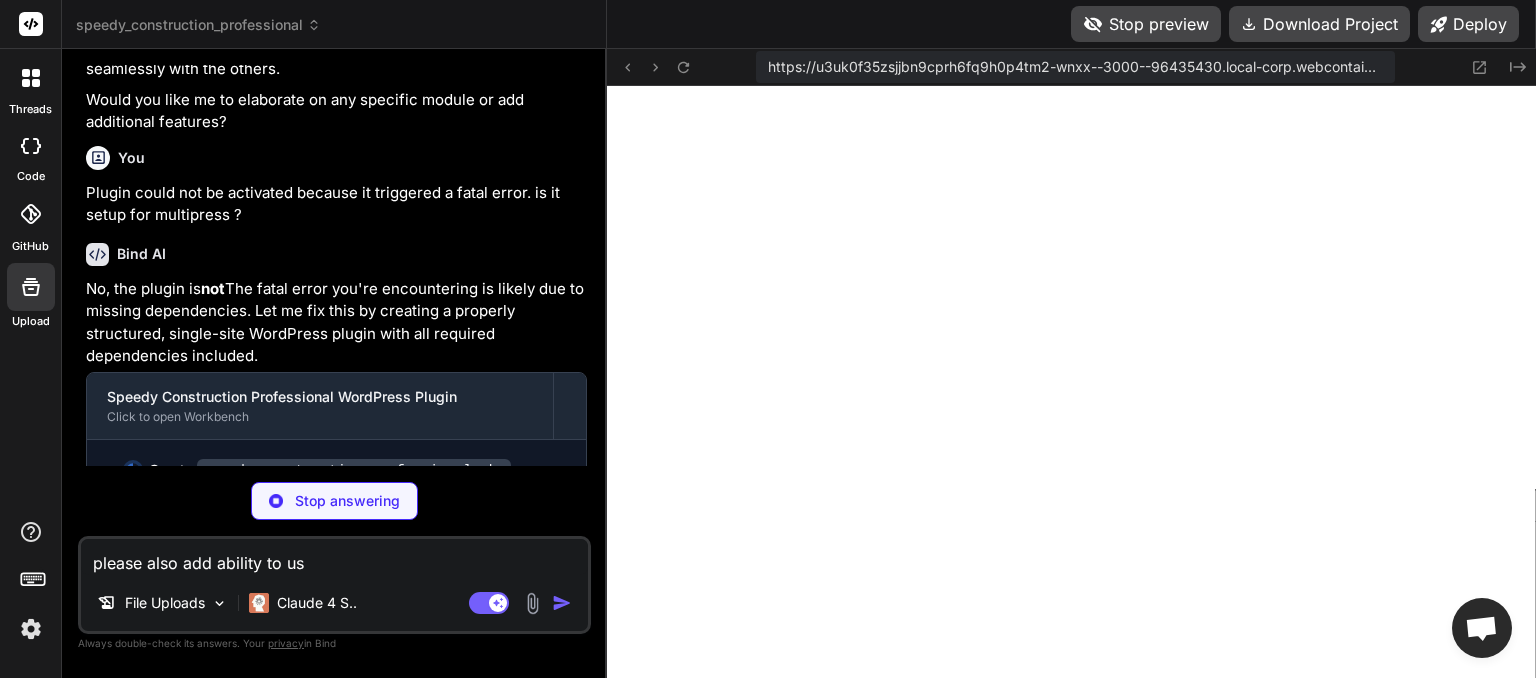 type on "x" 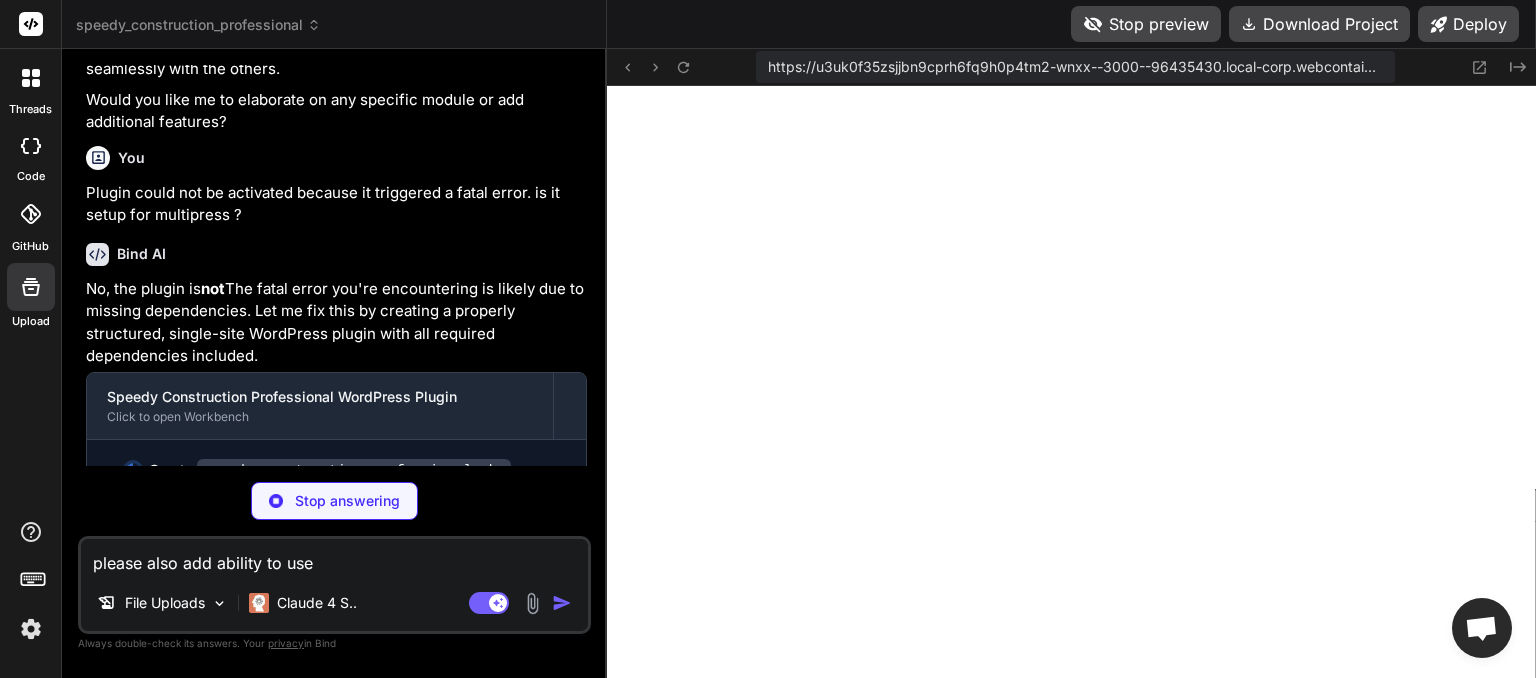 type on "x" 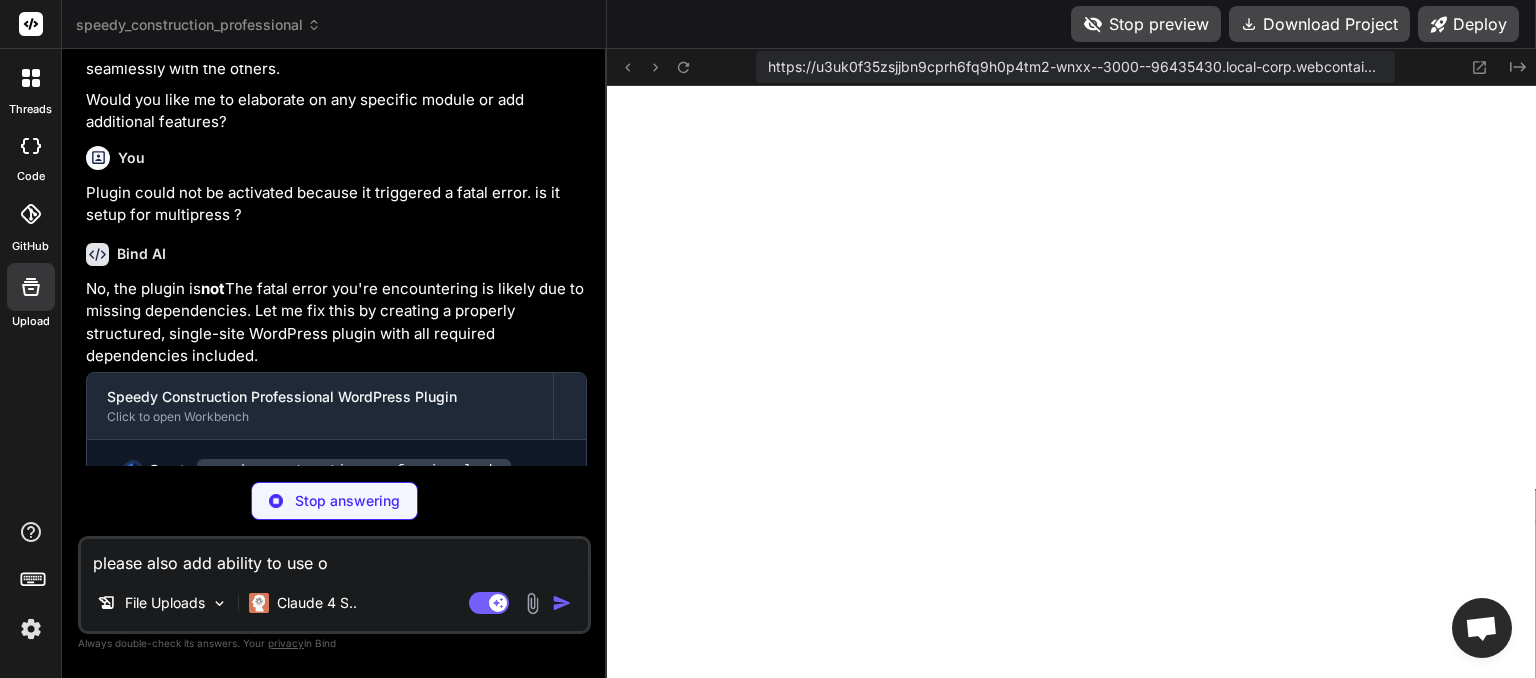 type on "x" 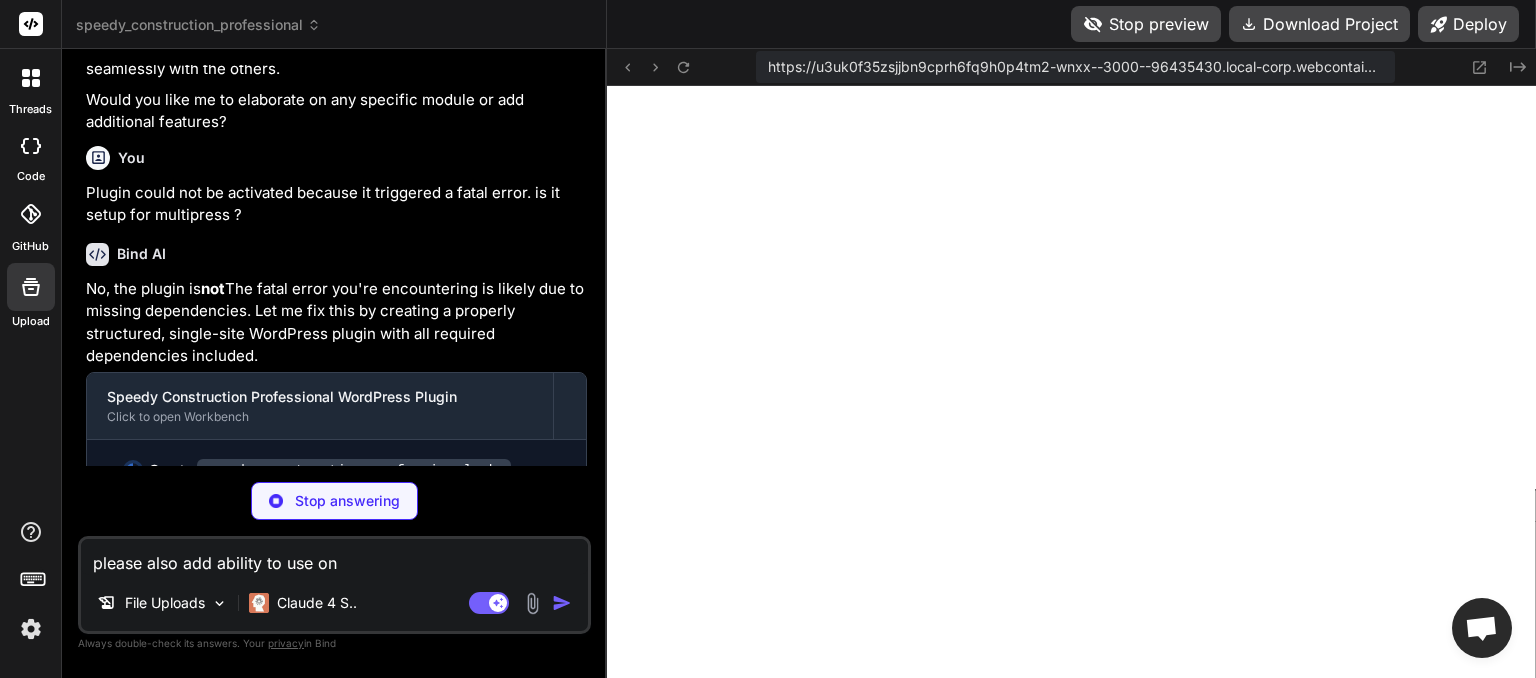 type on "x" 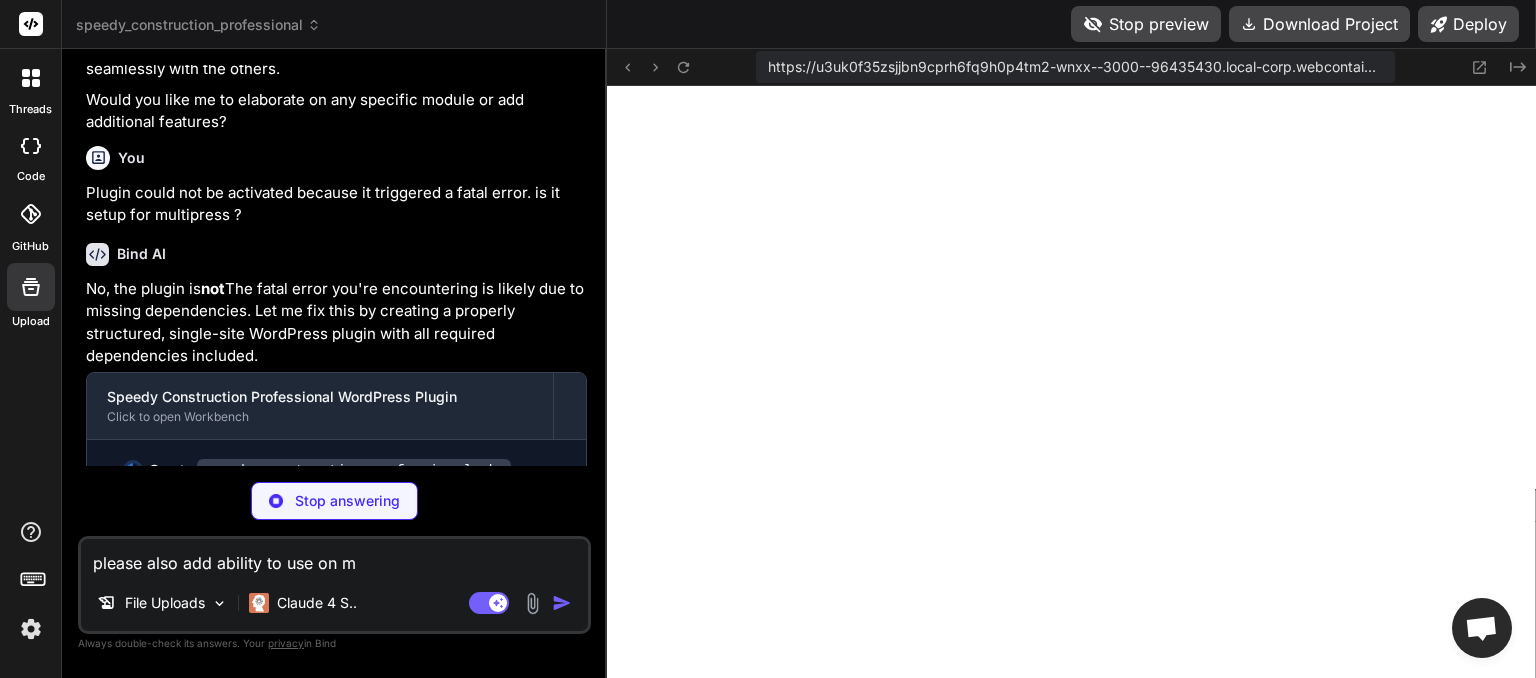 type on "x" 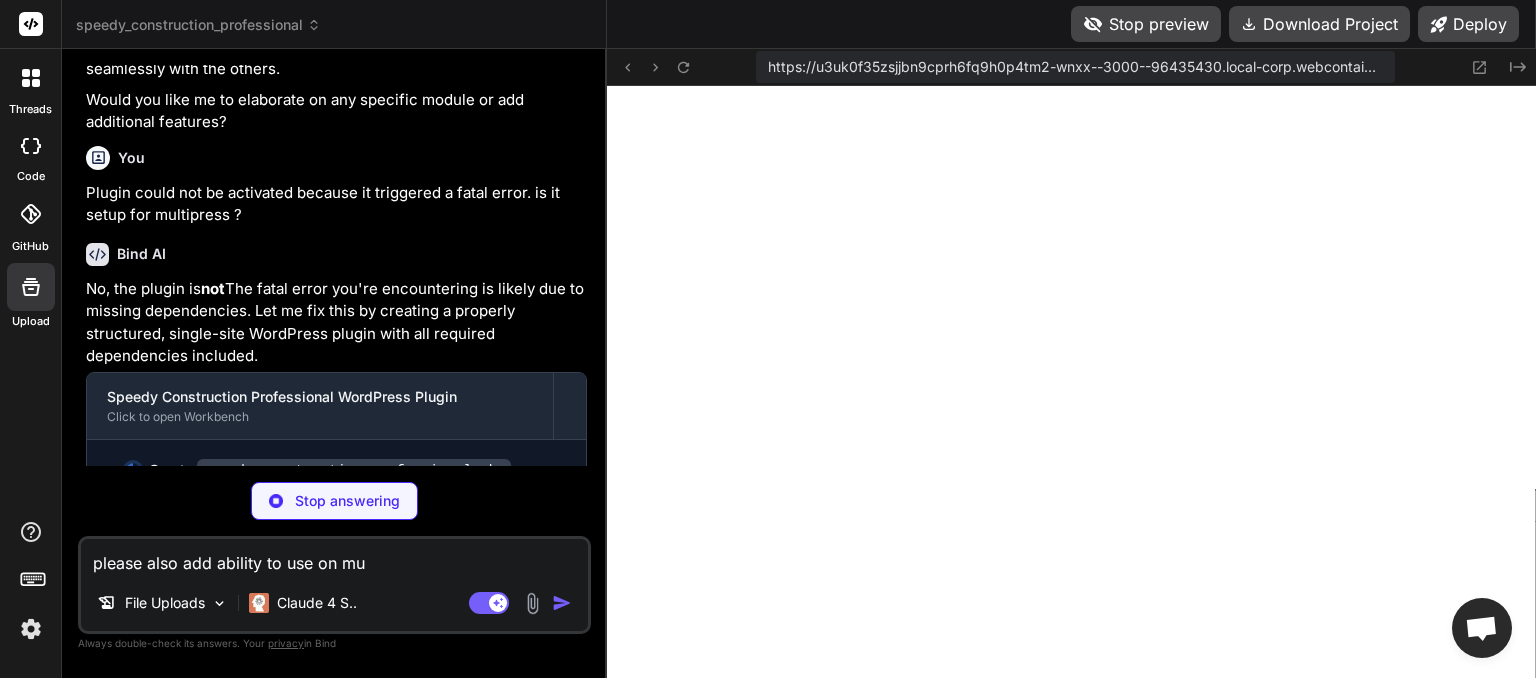 type on "x" 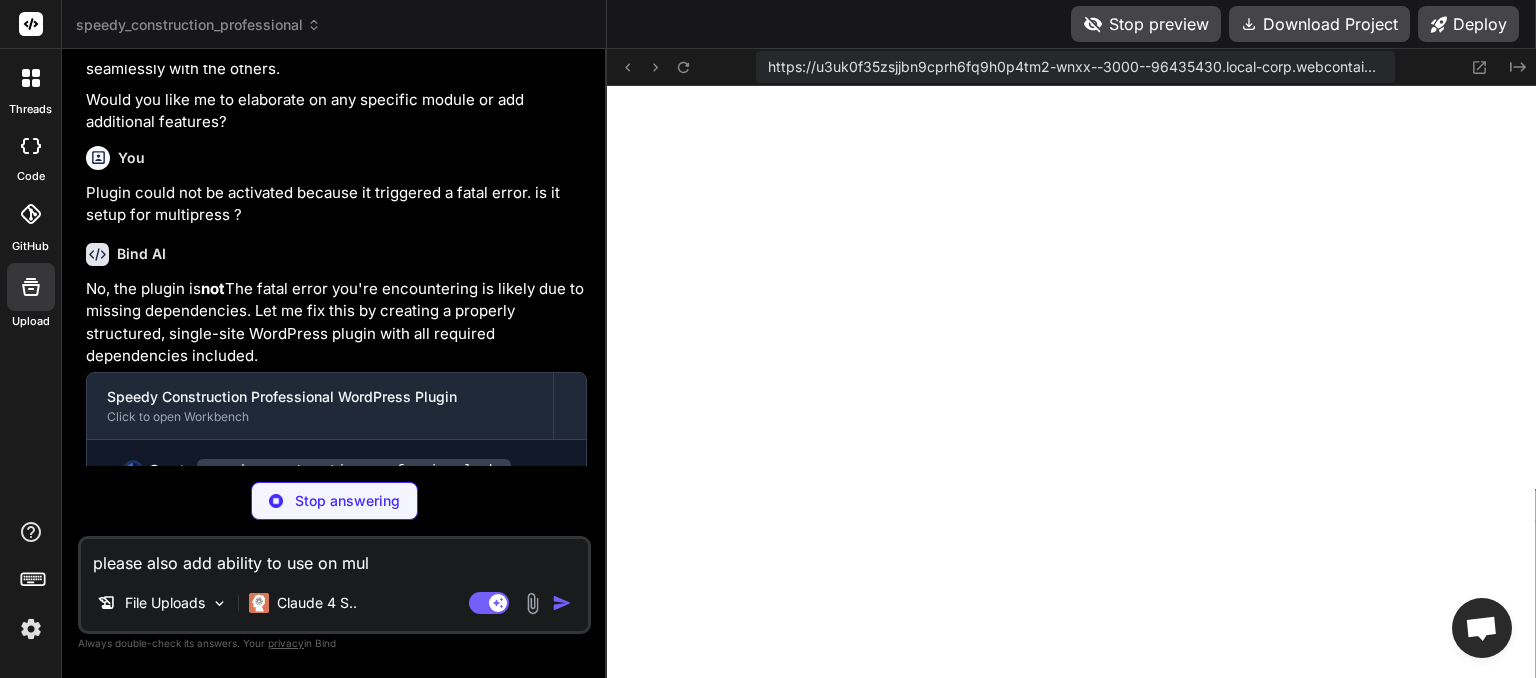 type on "x" 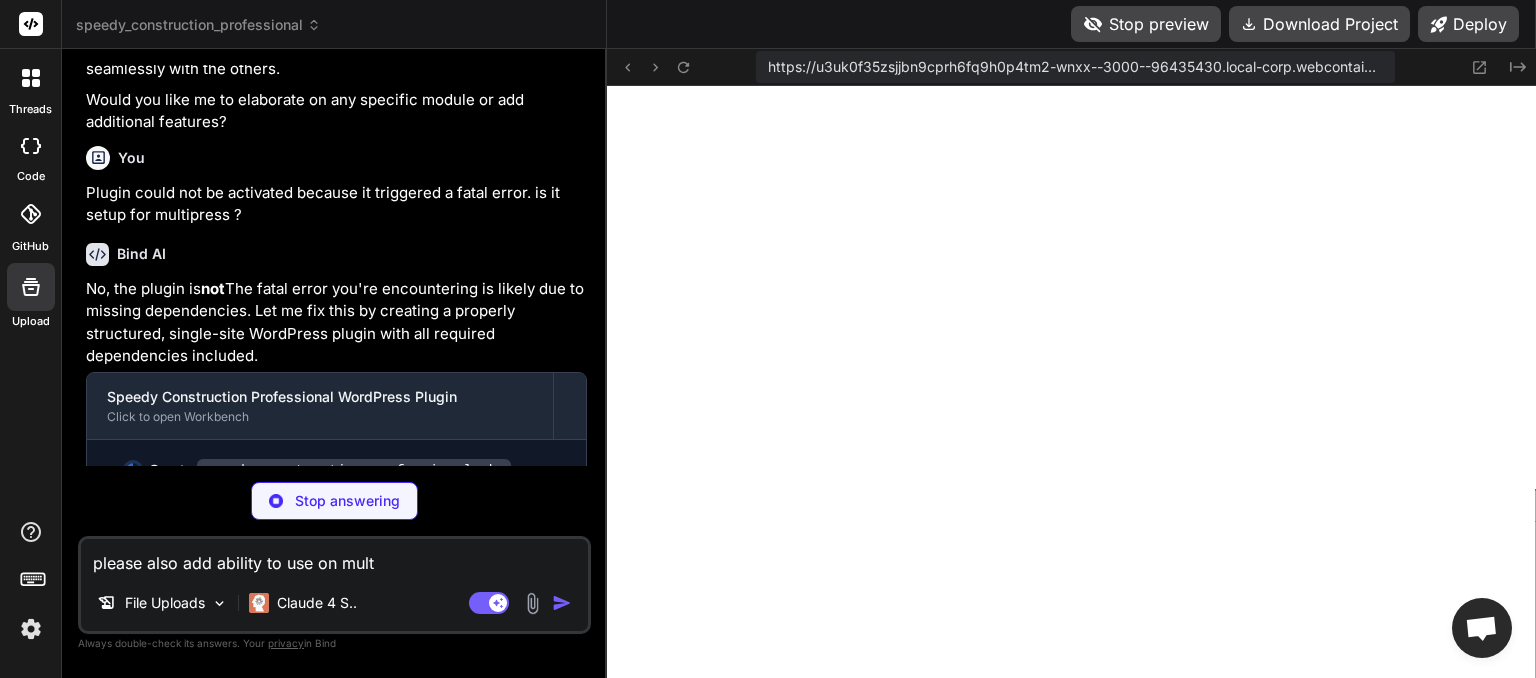 type on "x" 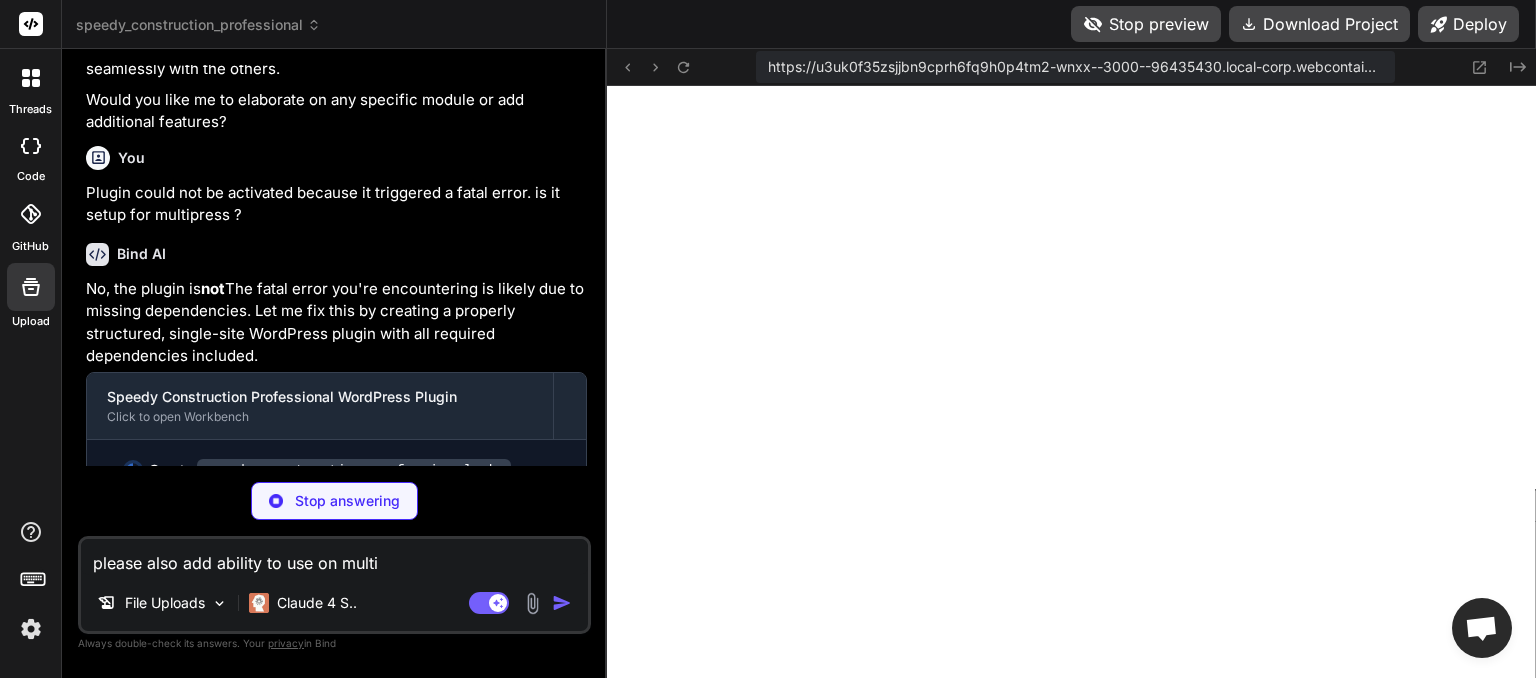 type on "x" 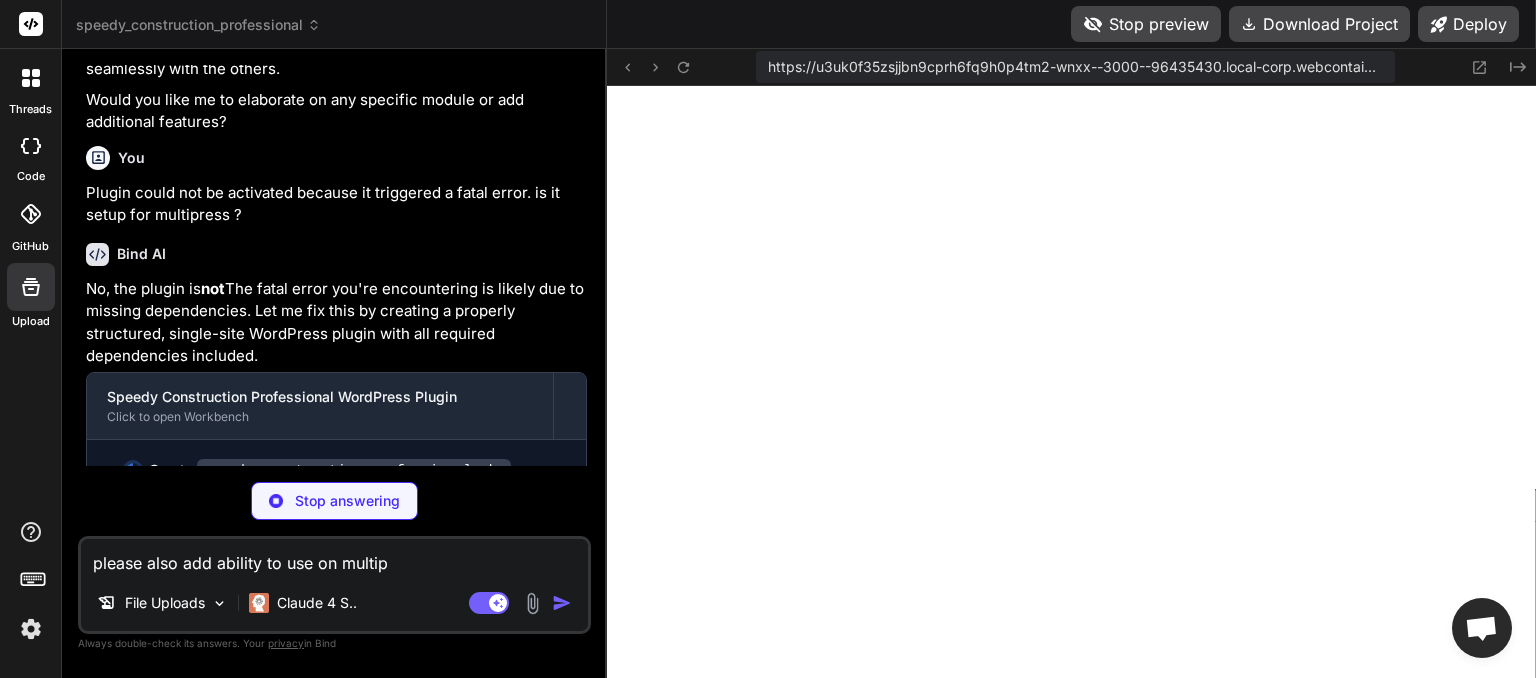 type on "x" 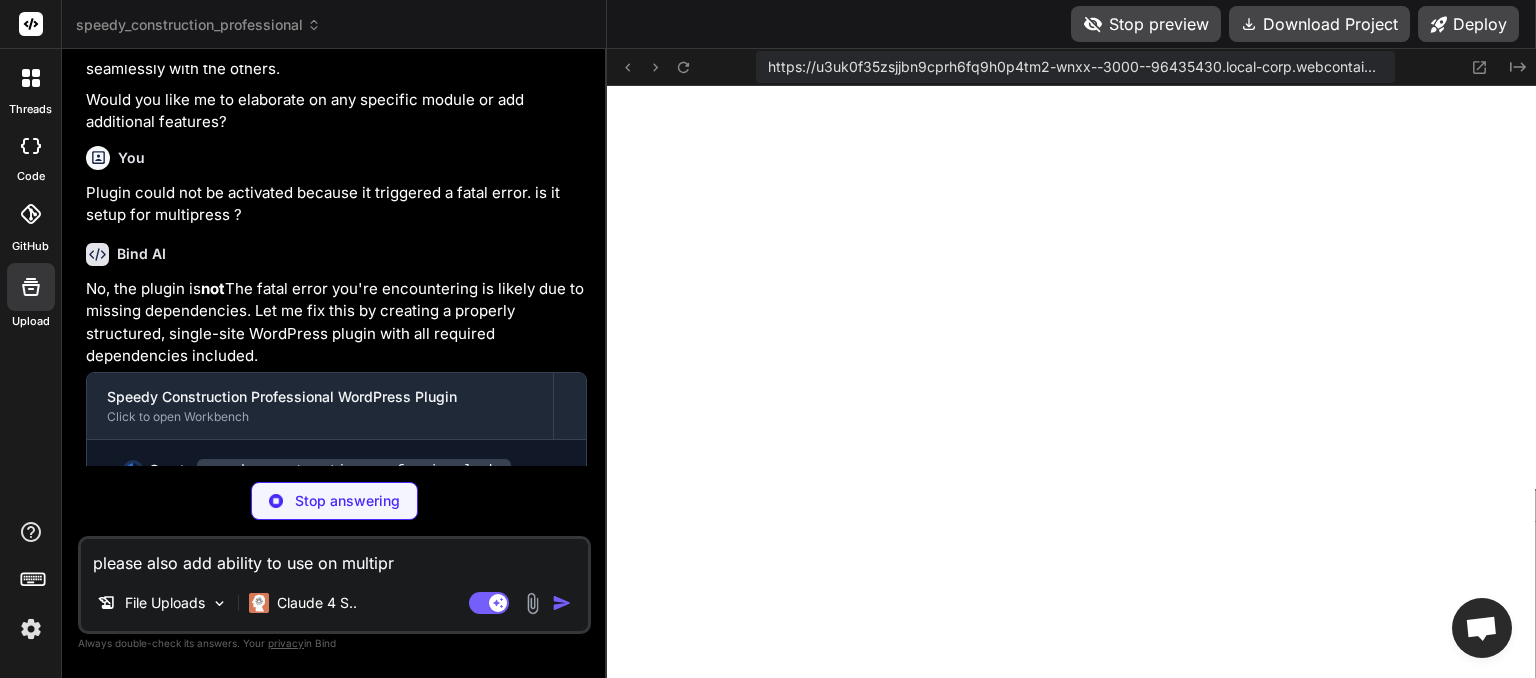 type on "x" 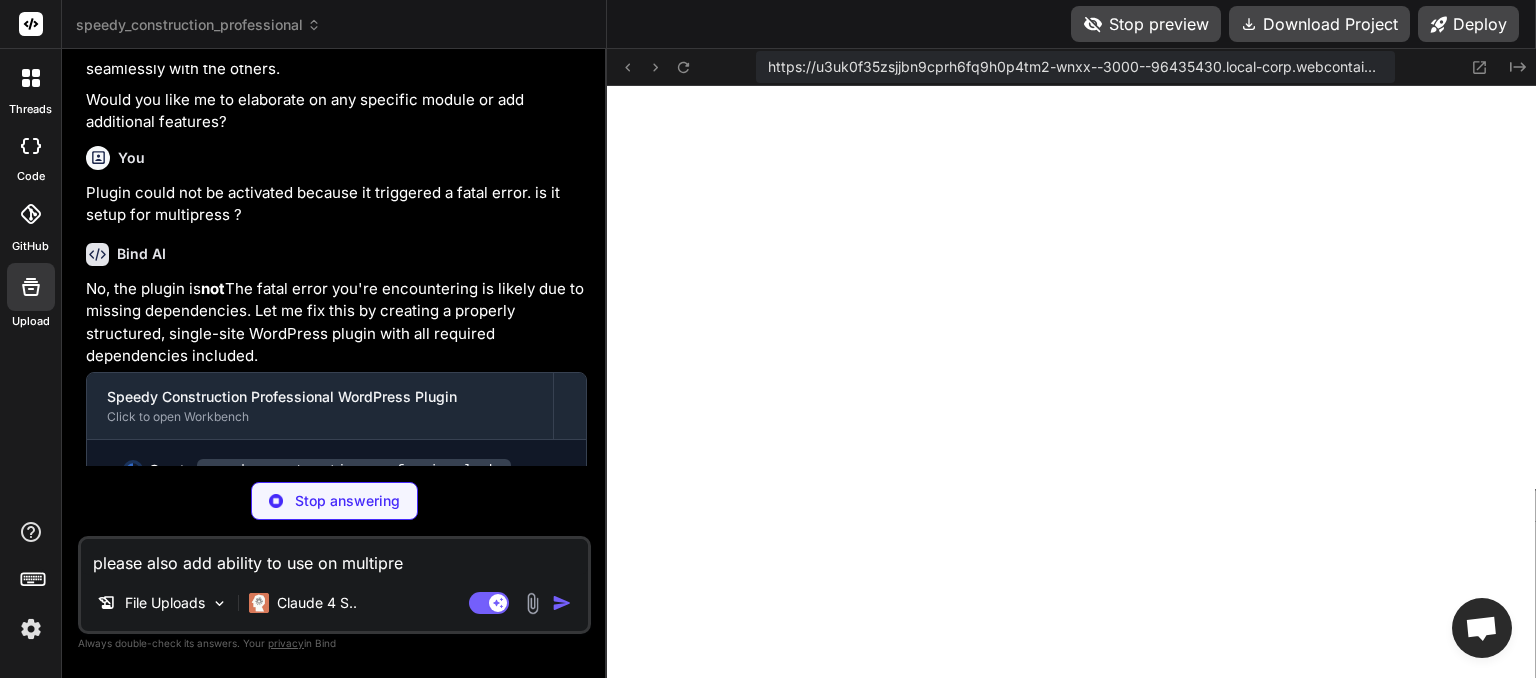type on "x" 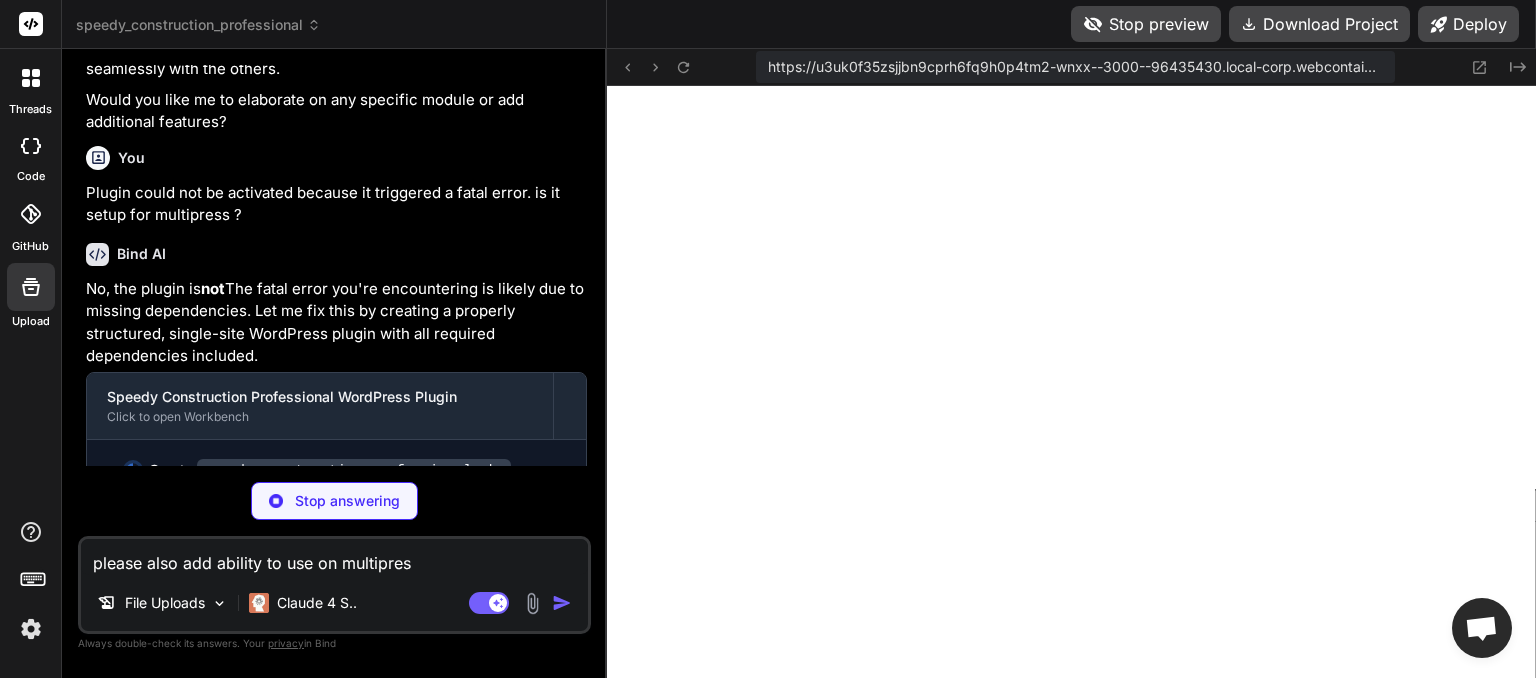 type on "x" 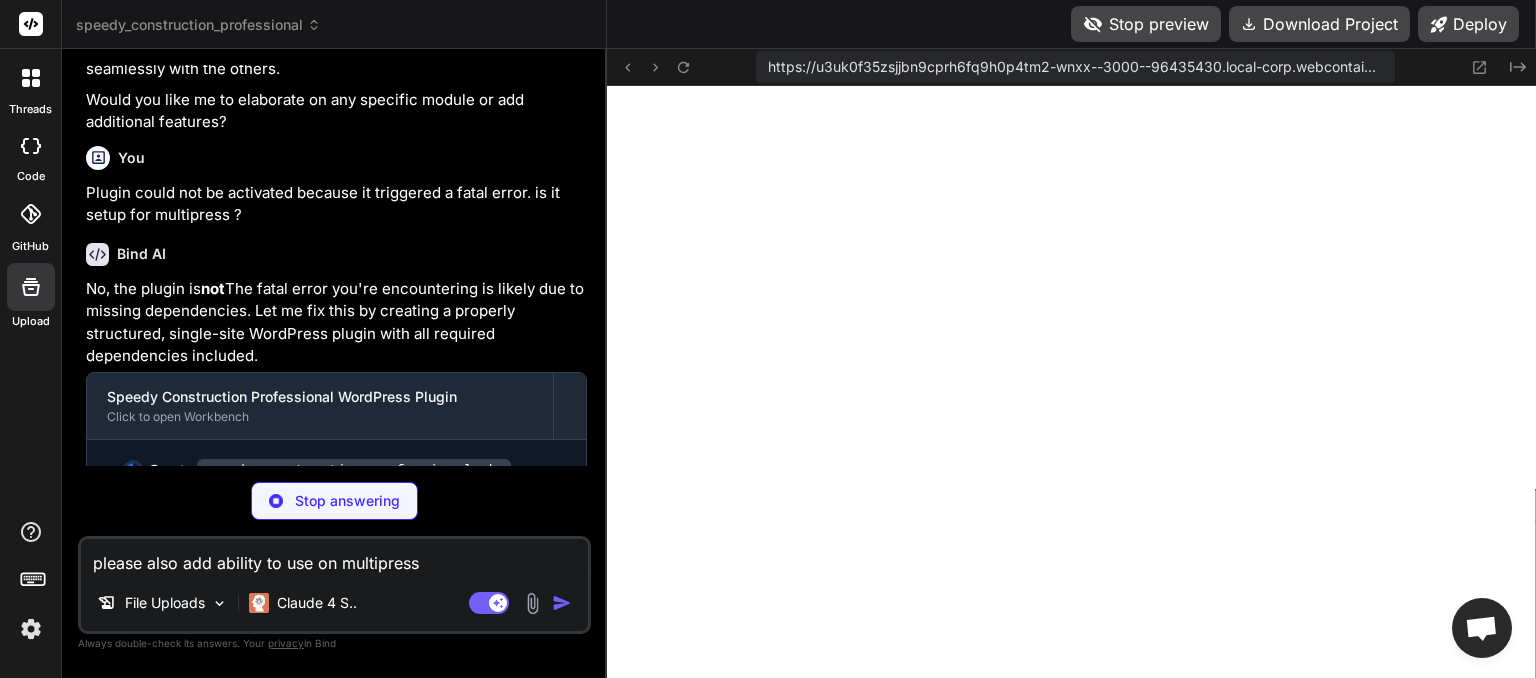 type on "x" 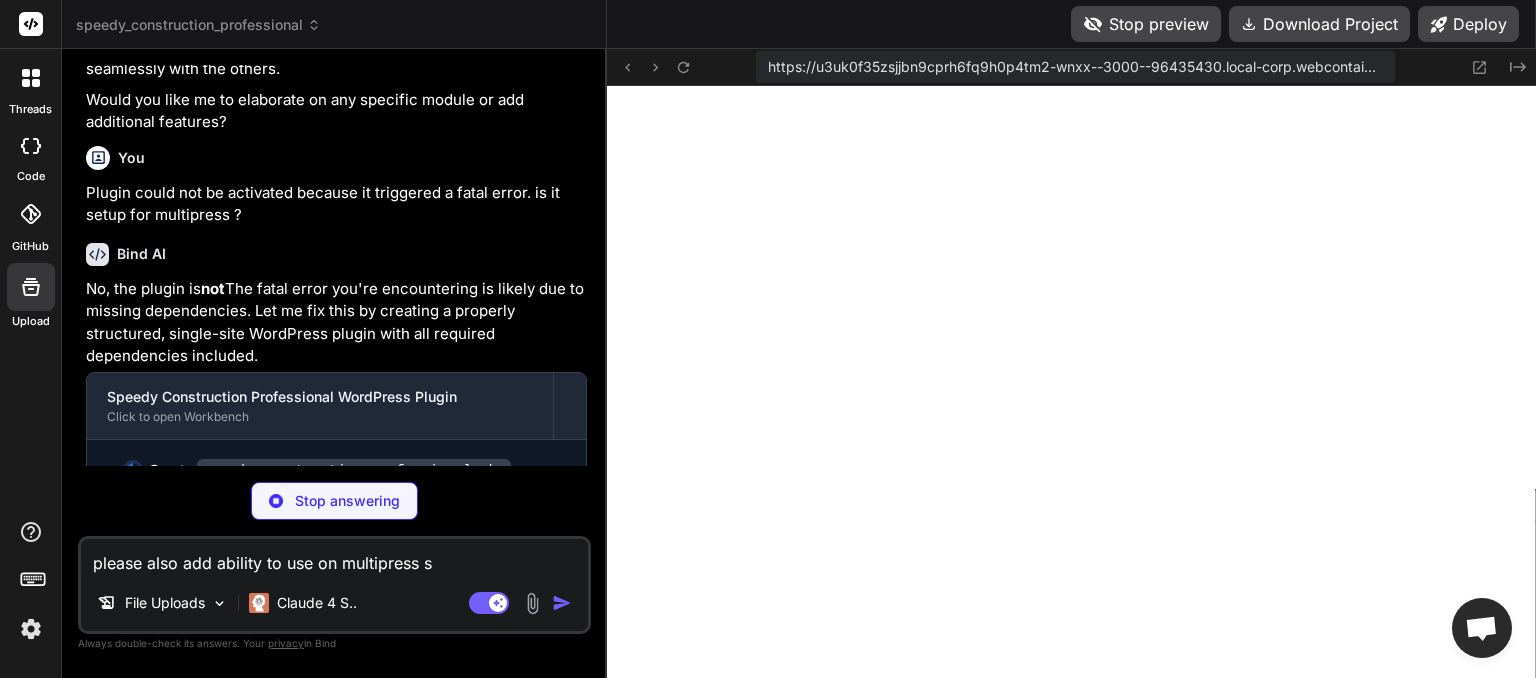 type on "x" 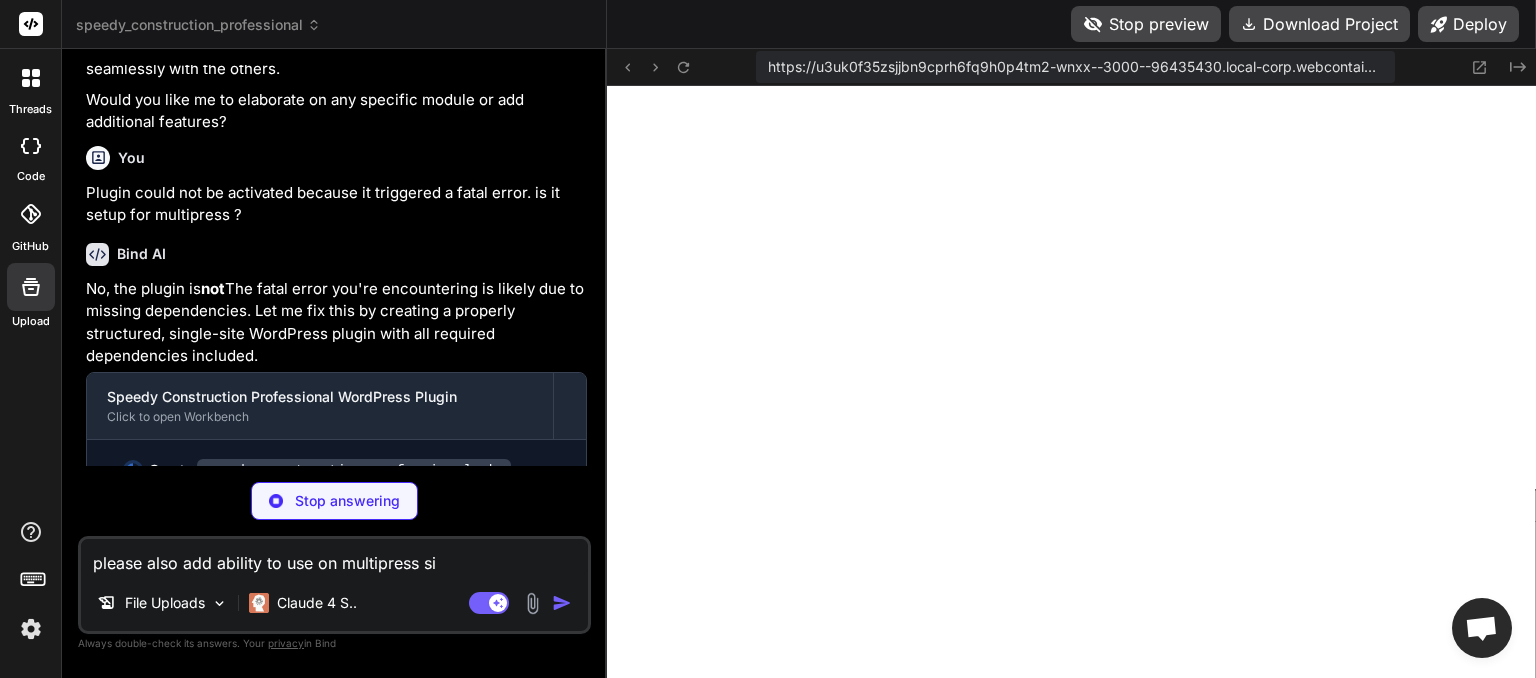 type on "x" 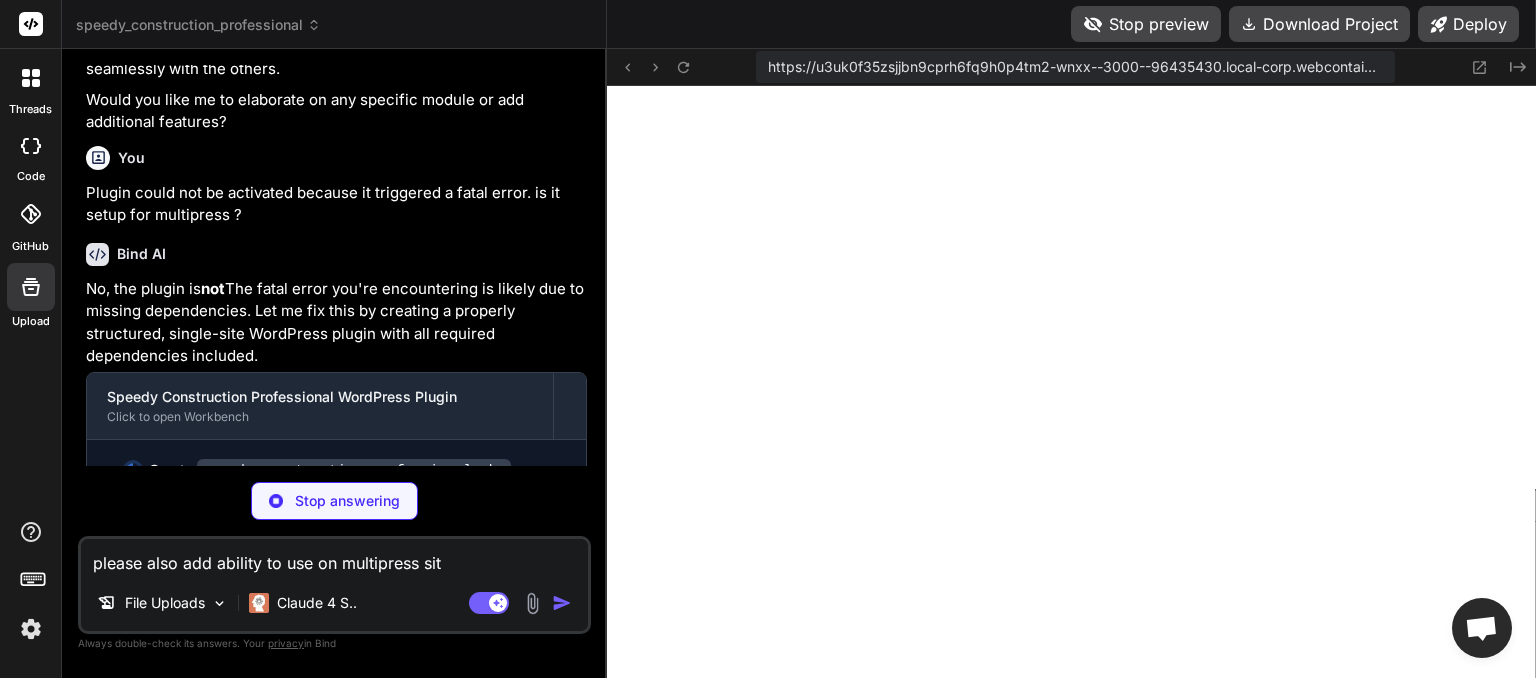 type on "x" 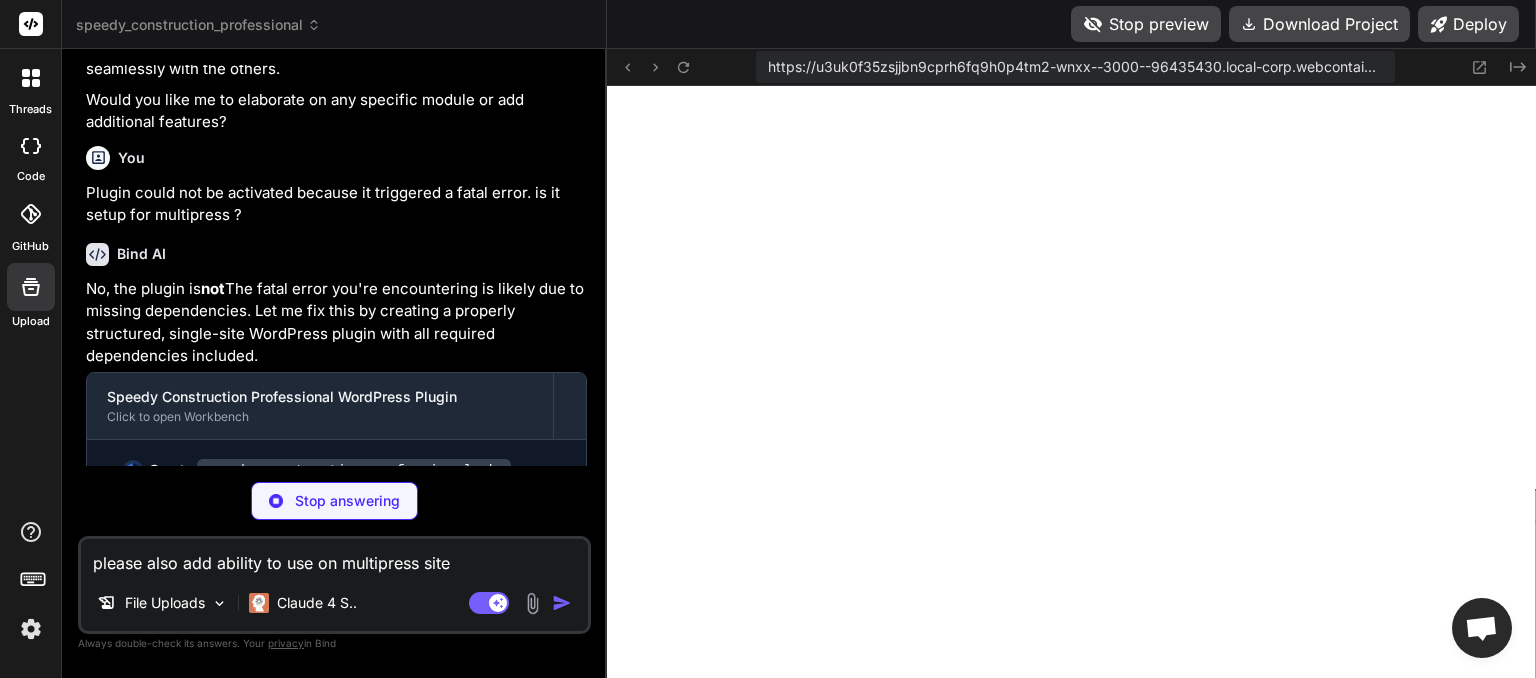 type on "x" 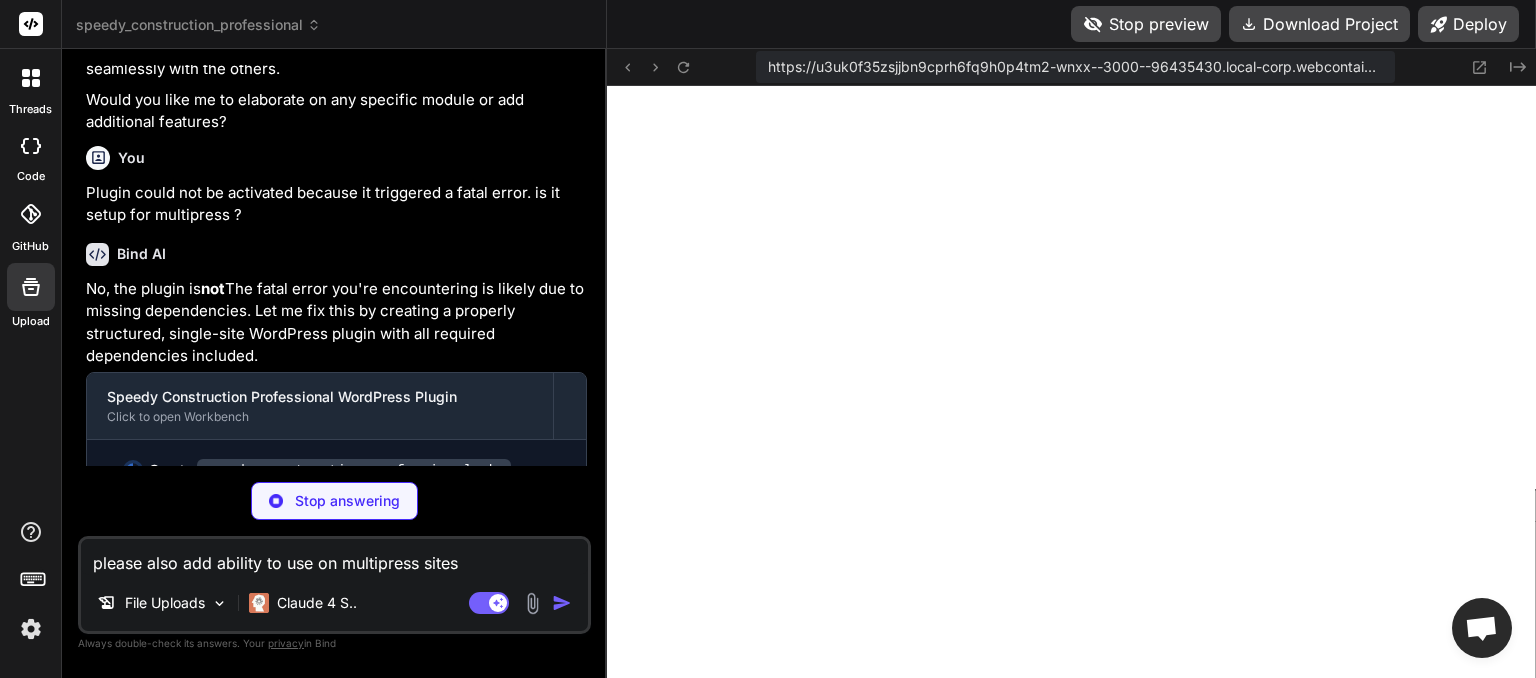 type on "x" 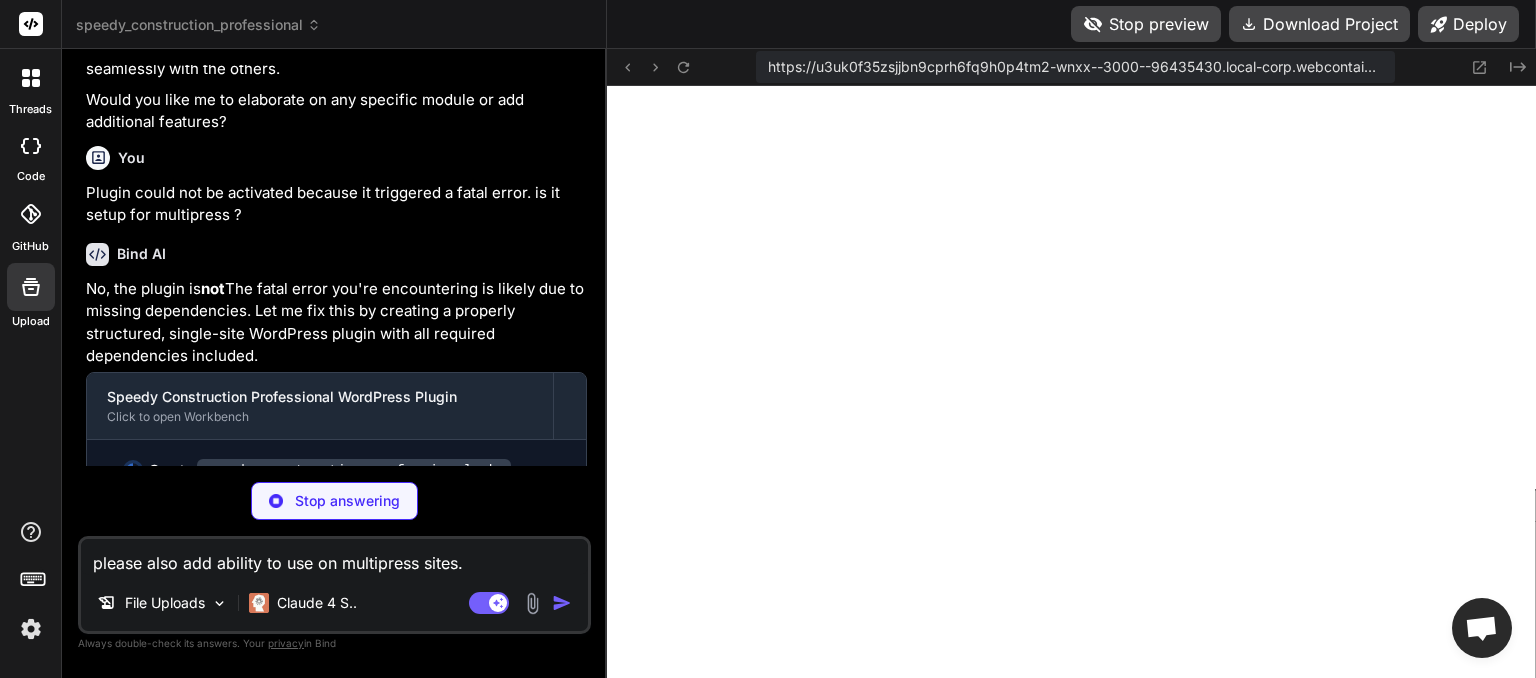 type on "x" 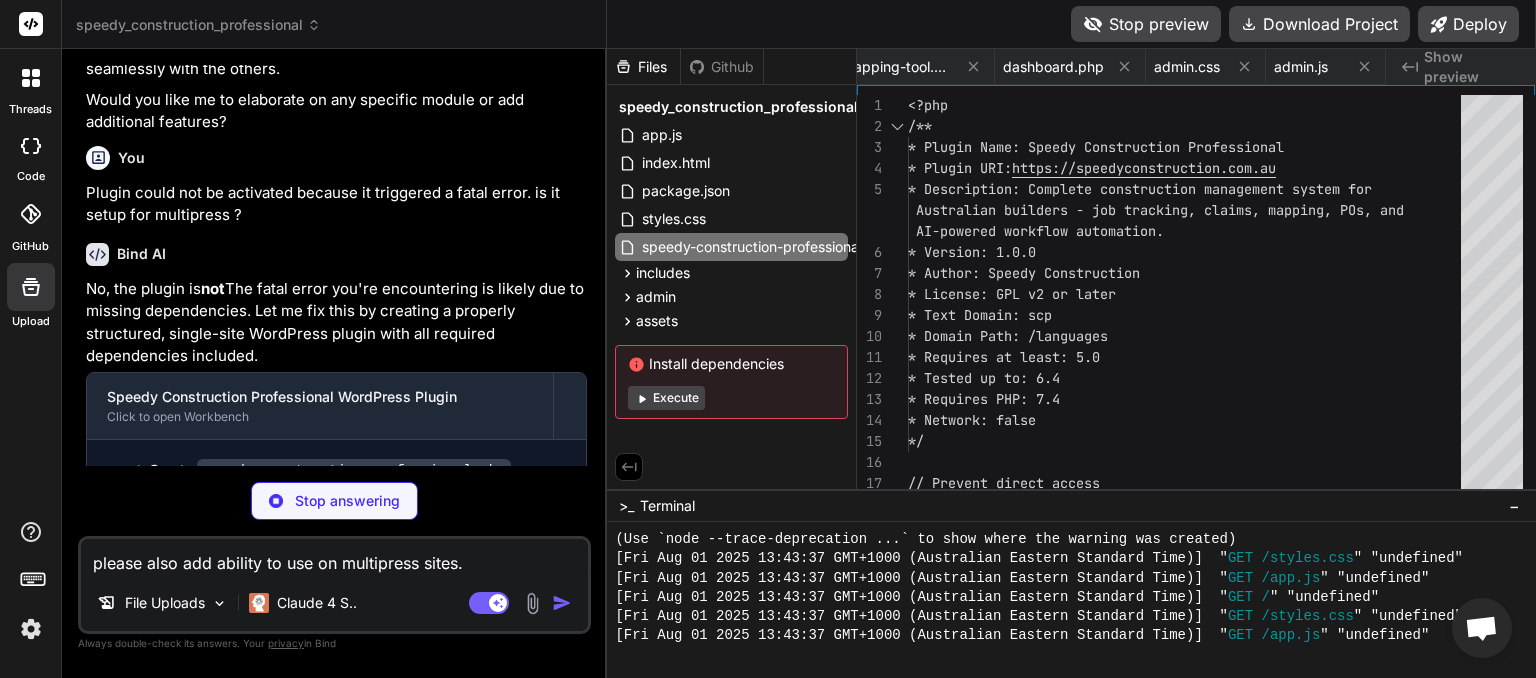 scroll, scrollTop: 0, scrollLeft: 0, axis: both 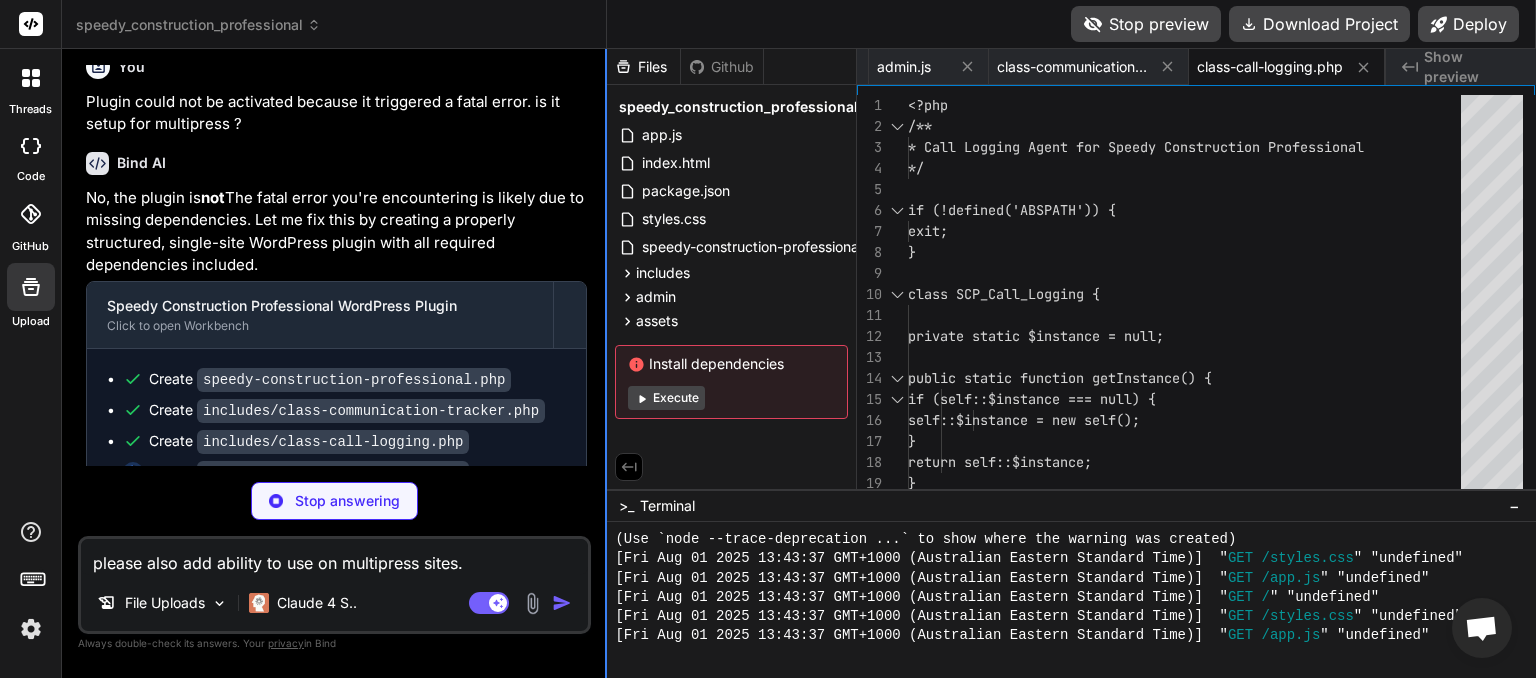 type on "x" 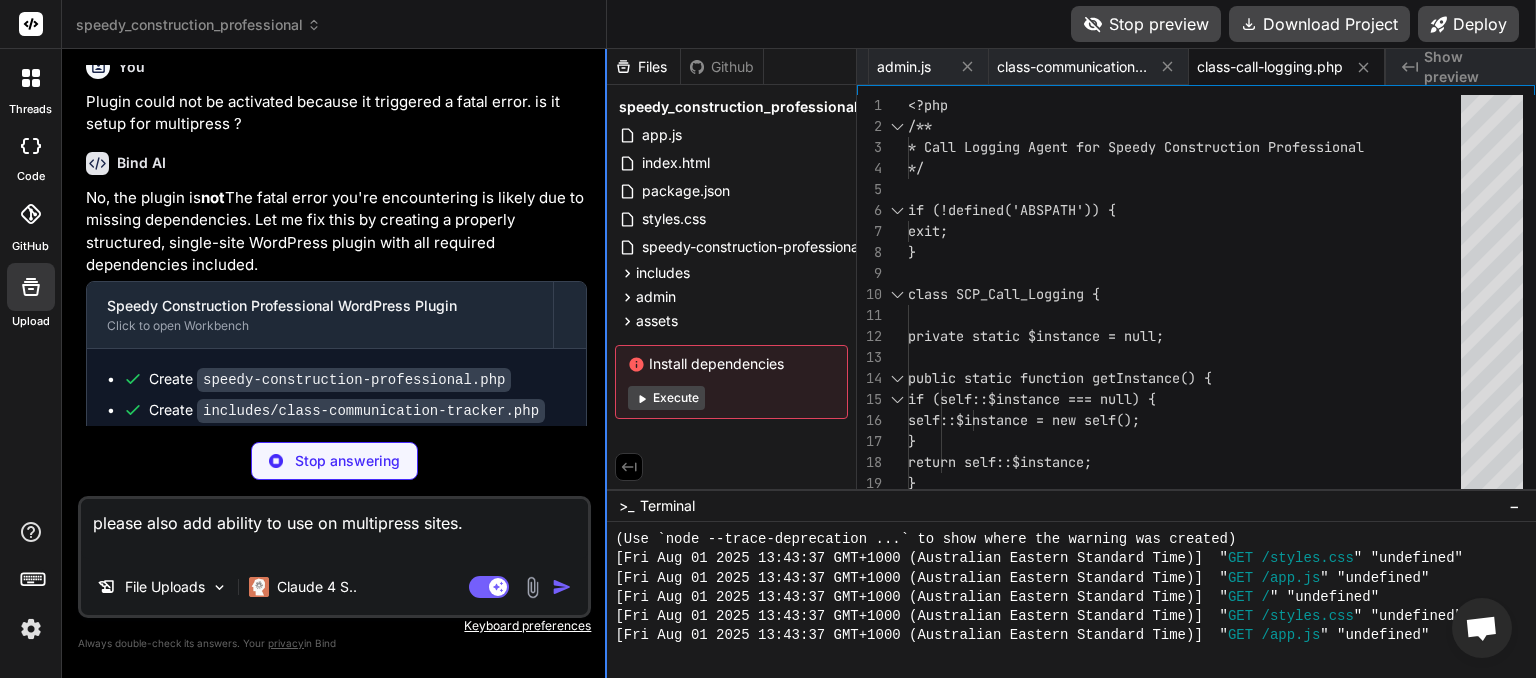 type on "x" 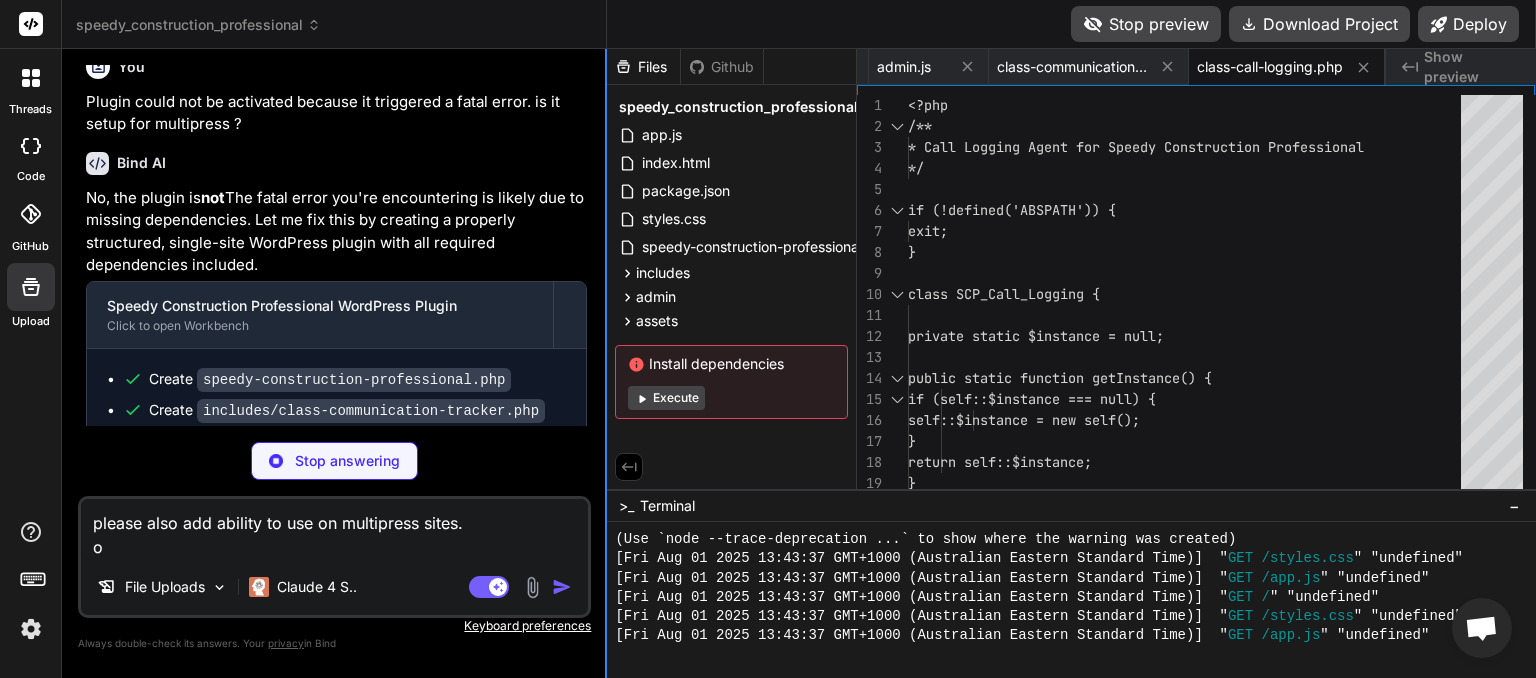 type on "x" 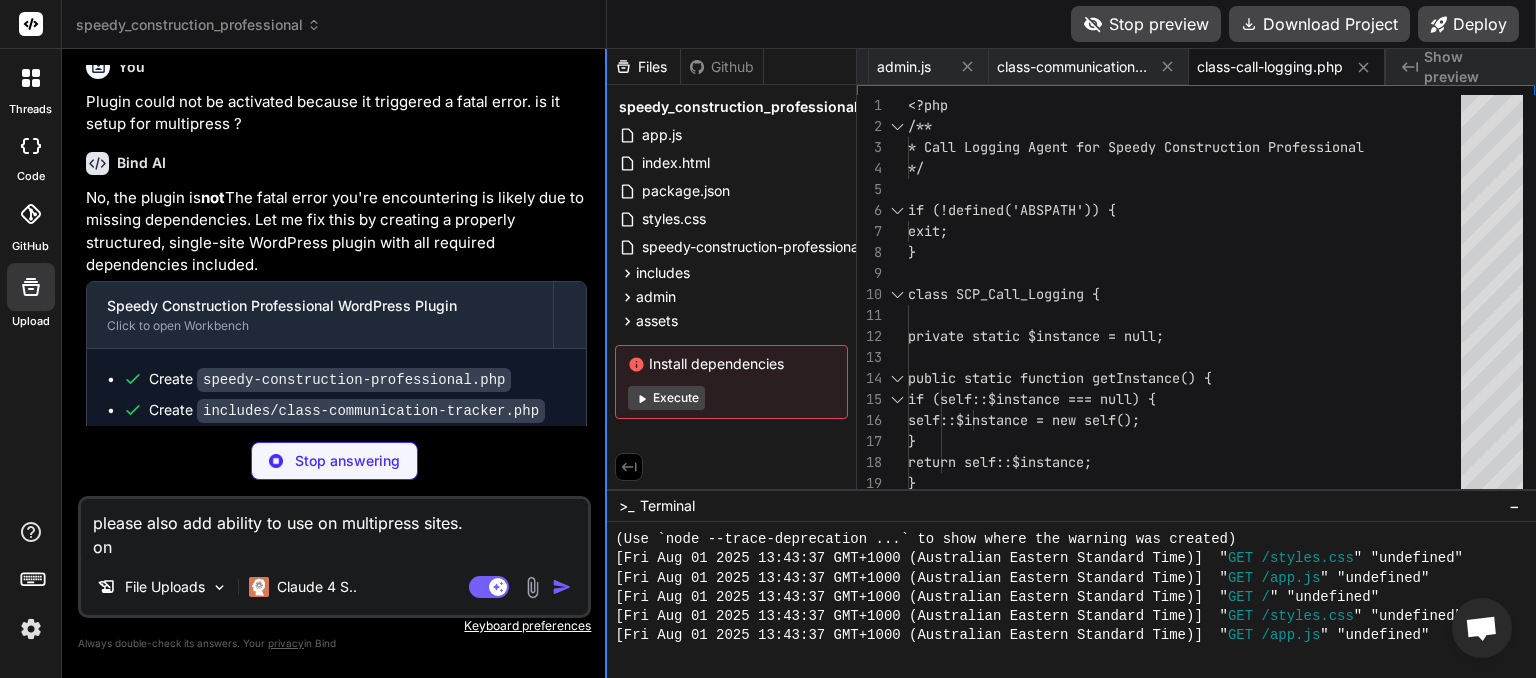 type on "x" 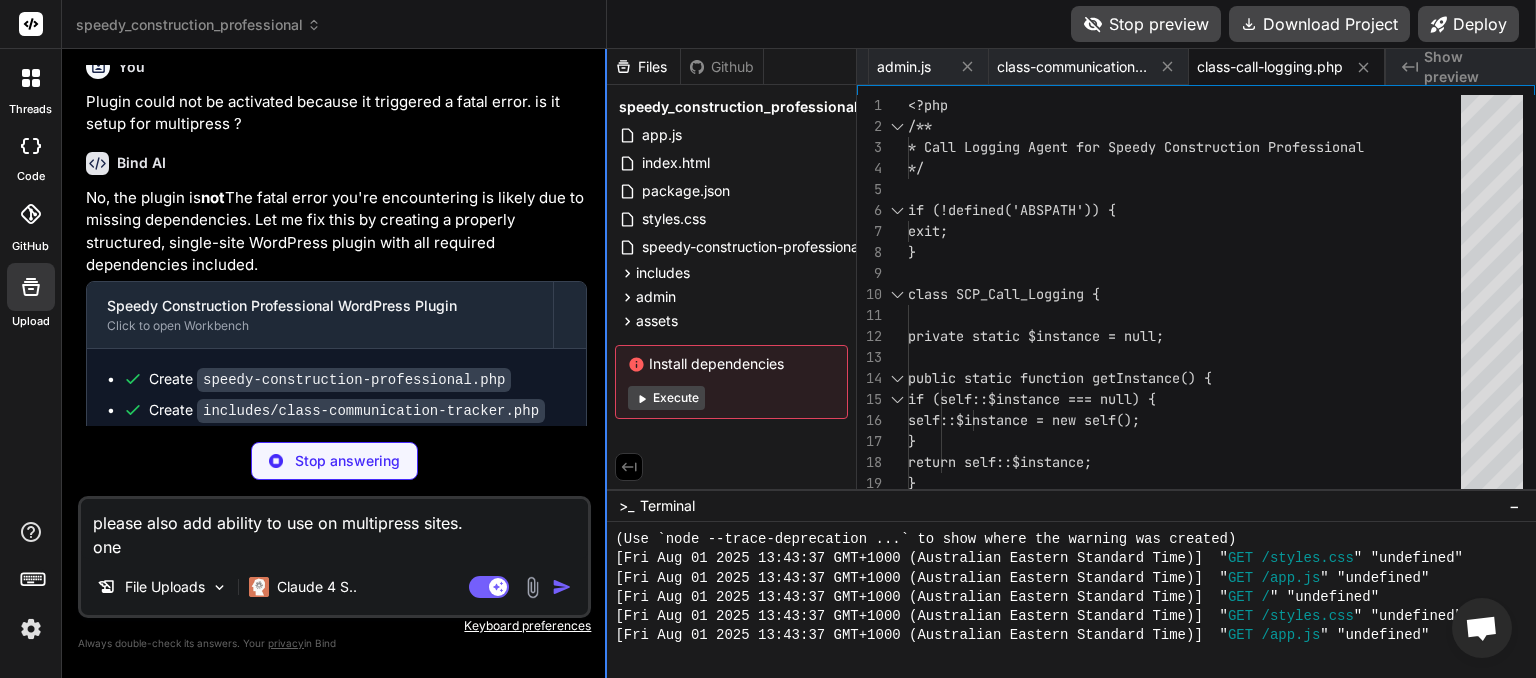 type on "x" 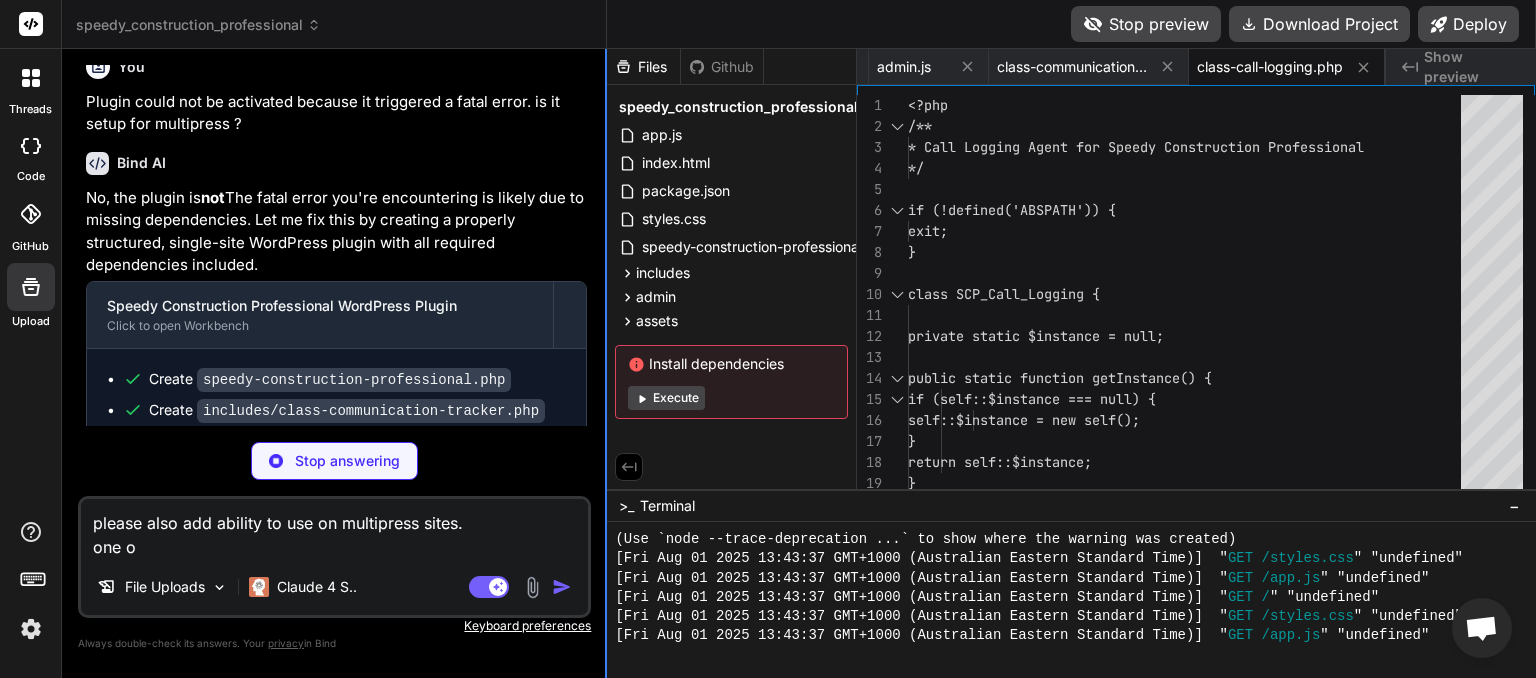 type on "x" 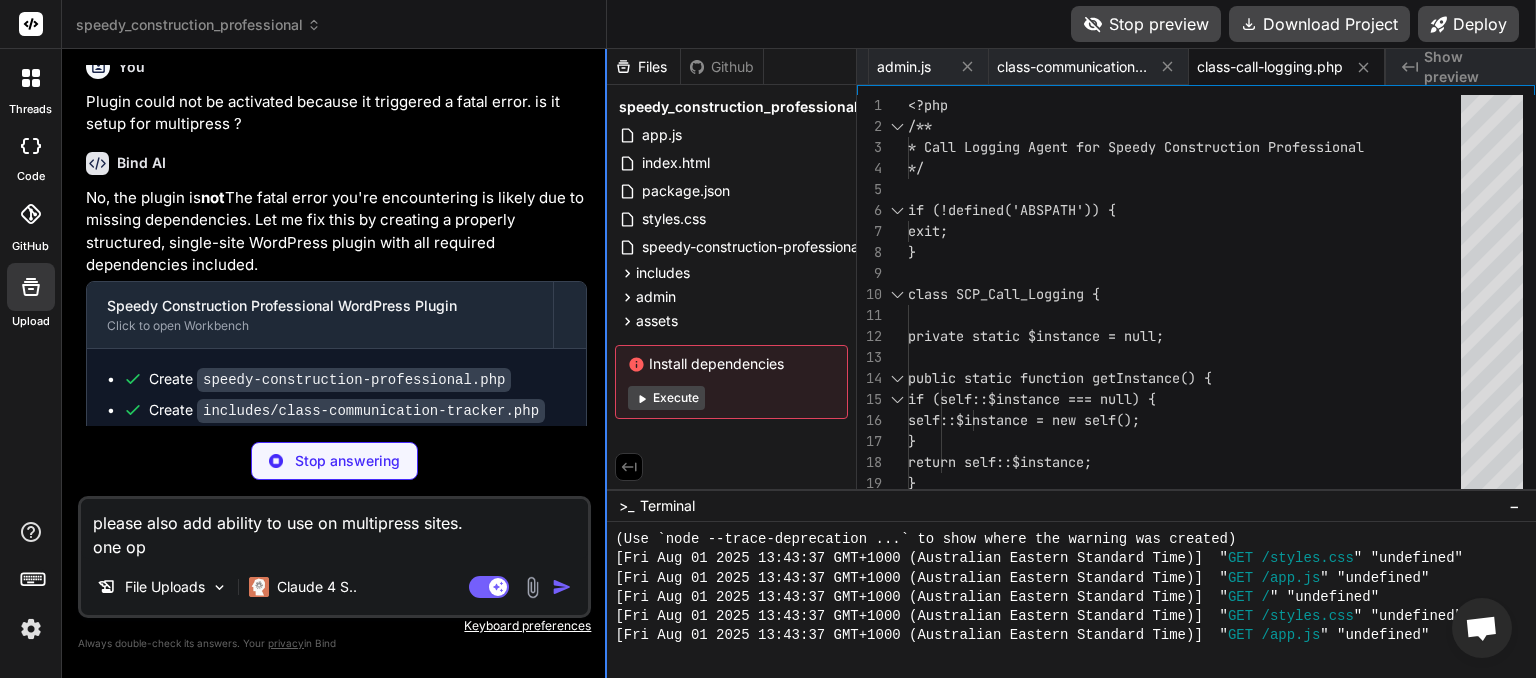 type on "x" 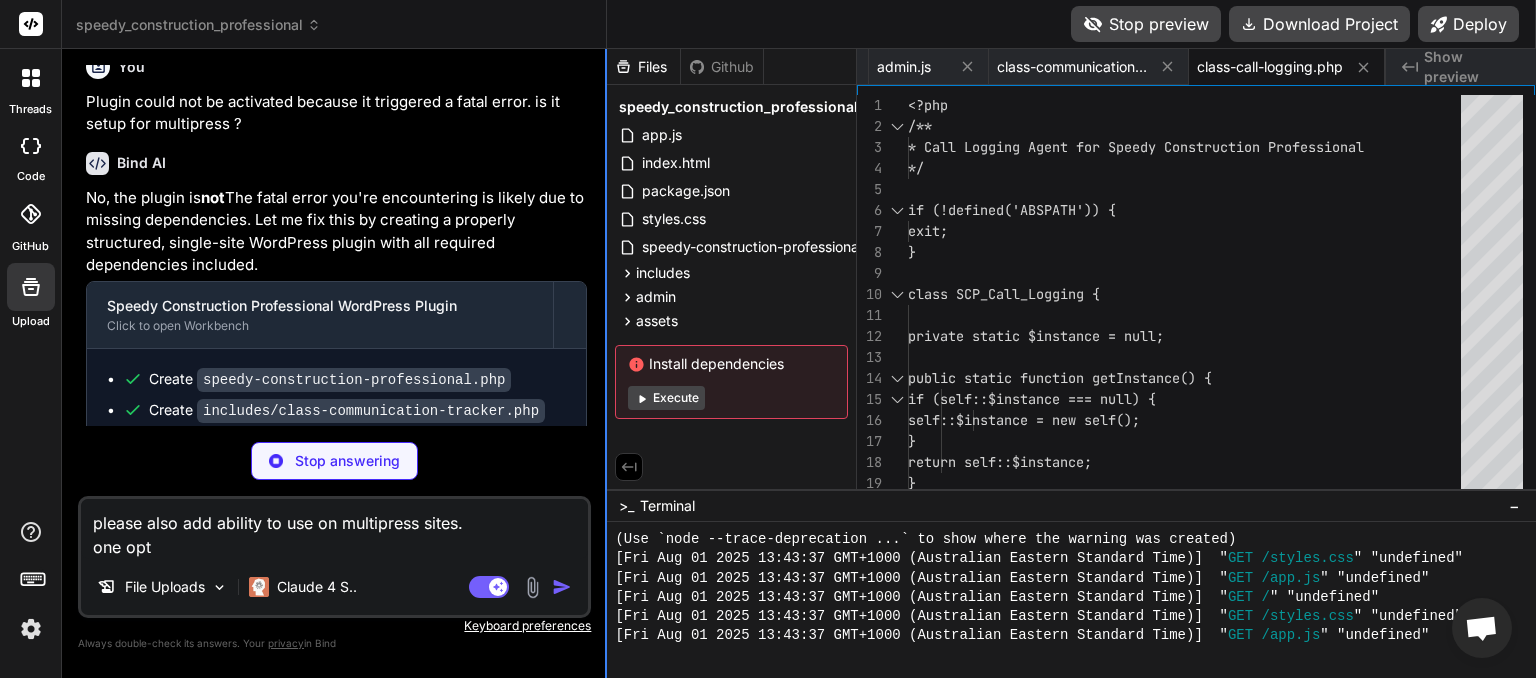 type on "x" 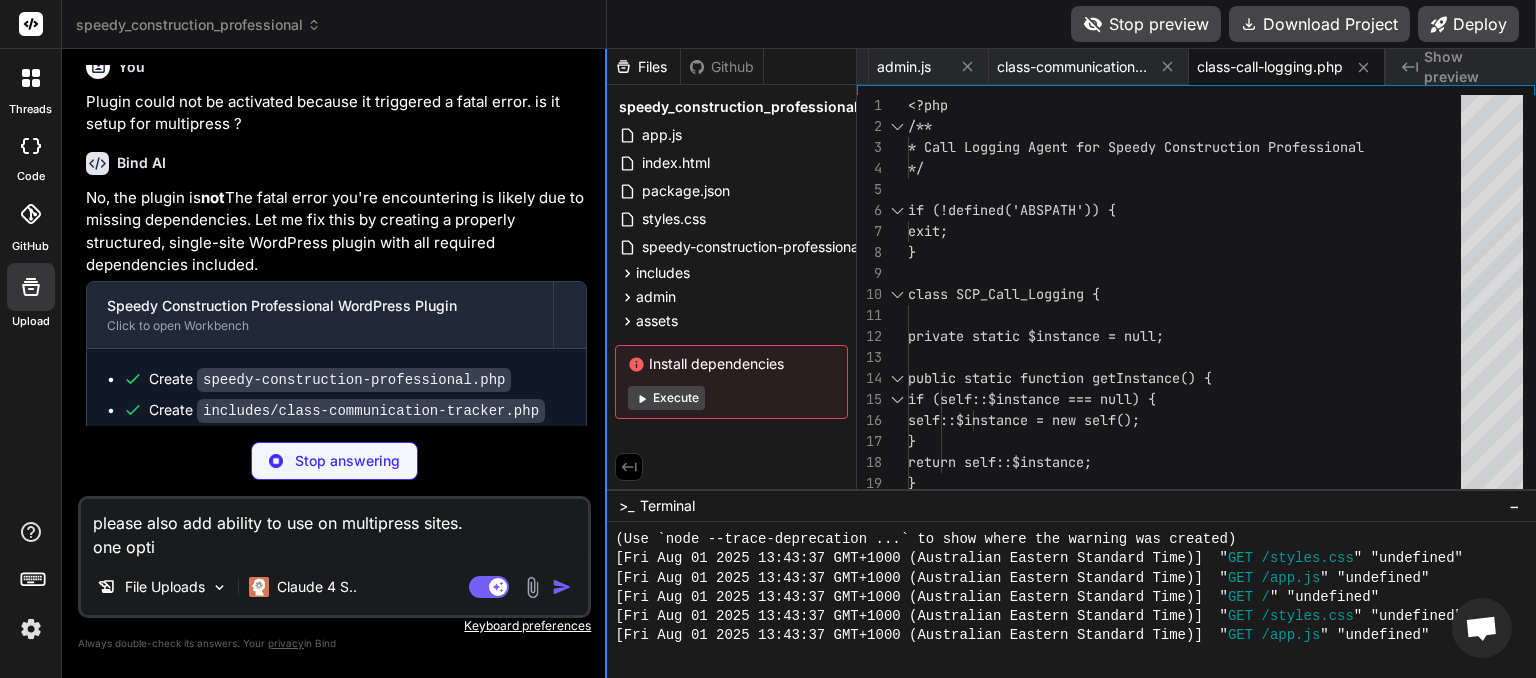 type on "x" 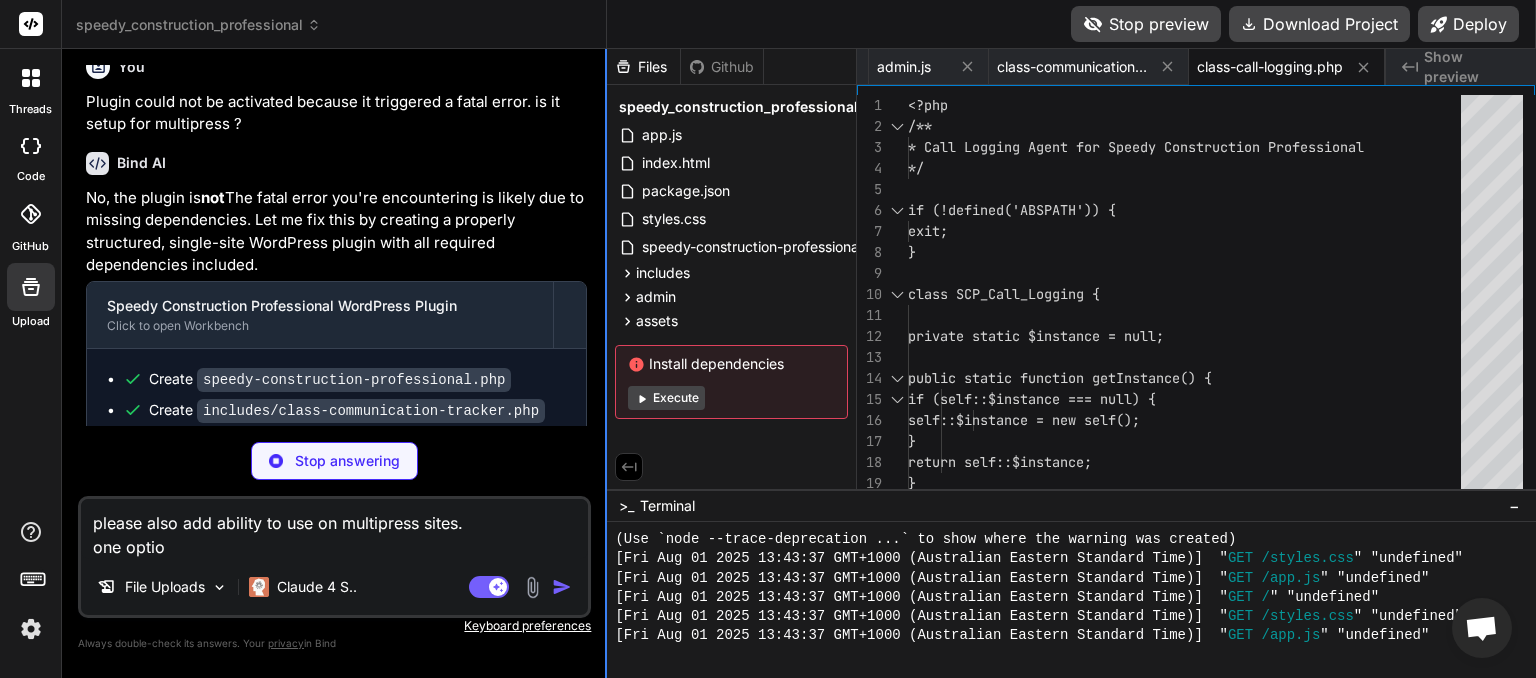 type on "x" 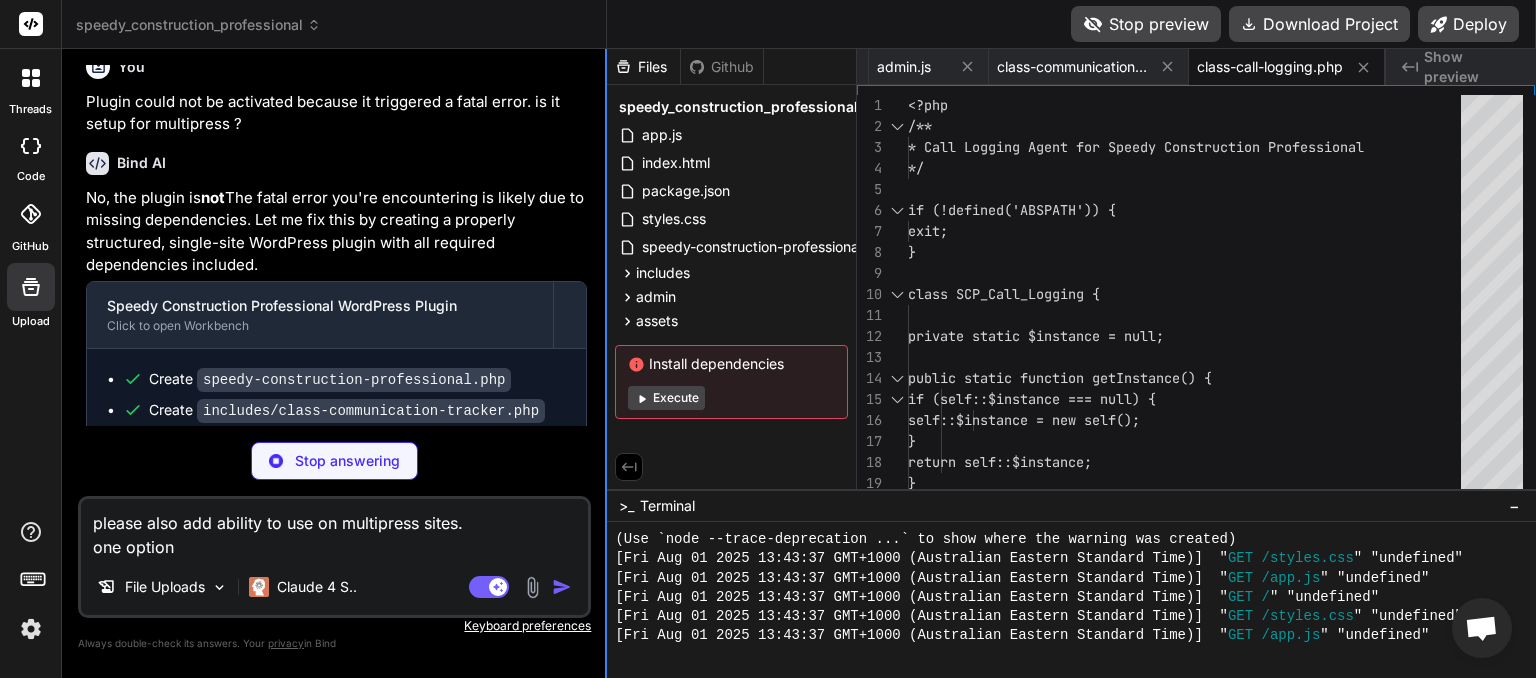 type on "x" 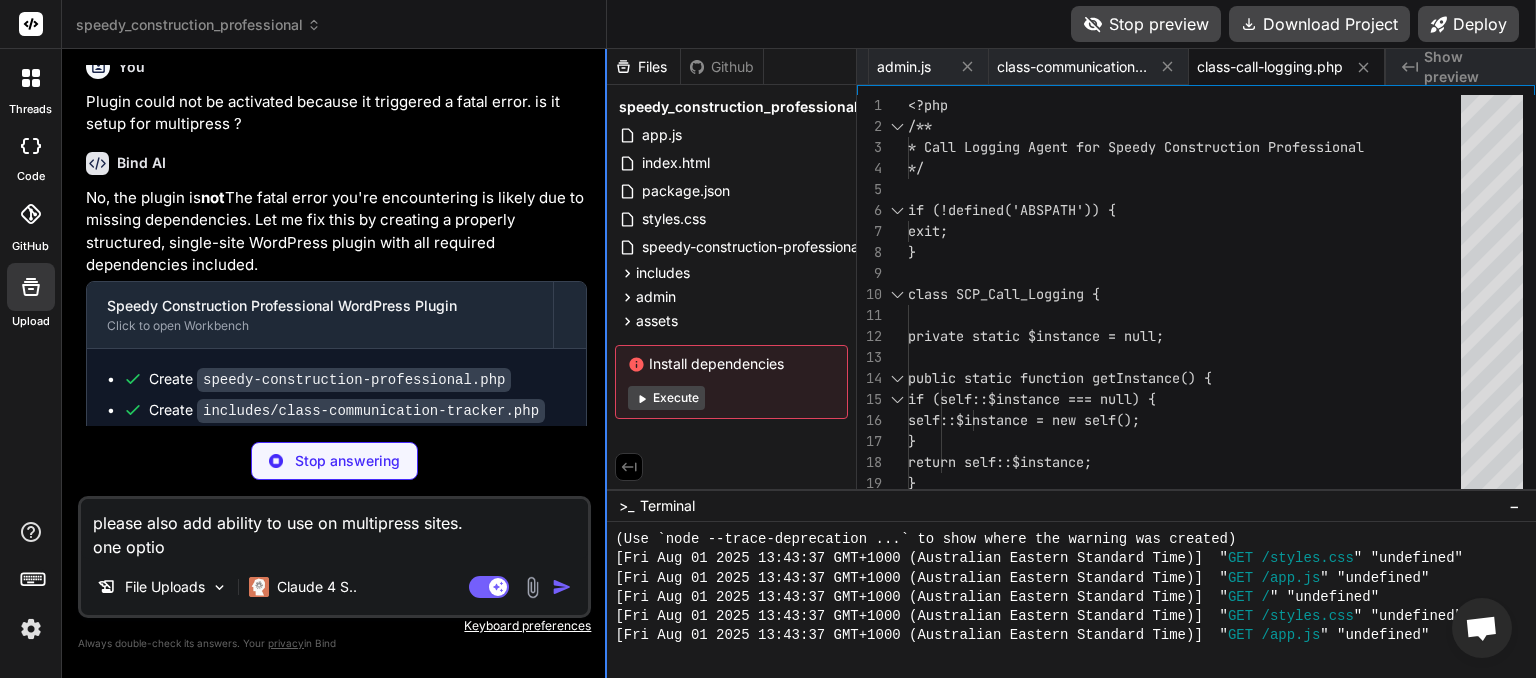 type on "x" 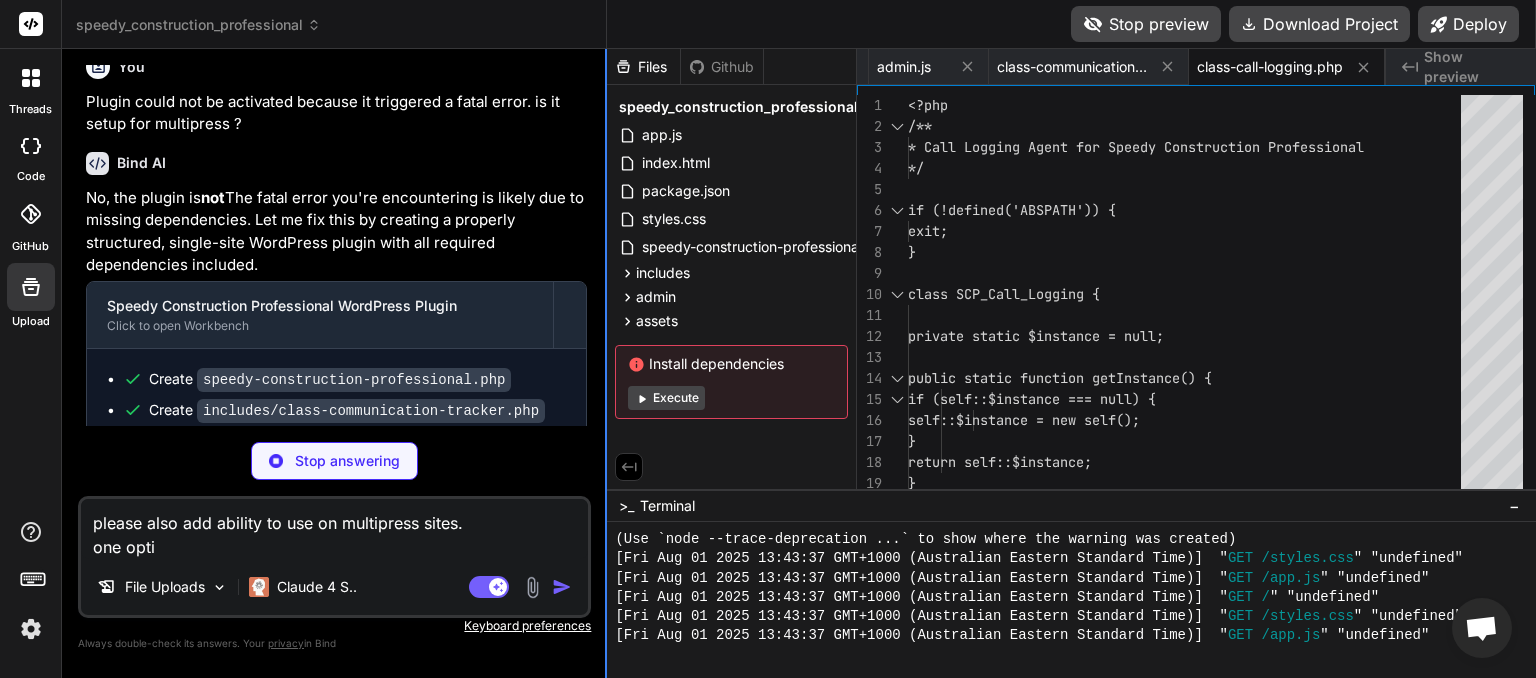 type on "please also add ability to use on multipress sites.
one opt" 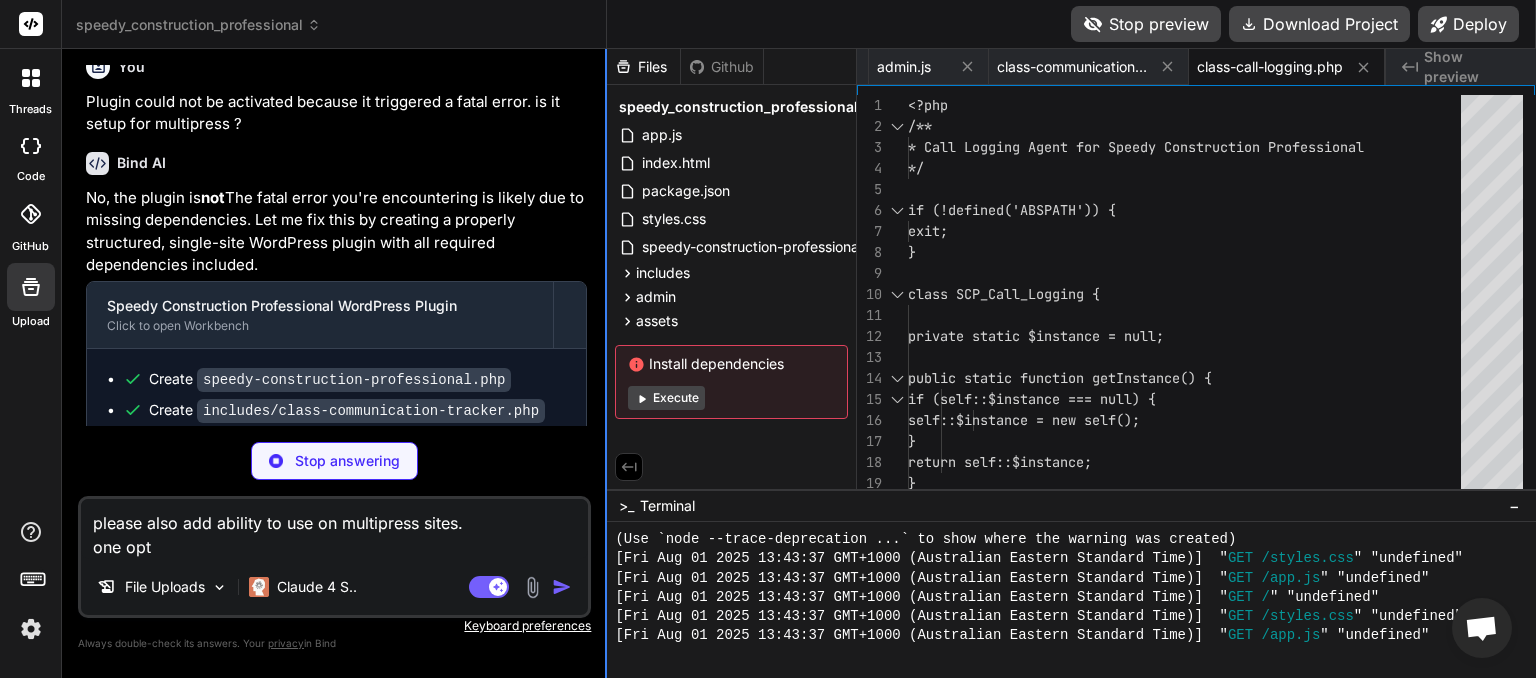 type on "x" 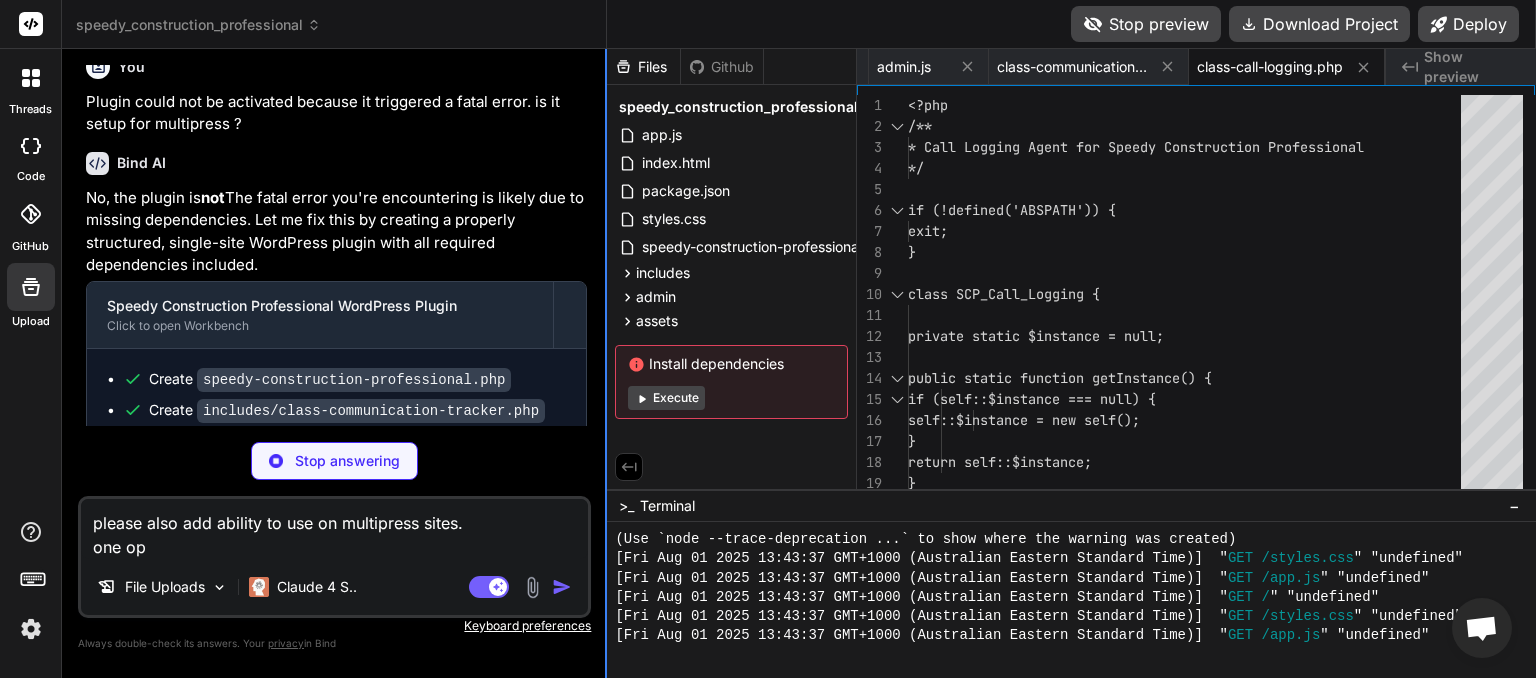 type on "x" 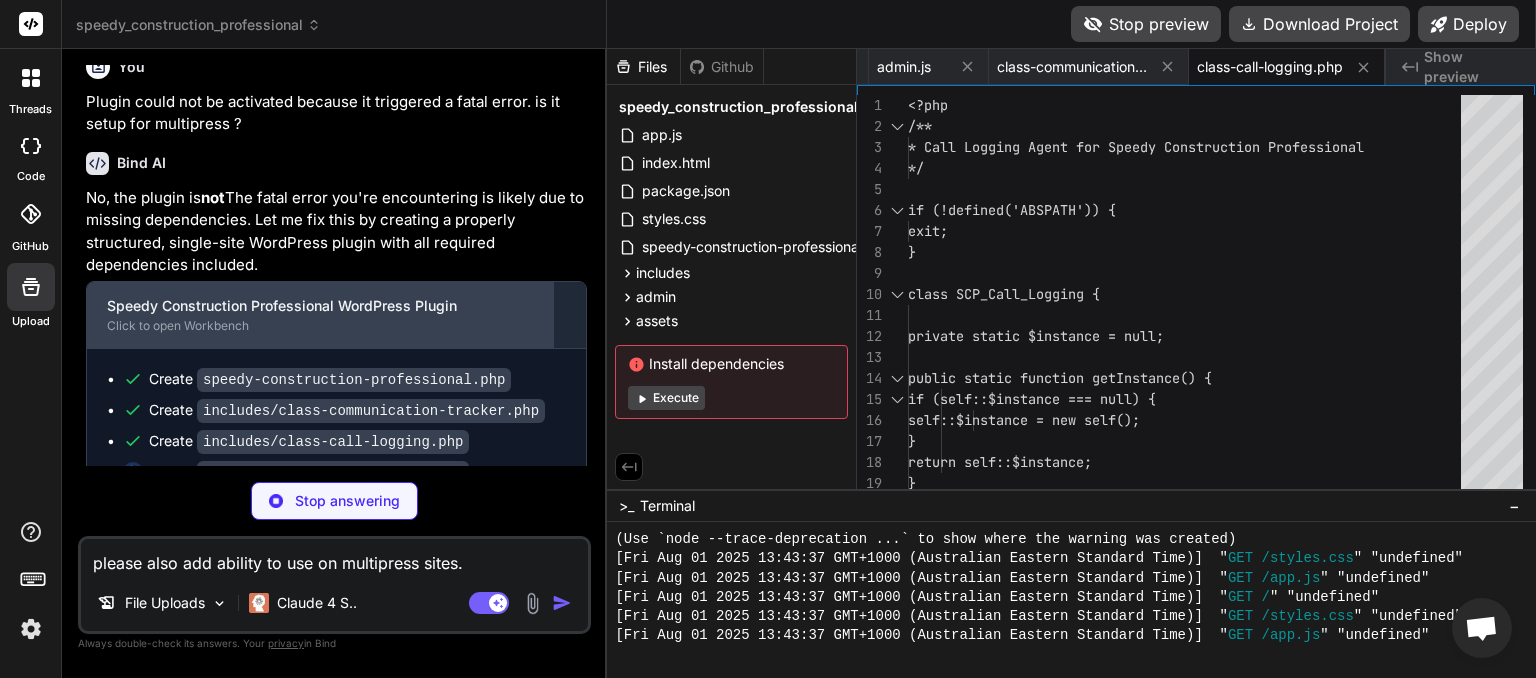 scroll, scrollTop: 0, scrollLeft: 1827, axis: horizontal 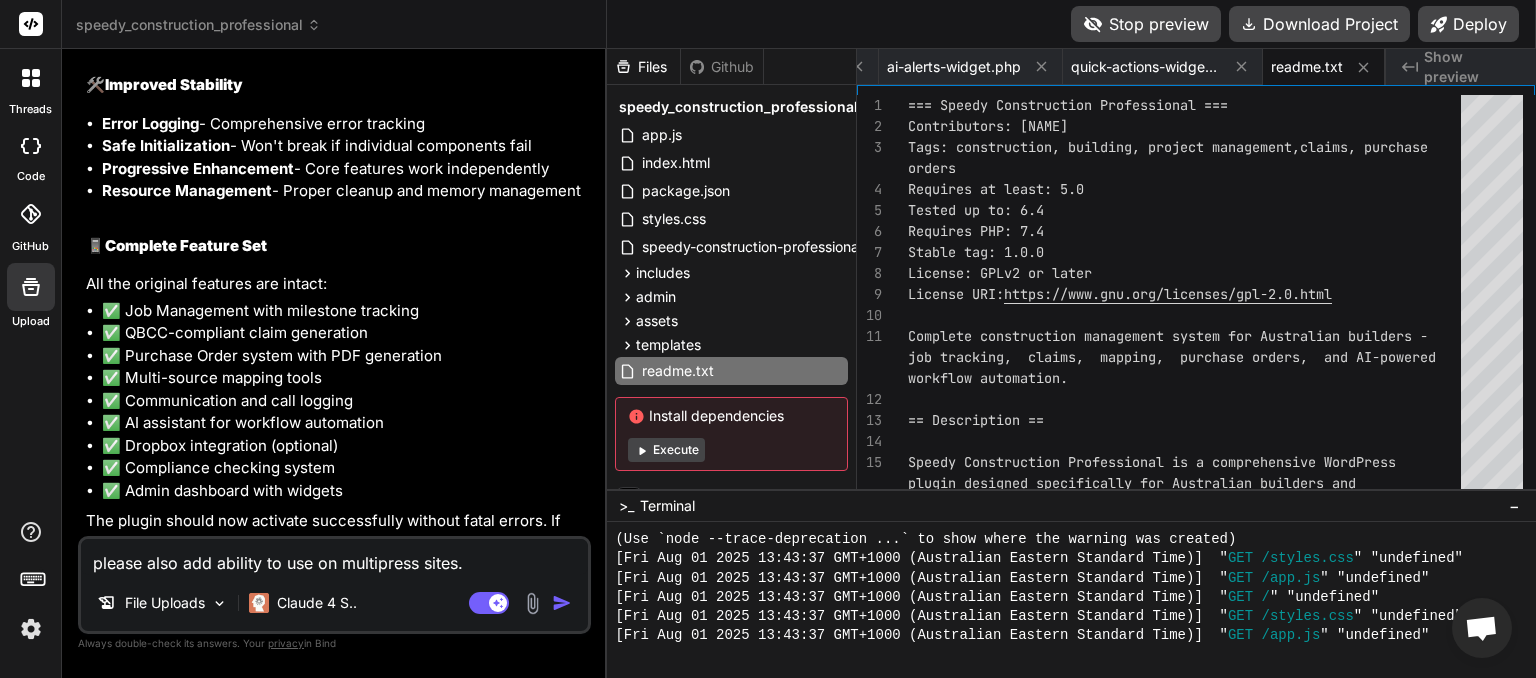 click at bounding box center (562, 603) 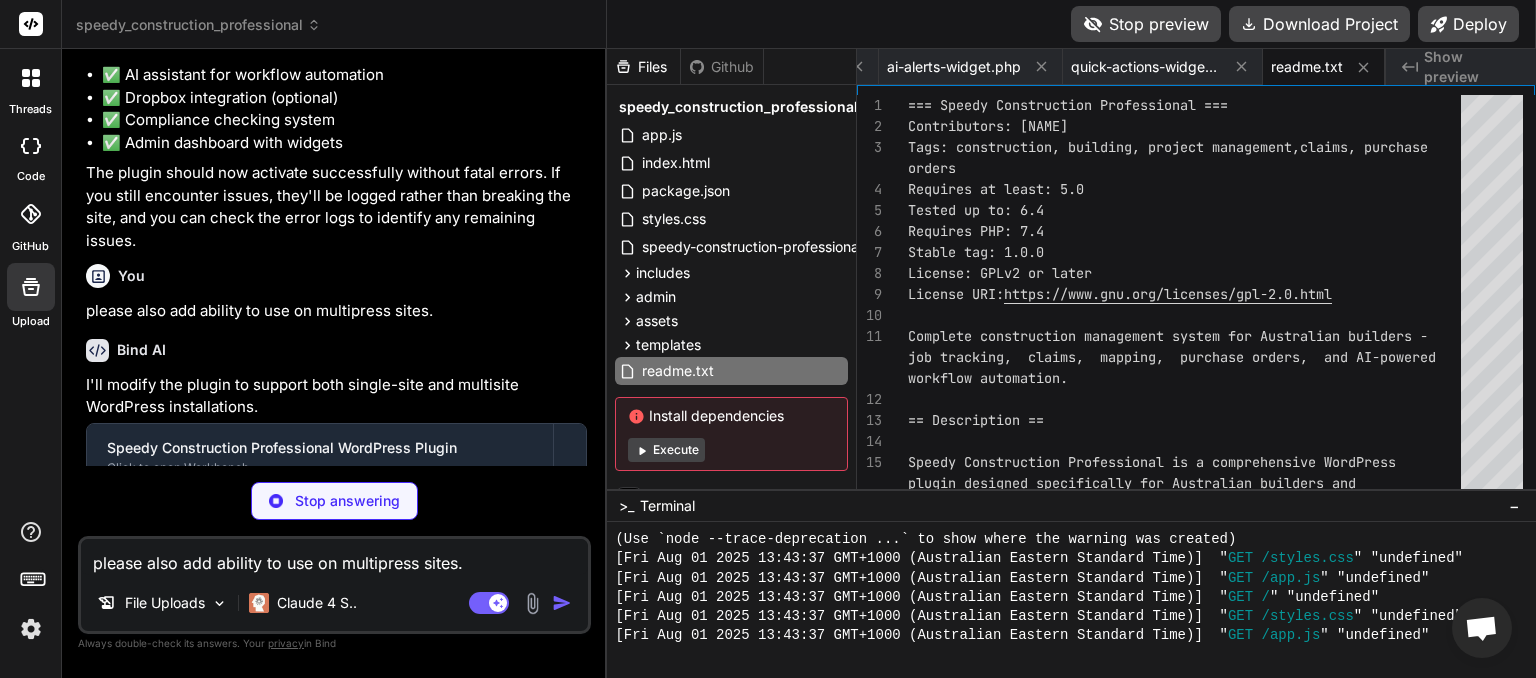 scroll, scrollTop: 11581, scrollLeft: 0, axis: vertical 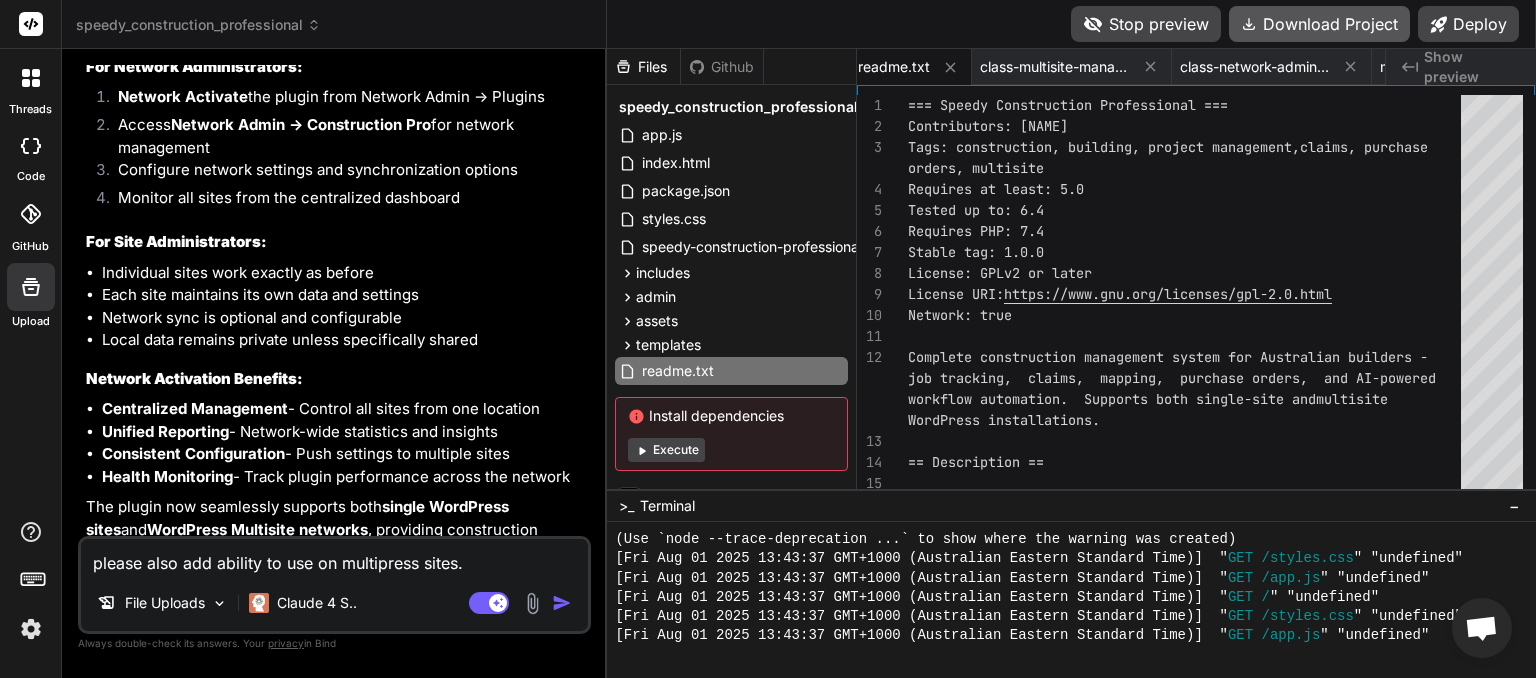 click on "Download Project" at bounding box center [1319, 24] 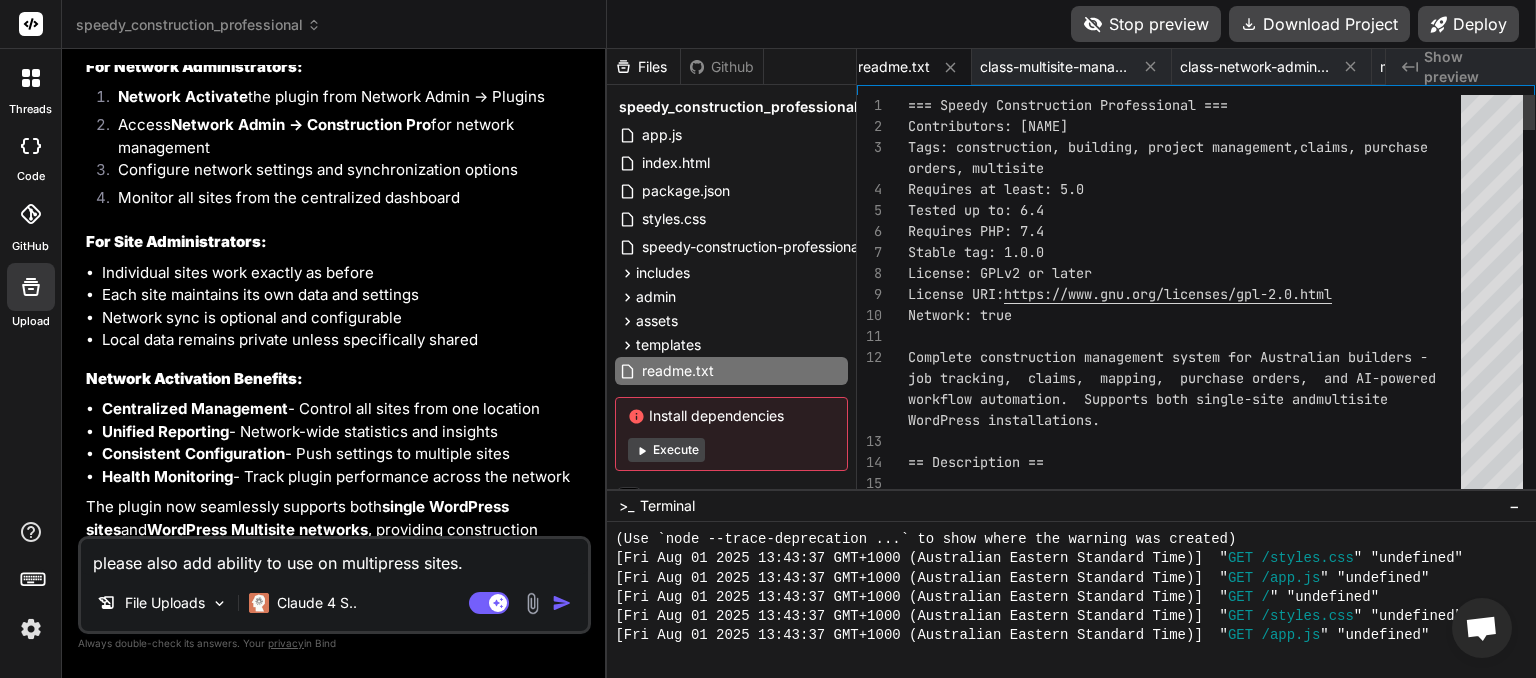 scroll, scrollTop: 0, scrollLeft: 4103, axis: horizontal 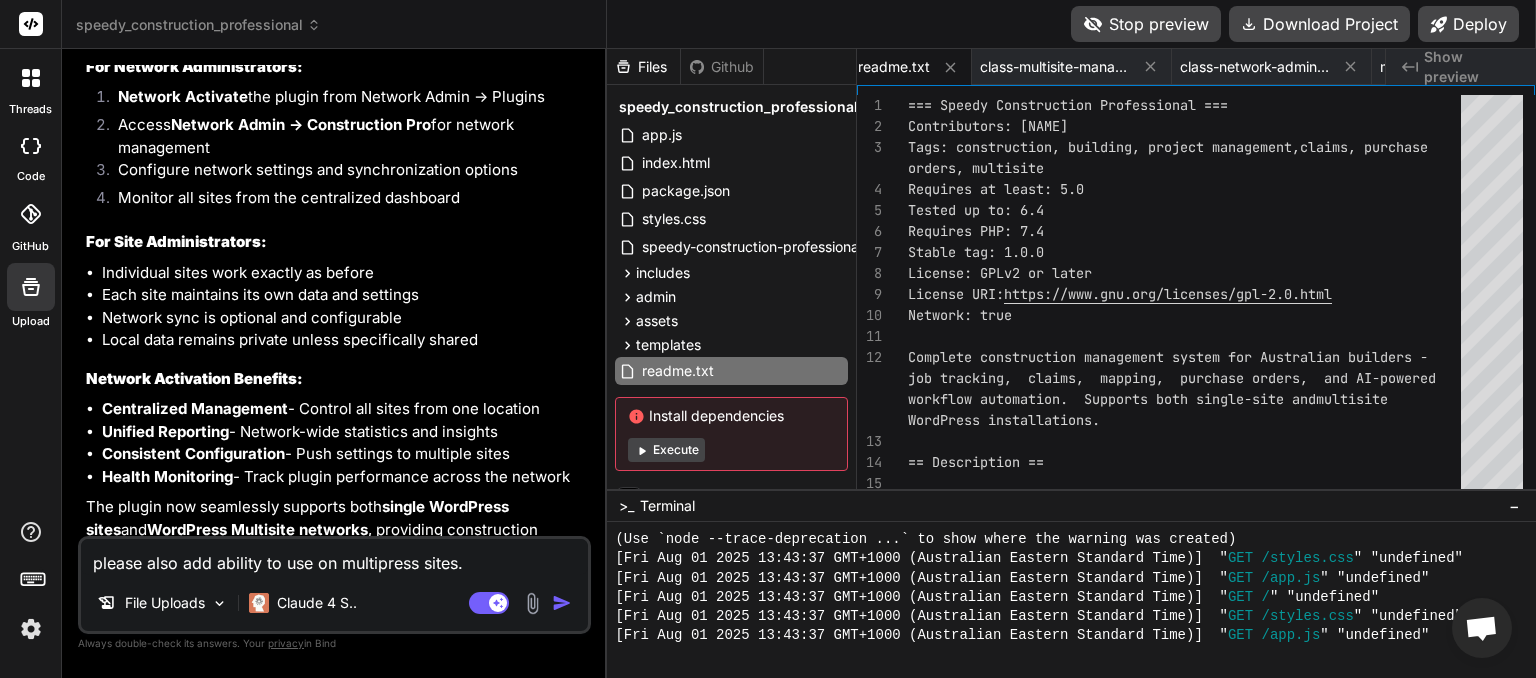 click on "please also add ability to use on multipress sites." at bounding box center [334, 557] 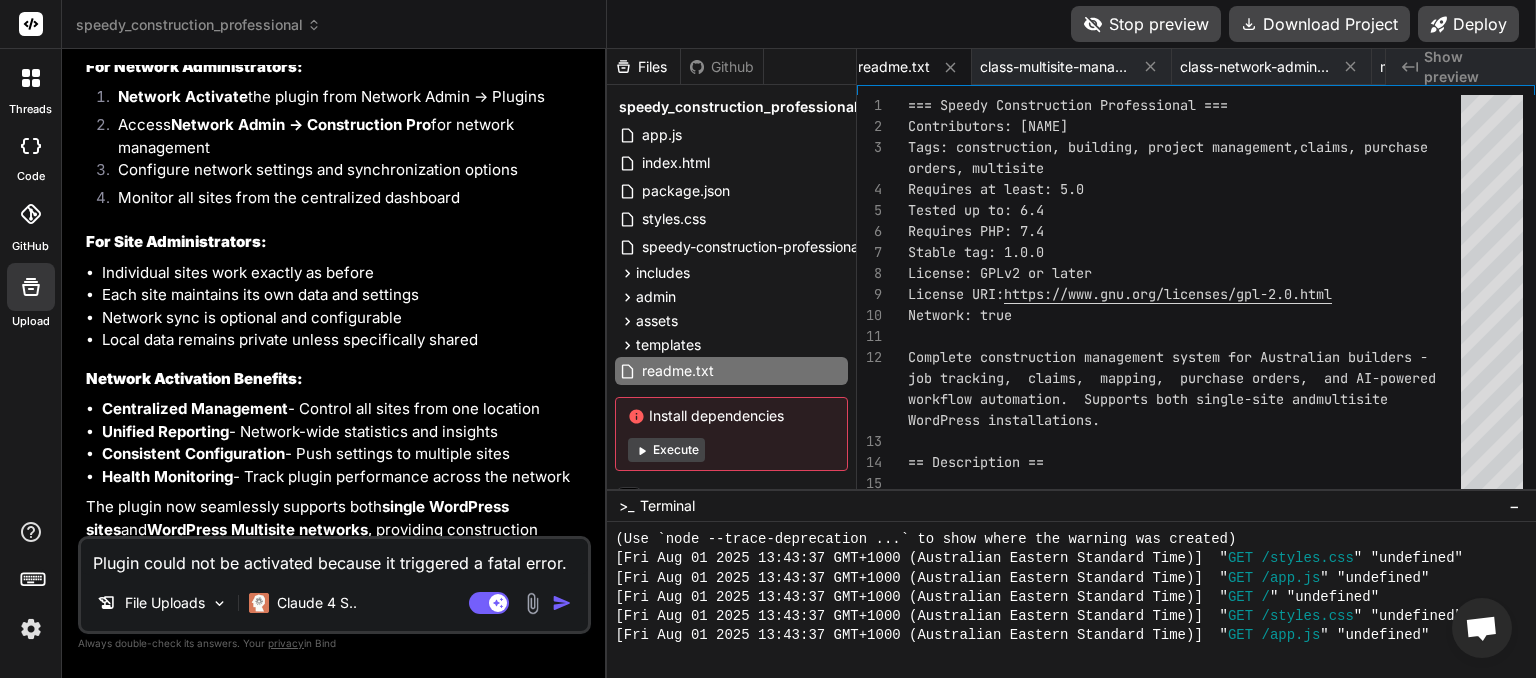 click at bounding box center [562, 603] 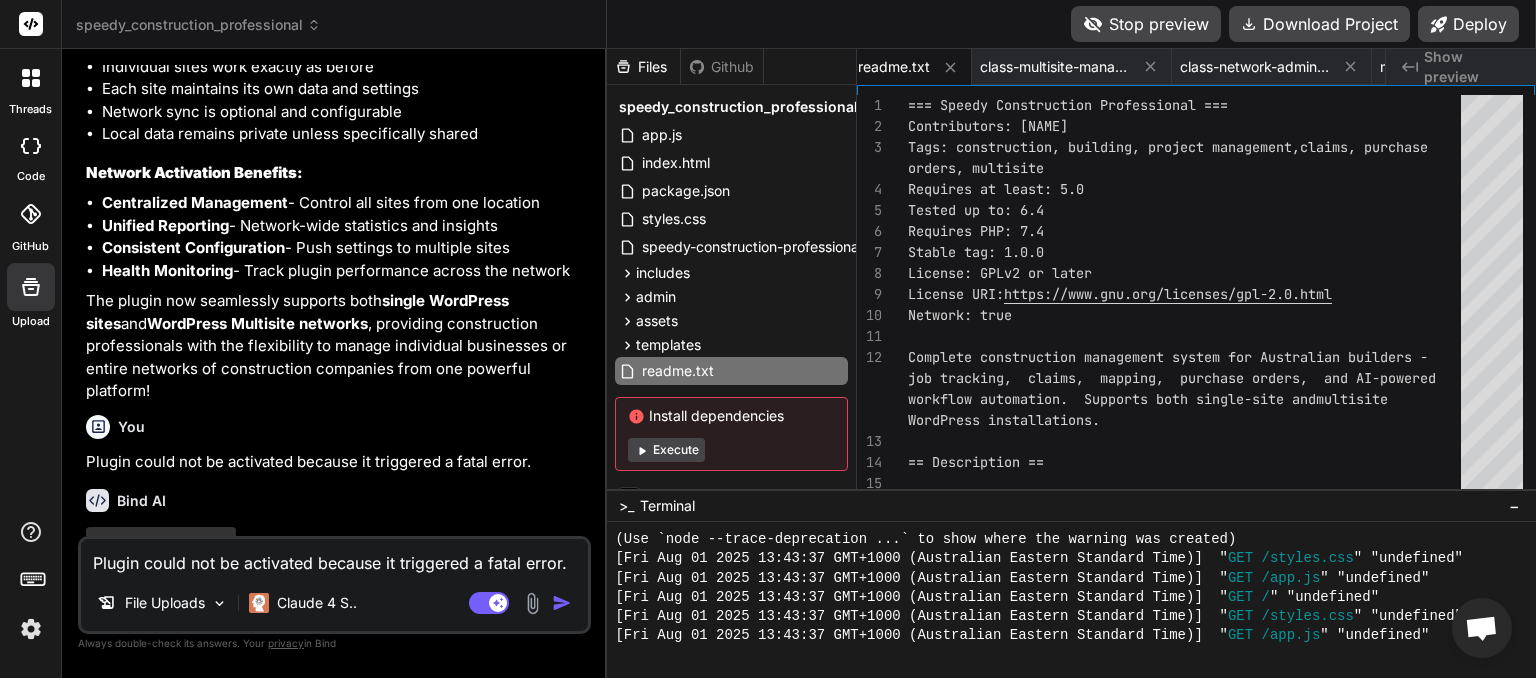 scroll, scrollTop: 14146, scrollLeft: 0, axis: vertical 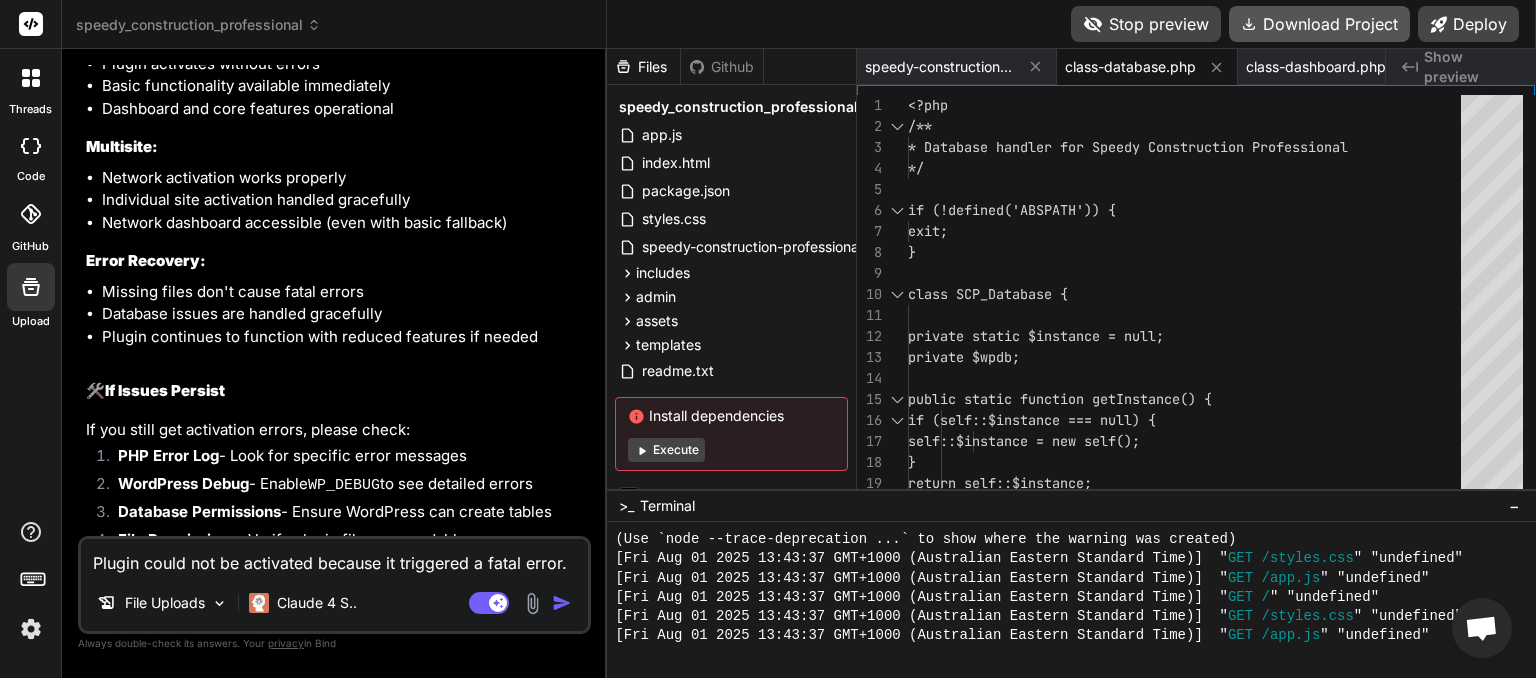 click on "Download Project" at bounding box center [1319, 24] 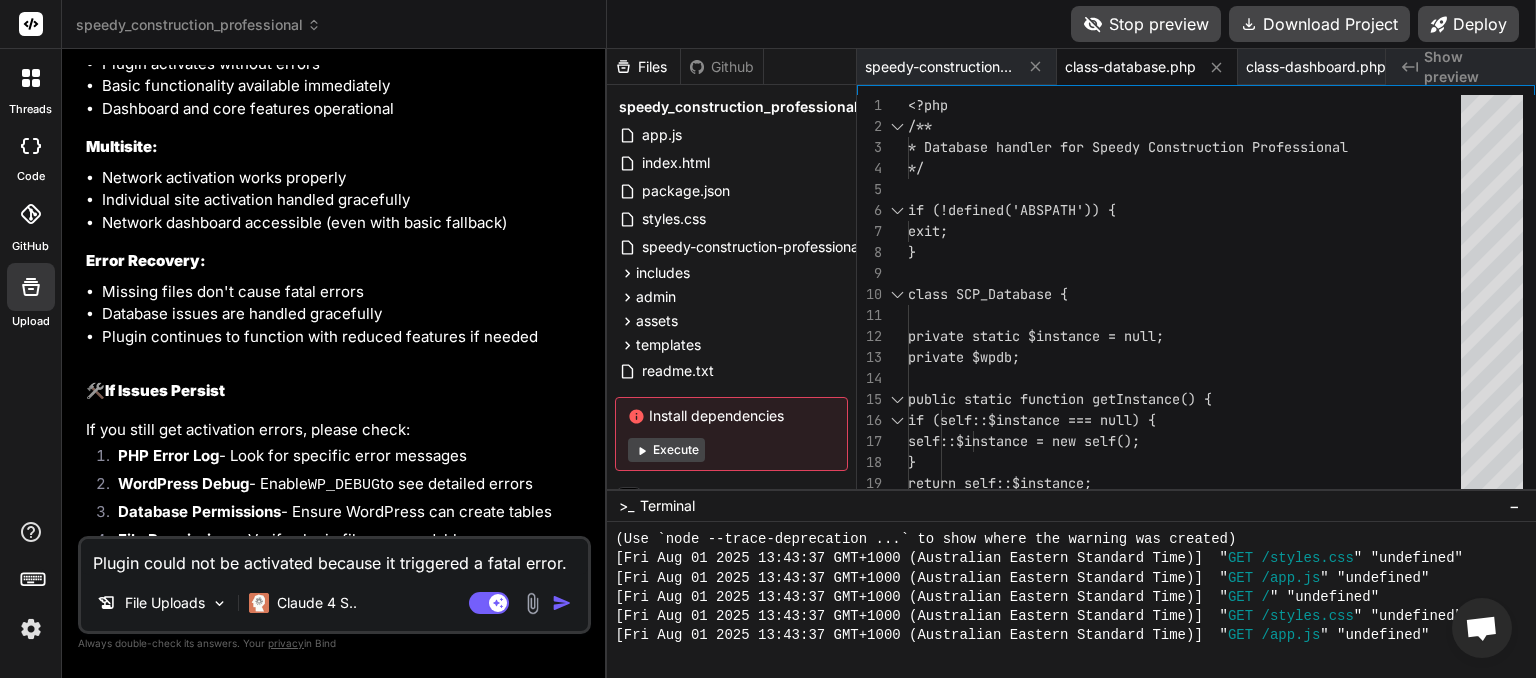 paste on "Sorry, you are not allowed to access this page" 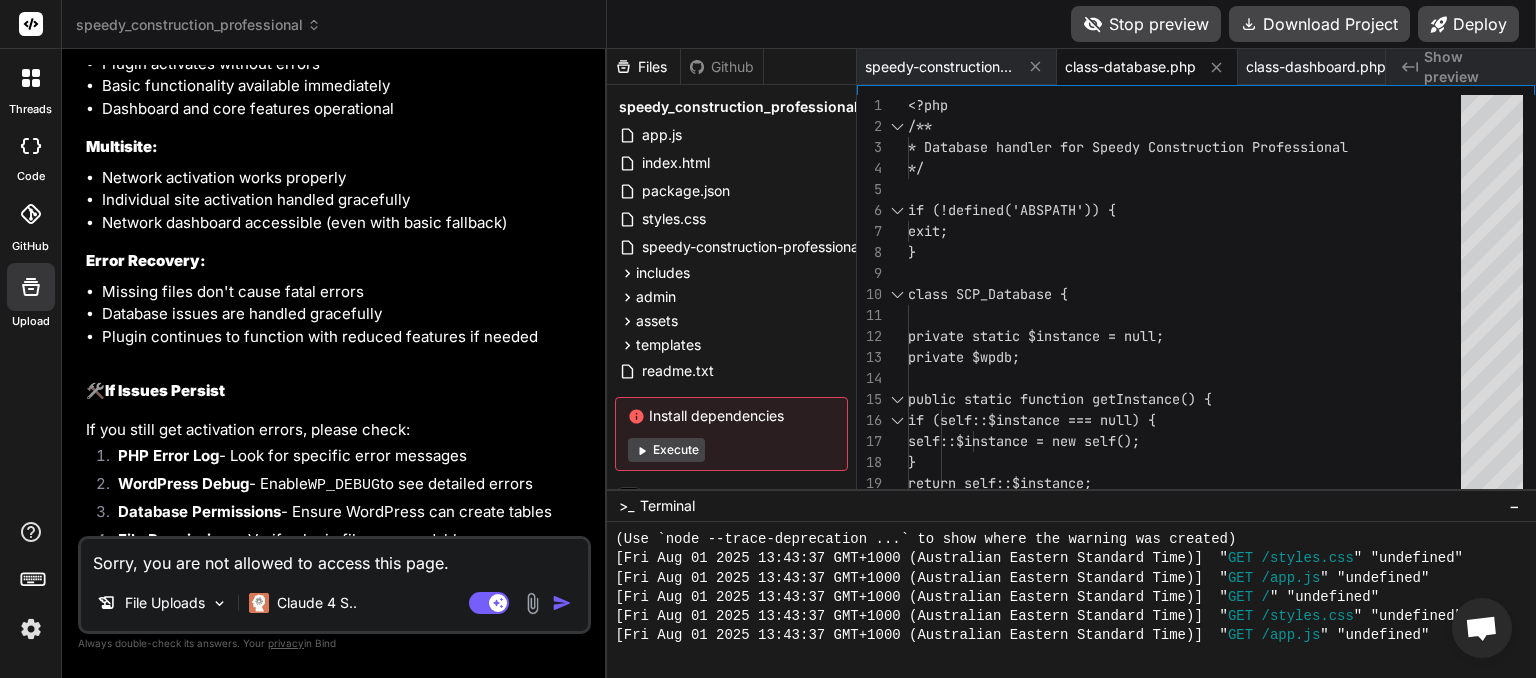 click at bounding box center (562, 603) 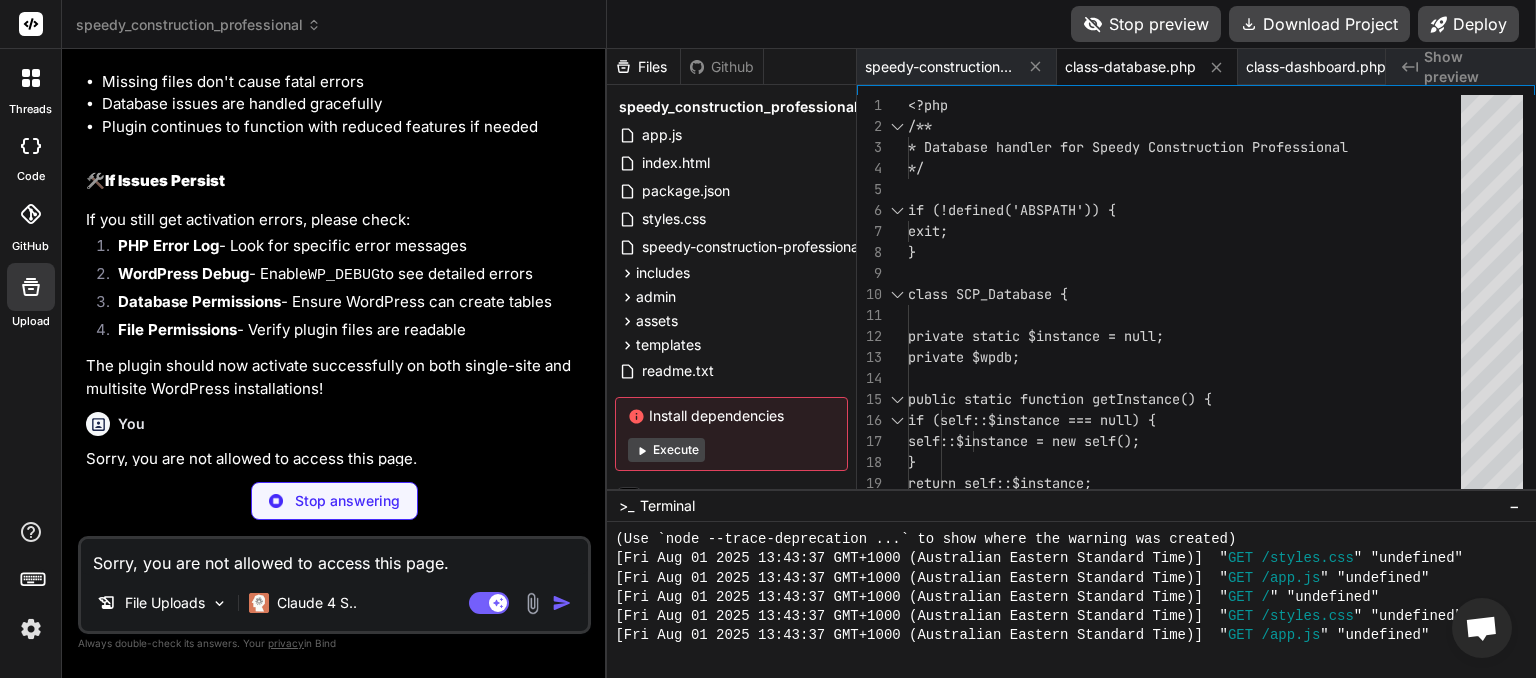 scroll, scrollTop: 16127, scrollLeft: 0, axis: vertical 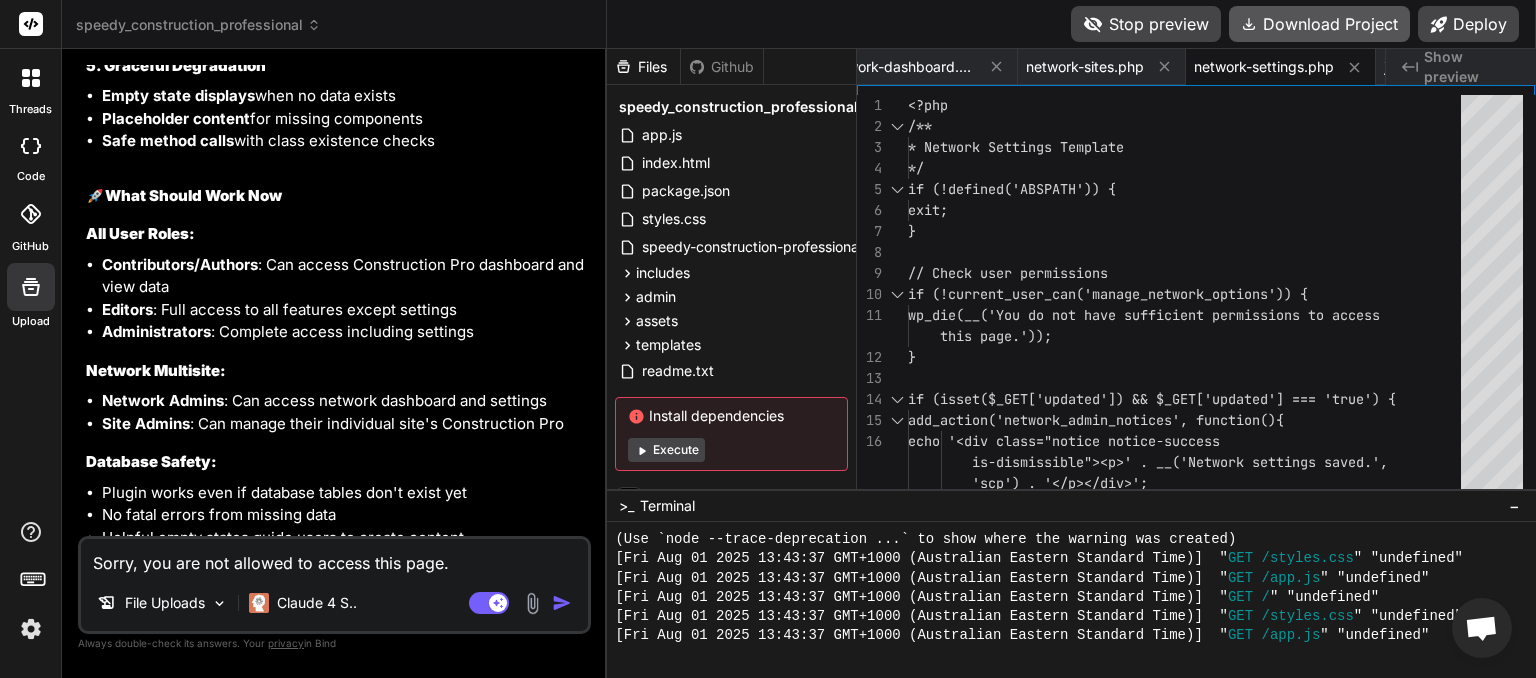 click on "Download Project" at bounding box center [1319, 24] 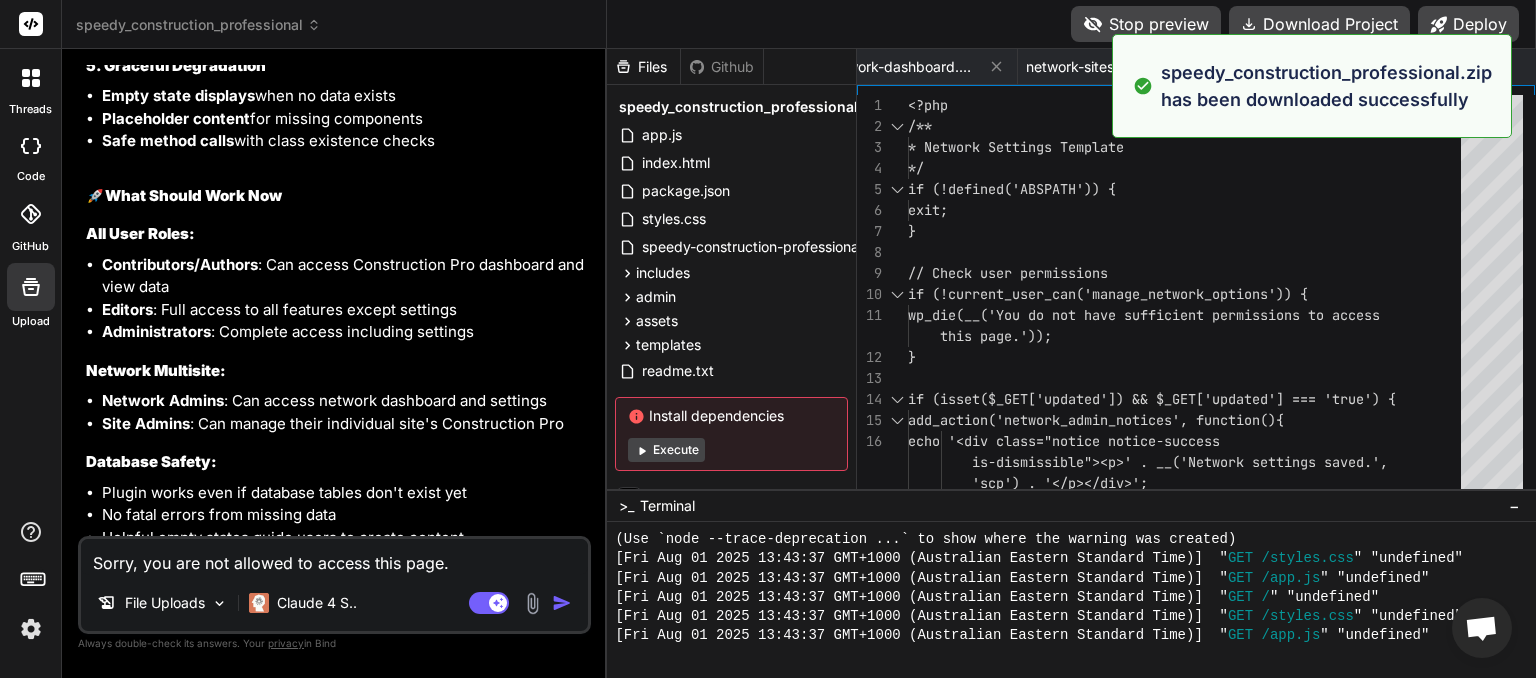 scroll, scrollTop: 0, scrollLeft: 4657, axis: horizontal 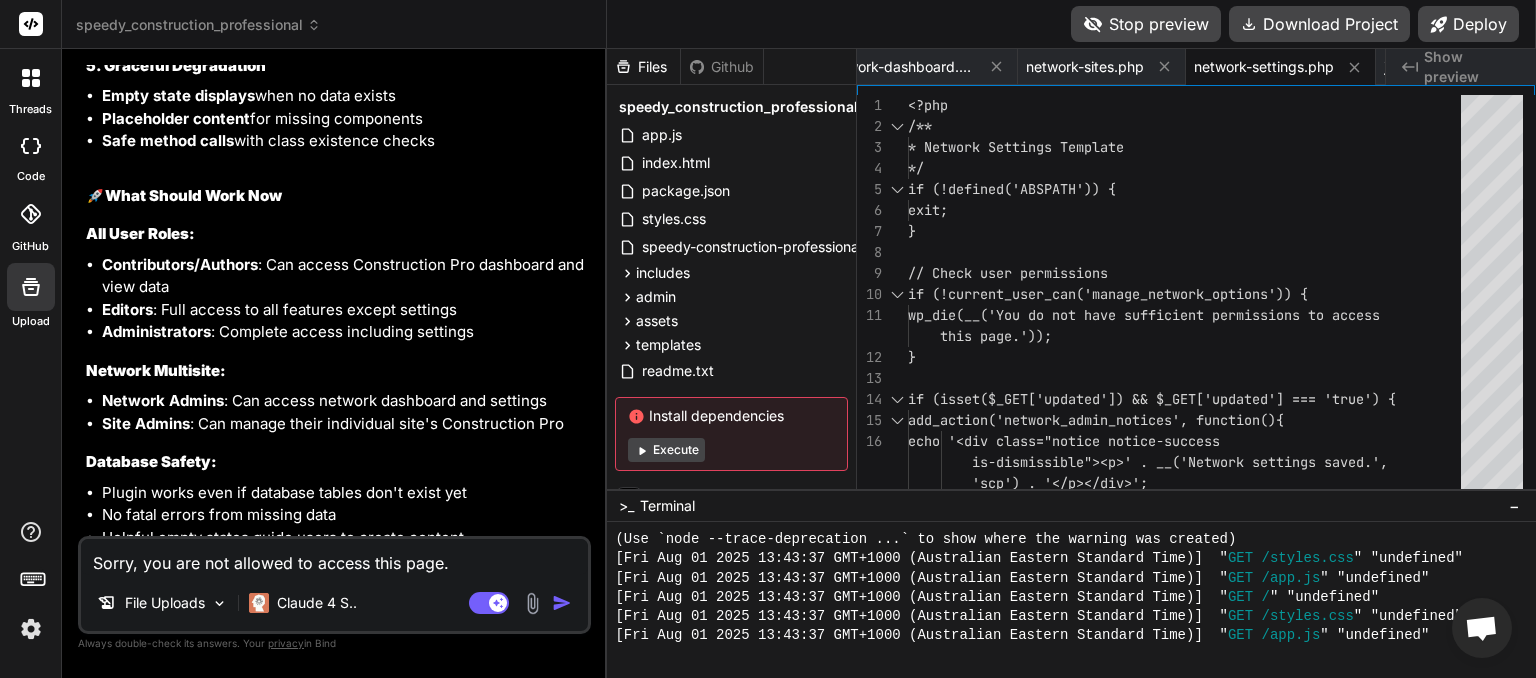 click on "Sorry, you are not allowed to access this page." at bounding box center (334, 557) 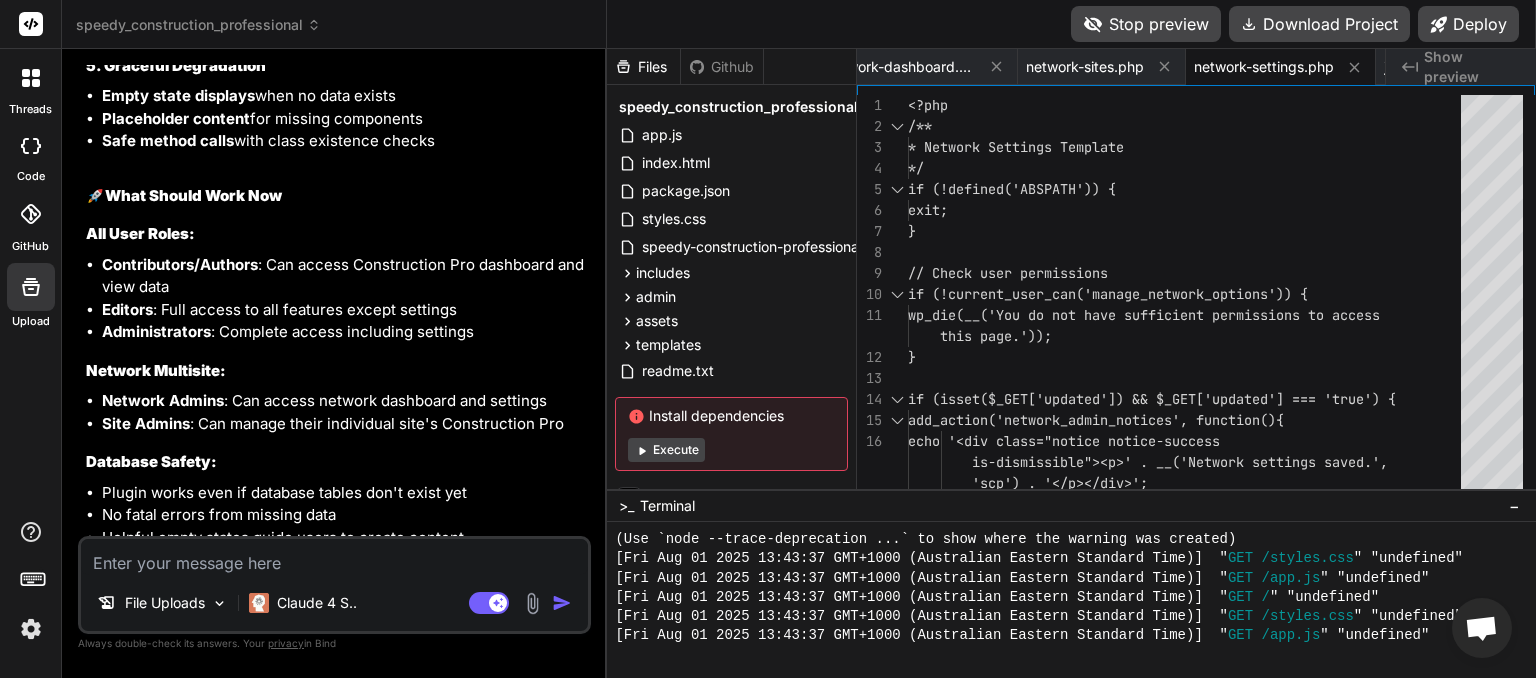 paste on "Sorry, you are not allowed to access this page." 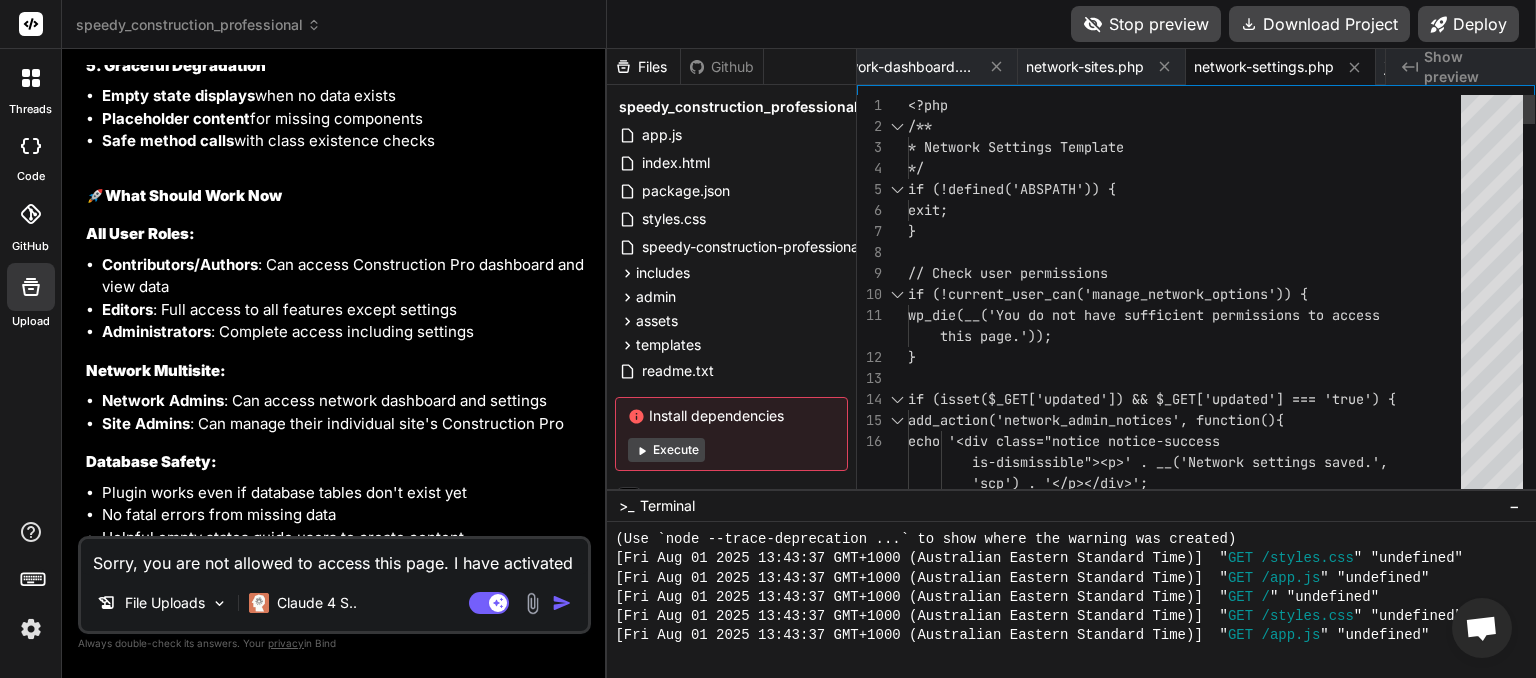 scroll, scrollTop: 0, scrollLeft: 4657, axis: horizontal 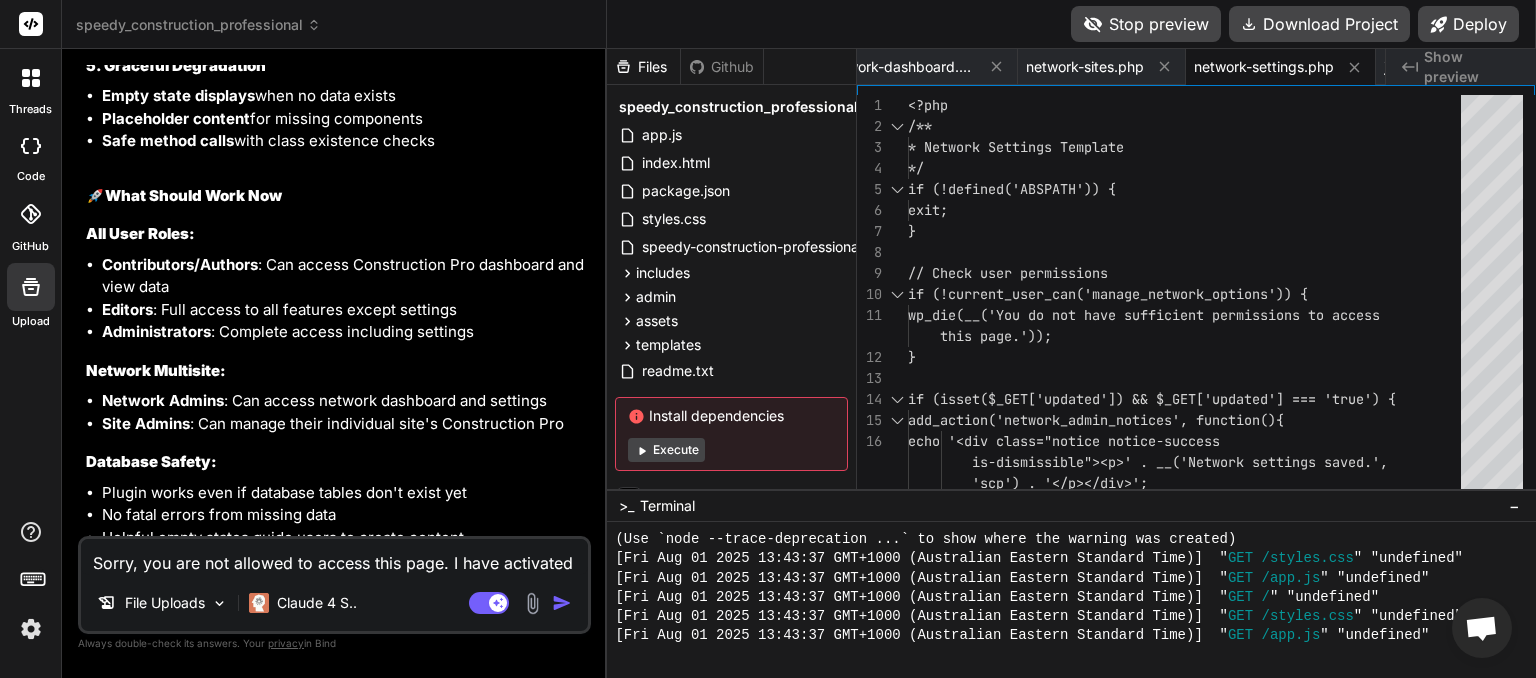 drag, startPoint x: 450, startPoint y: 562, endPoint x: 494, endPoint y: 558, distance: 44.181442 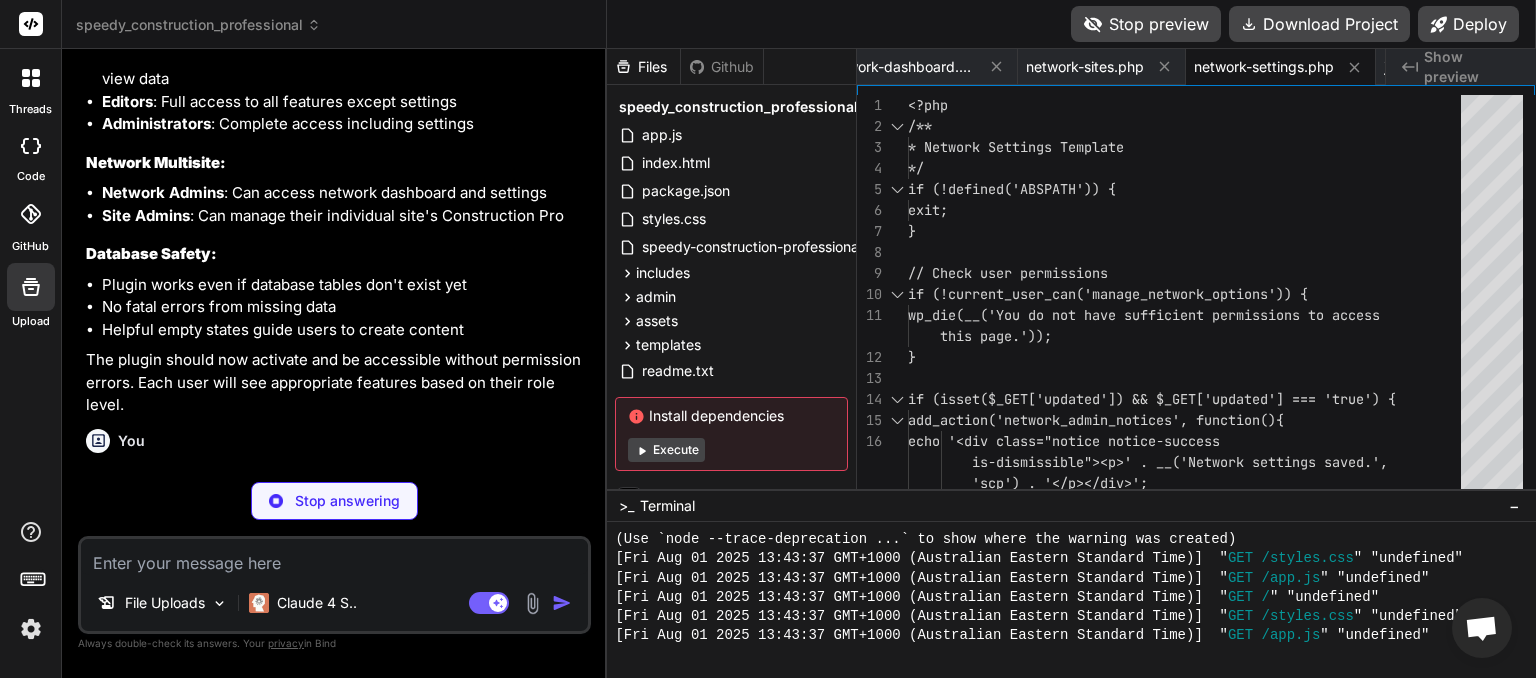 scroll, scrollTop: 17643, scrollLeft: 0, axis: vertical 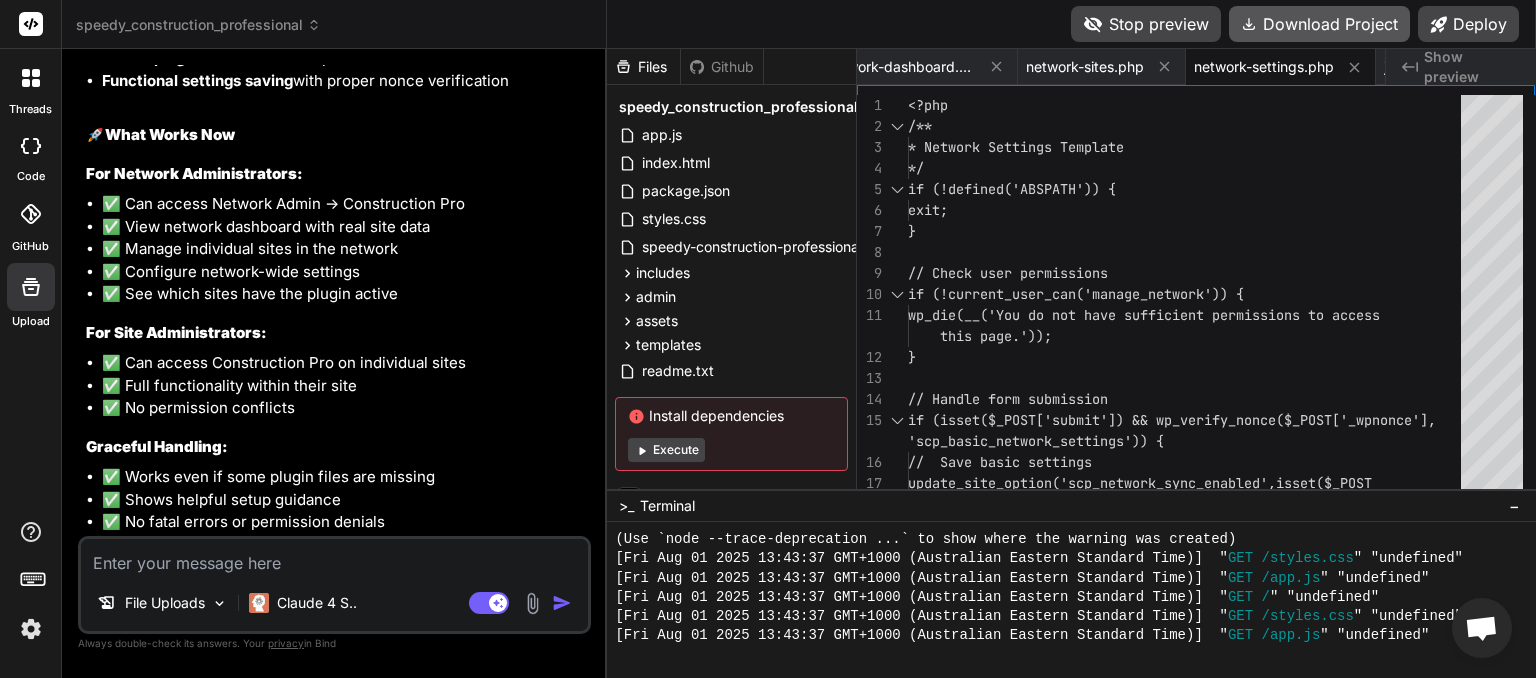 click on "Download Project" at bounding box center (1319, 24) 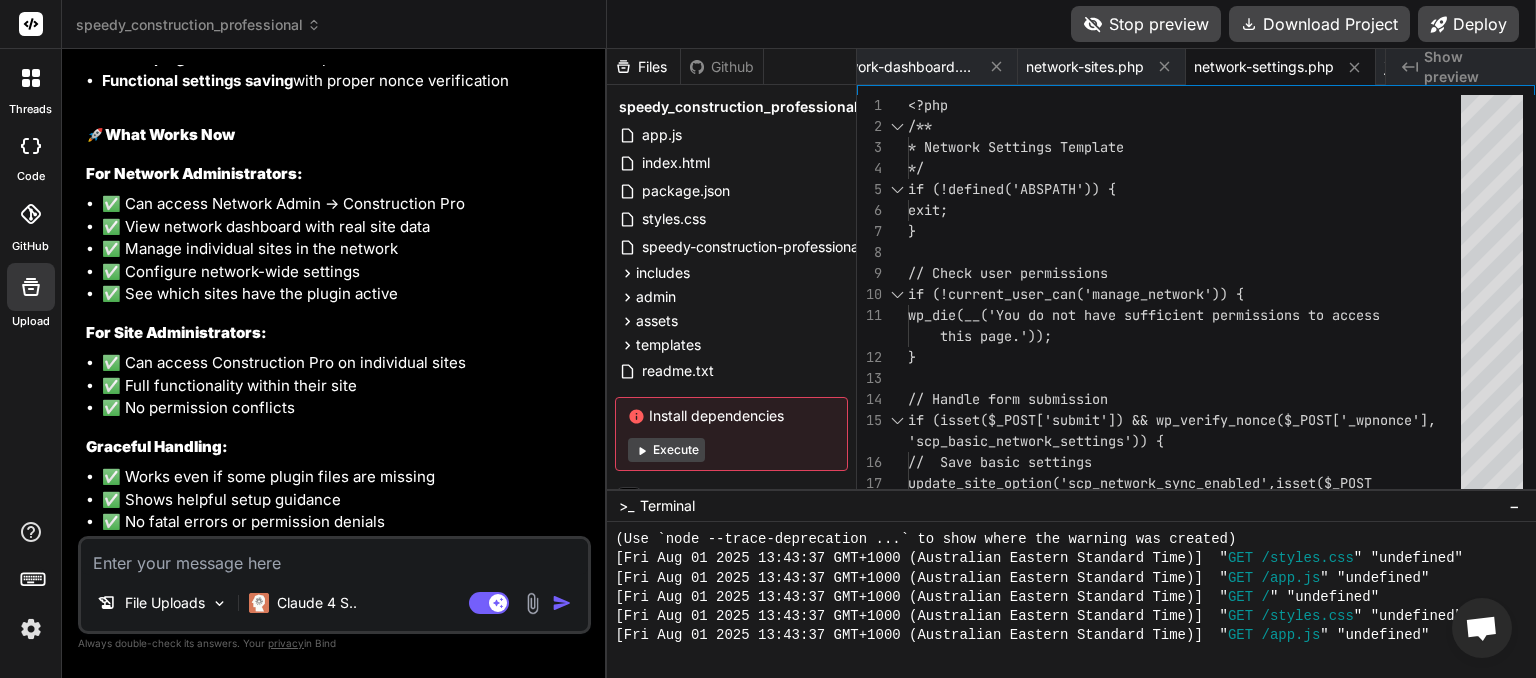 scroll, scrollTop: 0, scrollLeft: 4657, axis: horizontal 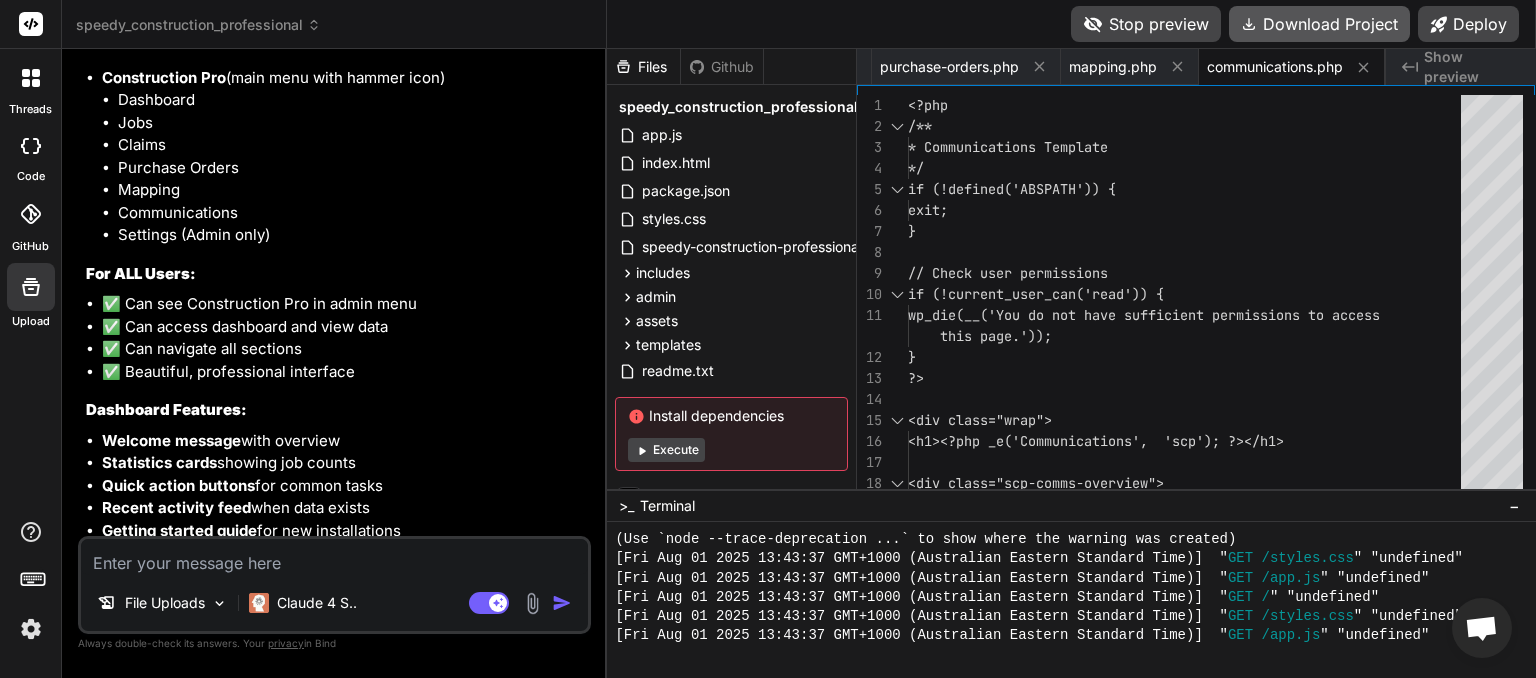 click on "Download Project" at bounding box center (1319, 24) 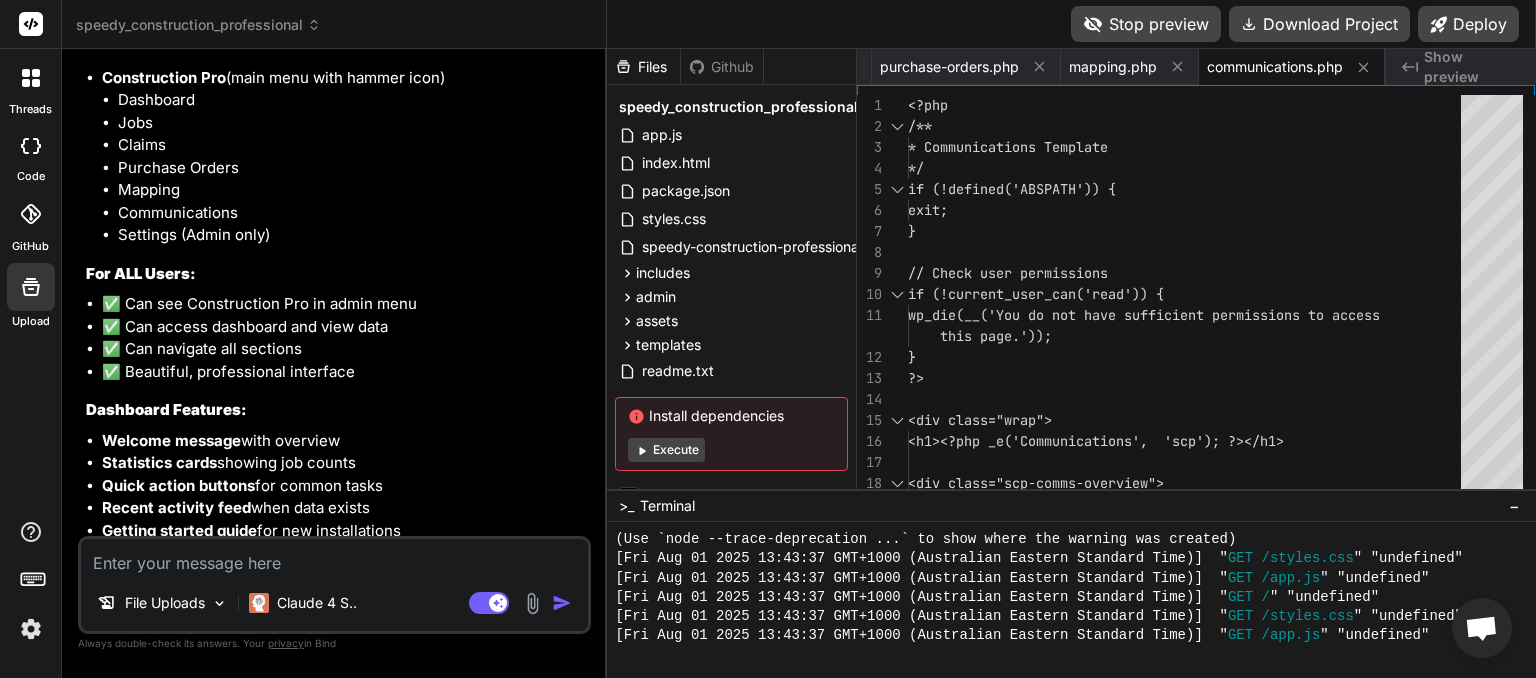 scroll, scrollTop: 0, scrollLeft: 5414, axis: horizontal 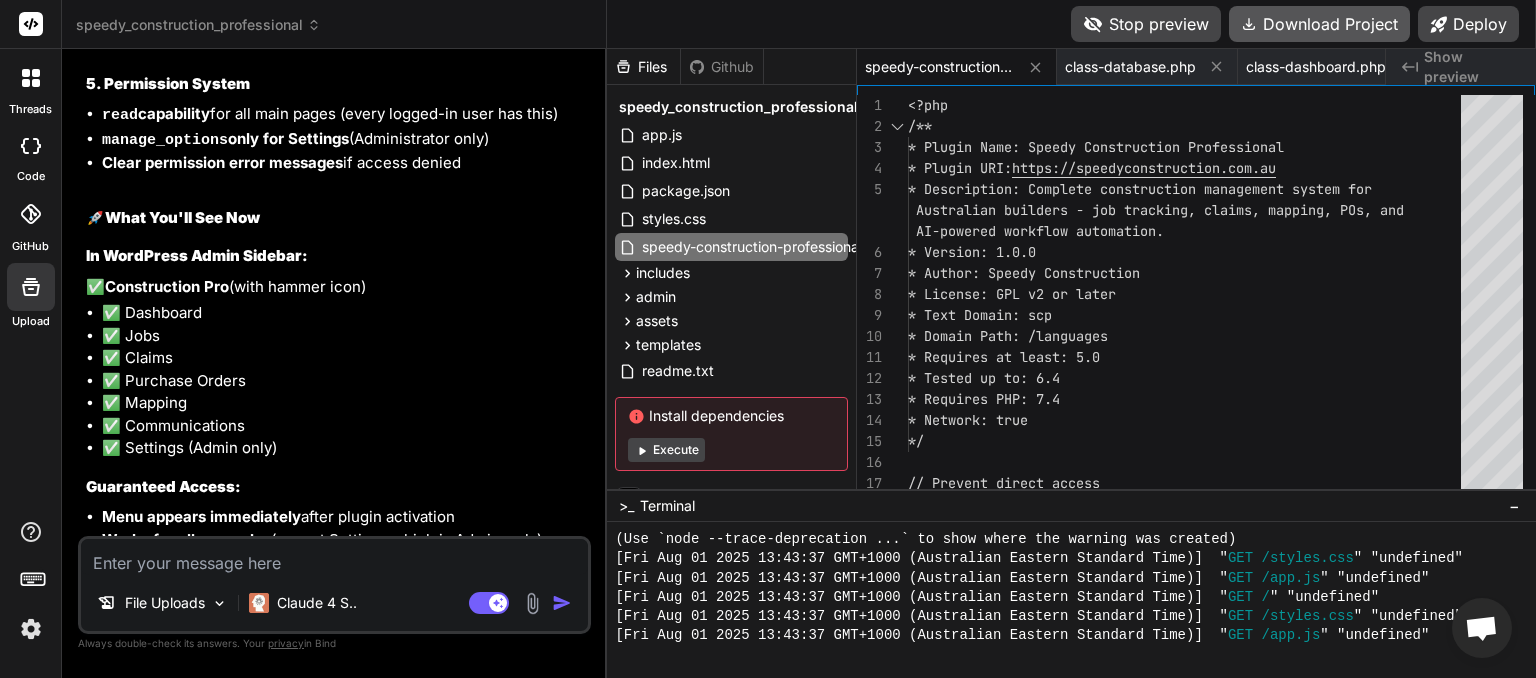 click on "Download Project" at bounding box center (1319, 24) 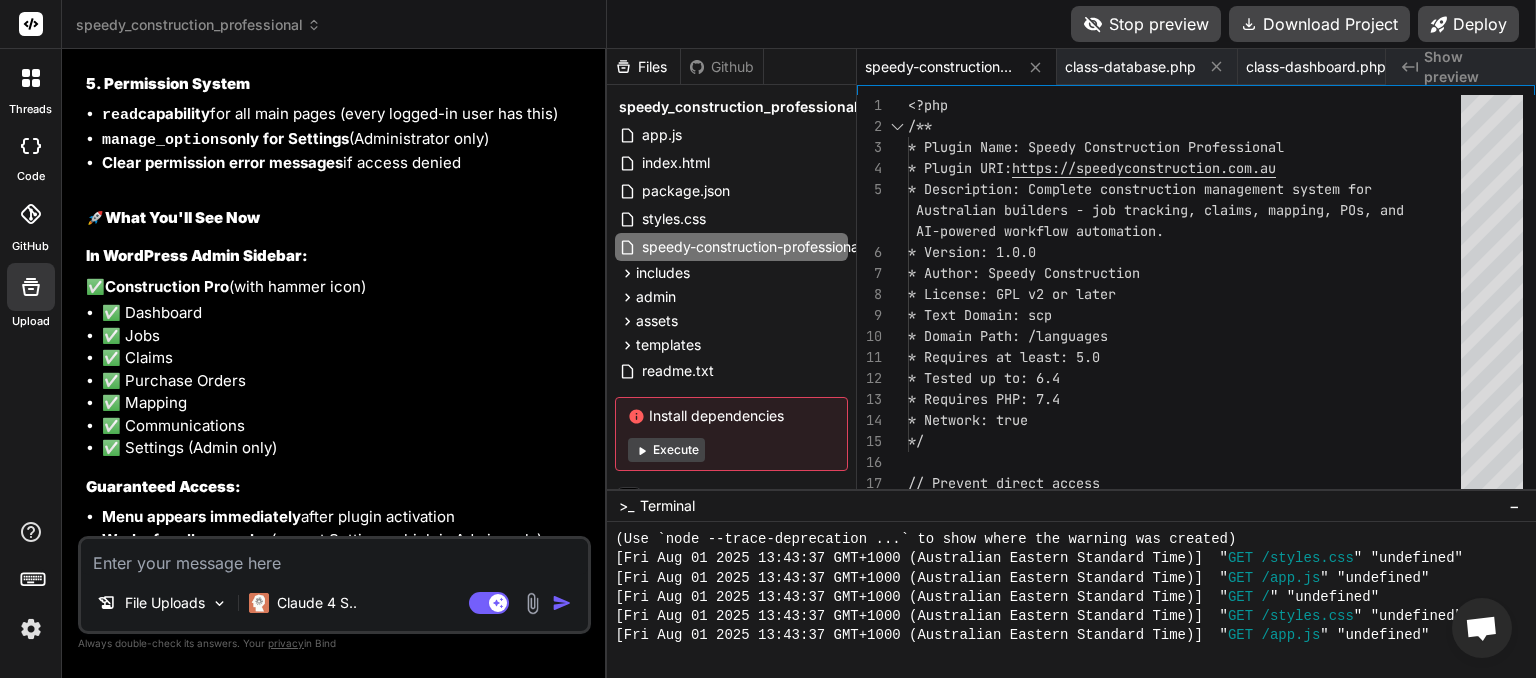 click at bounding box center (334, 557) 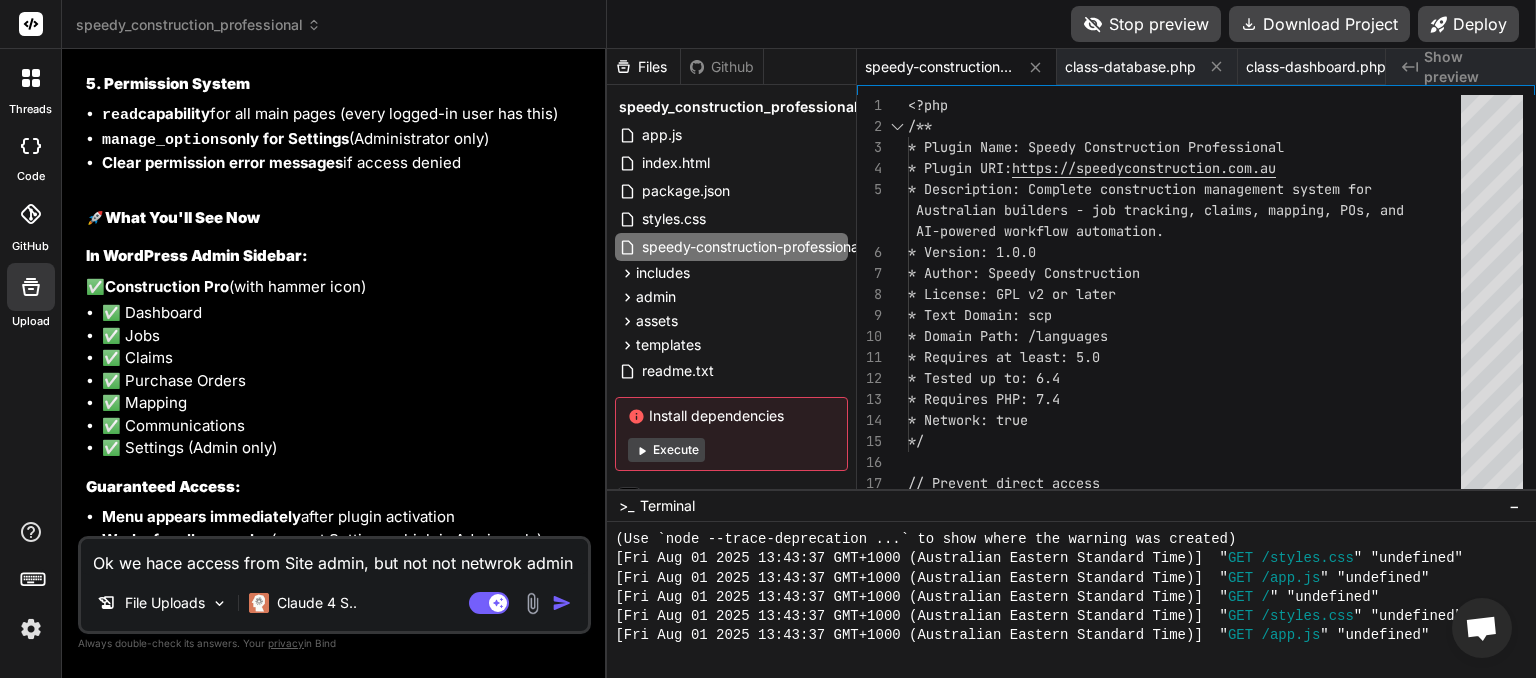 click on "Ok we hace access from Site admin, but not not netwrok admin" at bounding box center (334, 557) 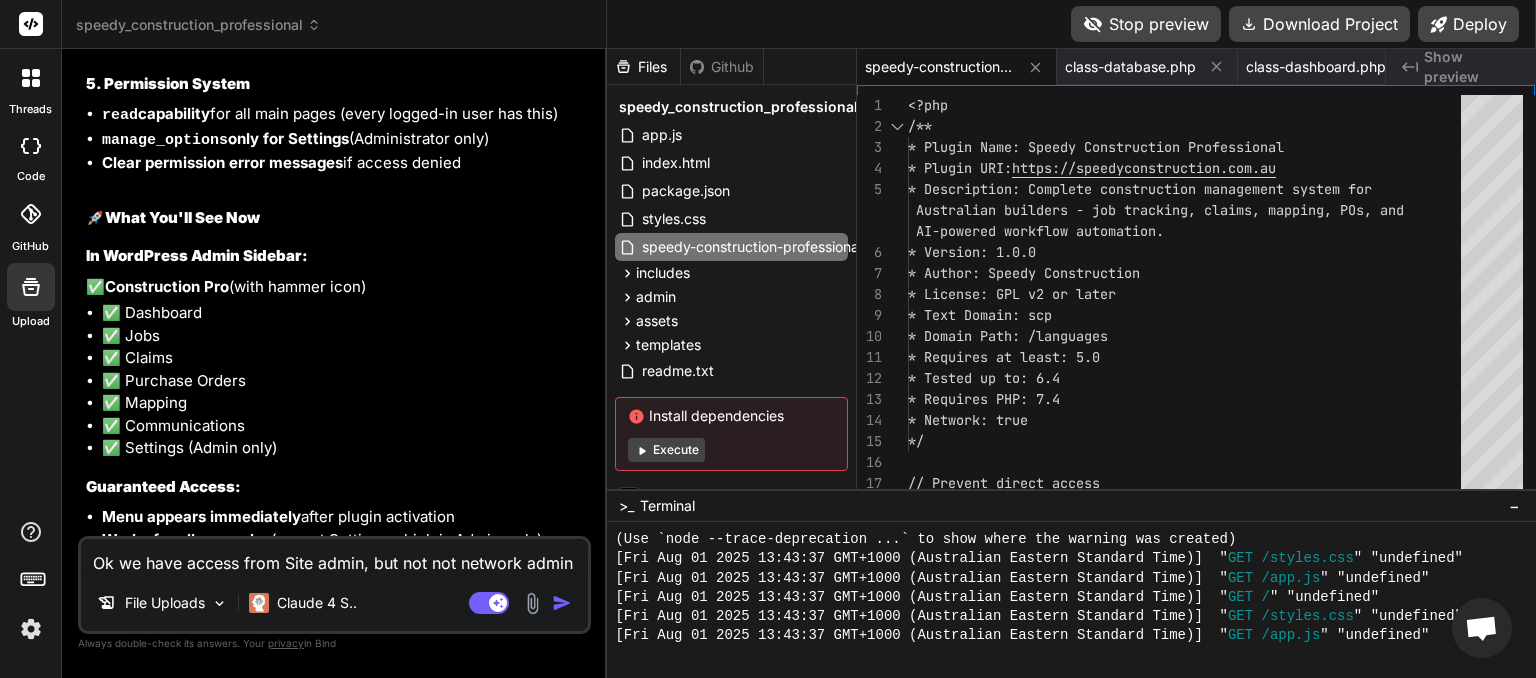 click at bounding box center [562, 603] 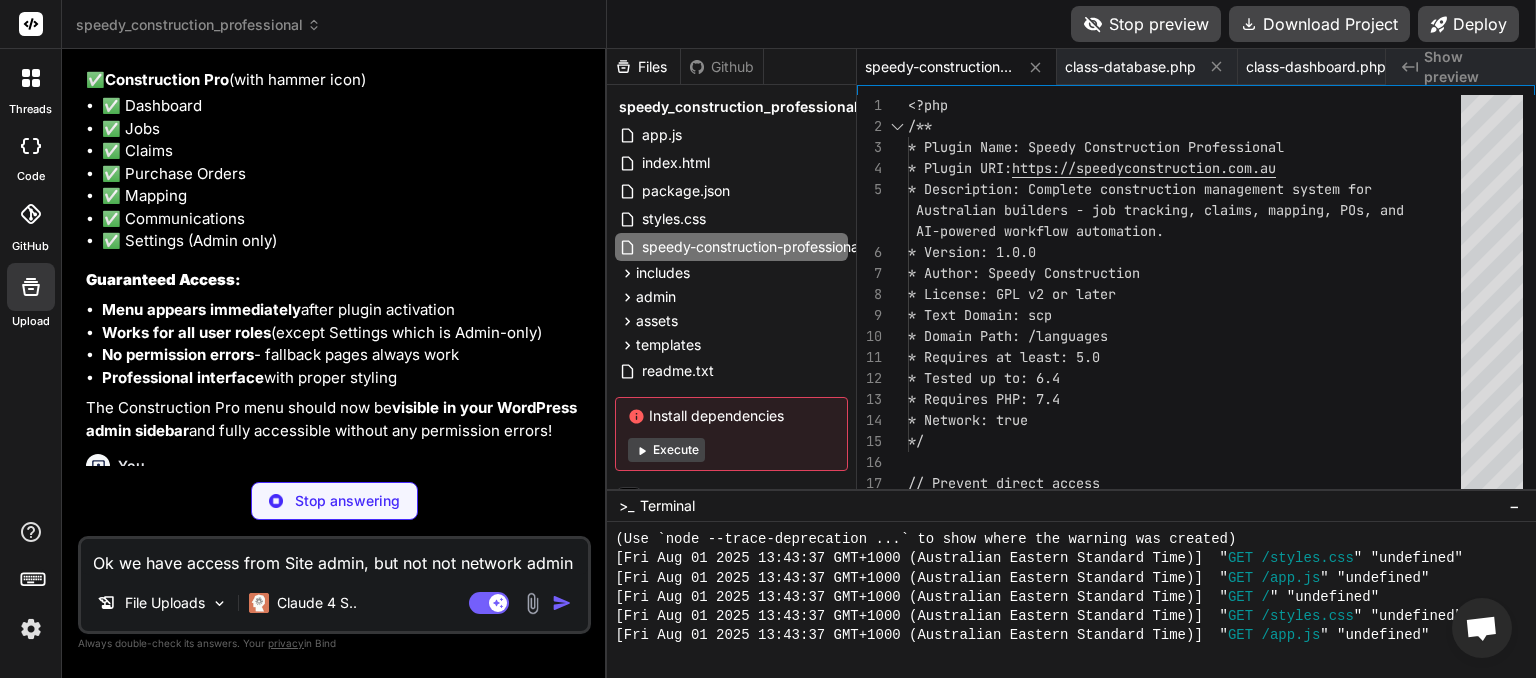 scroll, scrollTop: 22727, scrollLeft: 0, axis: vertical 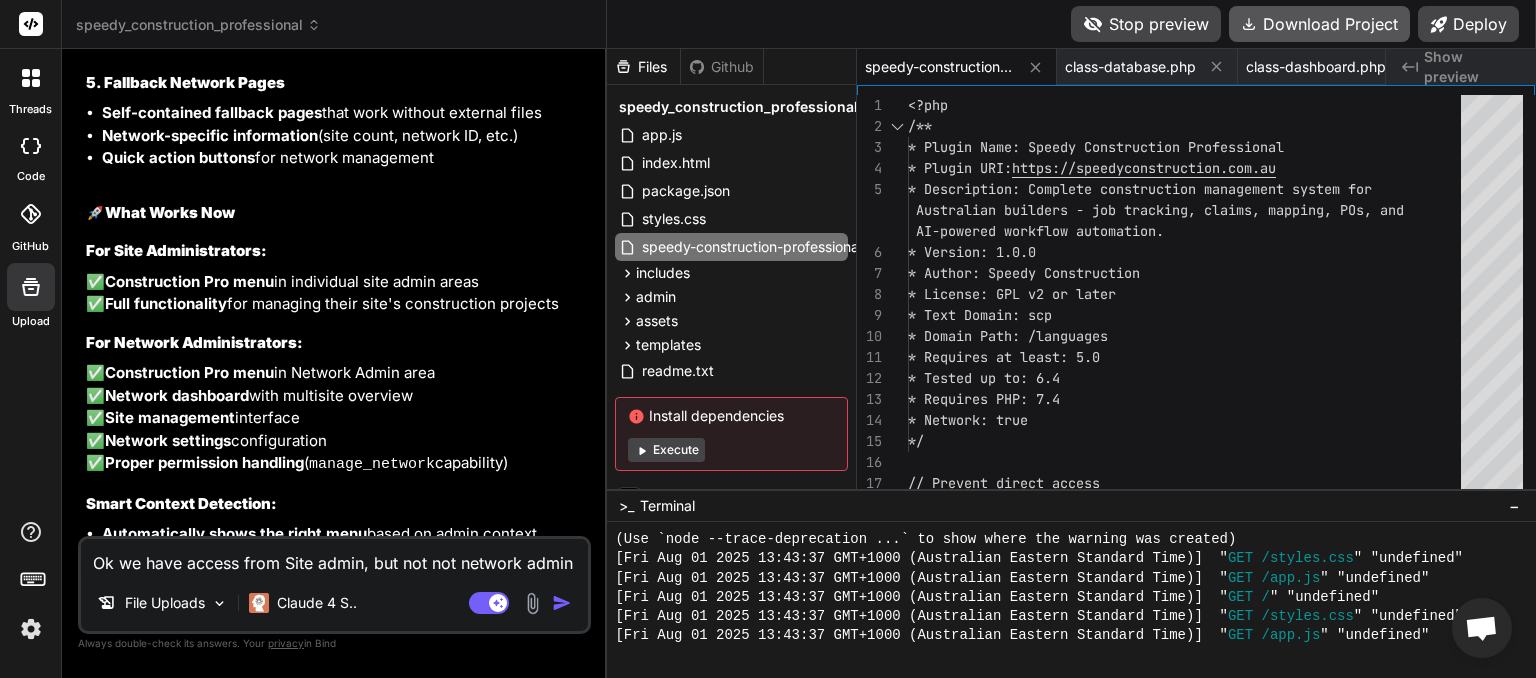 click on "Download Project" at bounding box center [1319, 24] 